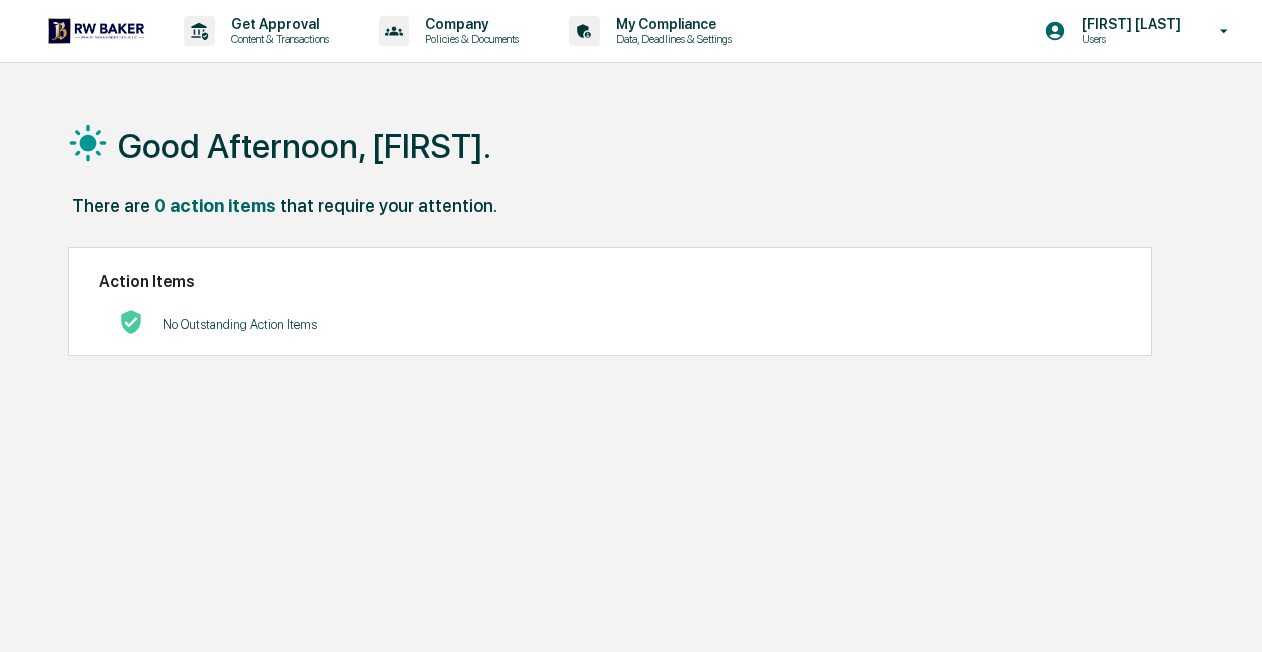 scroll, scrollTop: 0, scrollLeft: 0, axis: both 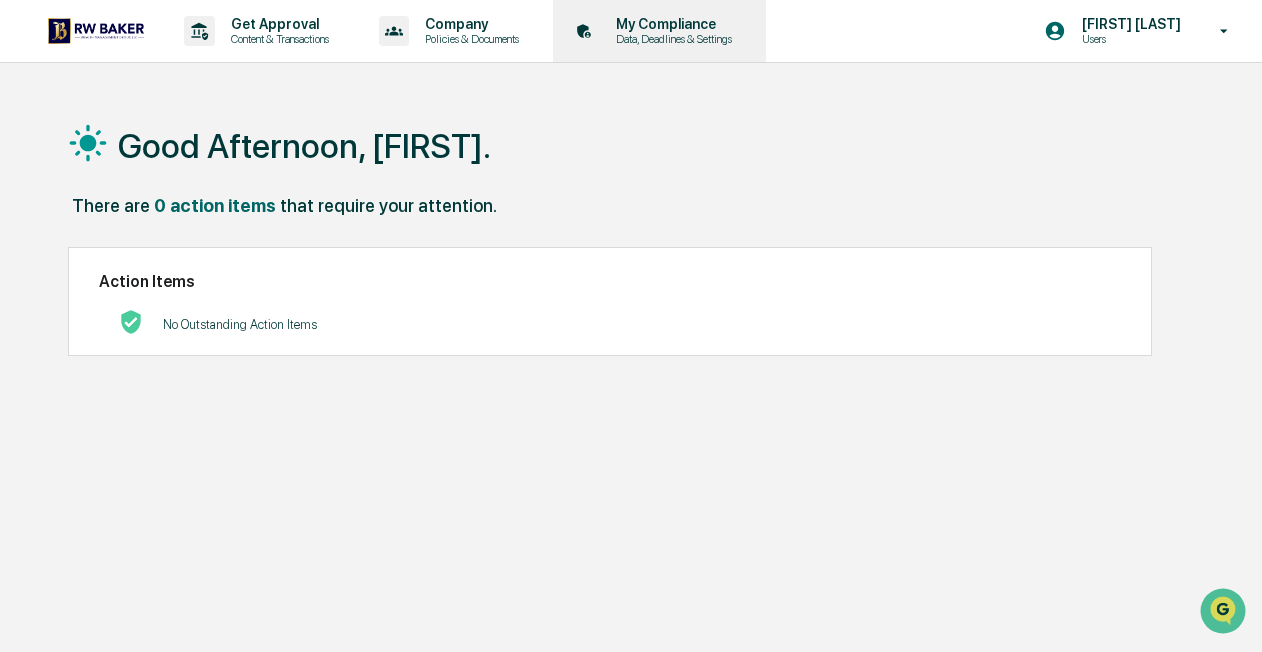 click on "My Compliance" at bounding box center (671, 24) 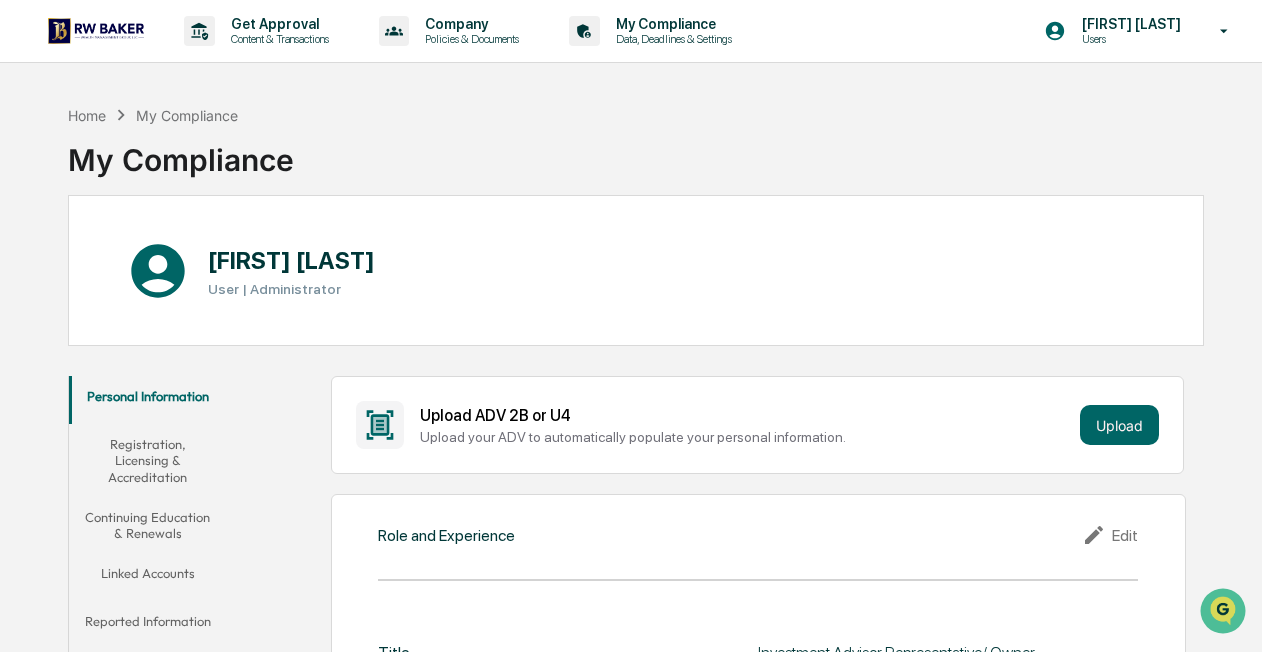 scroll, scrollTop: 0, scrollLeft: 0, axis: both 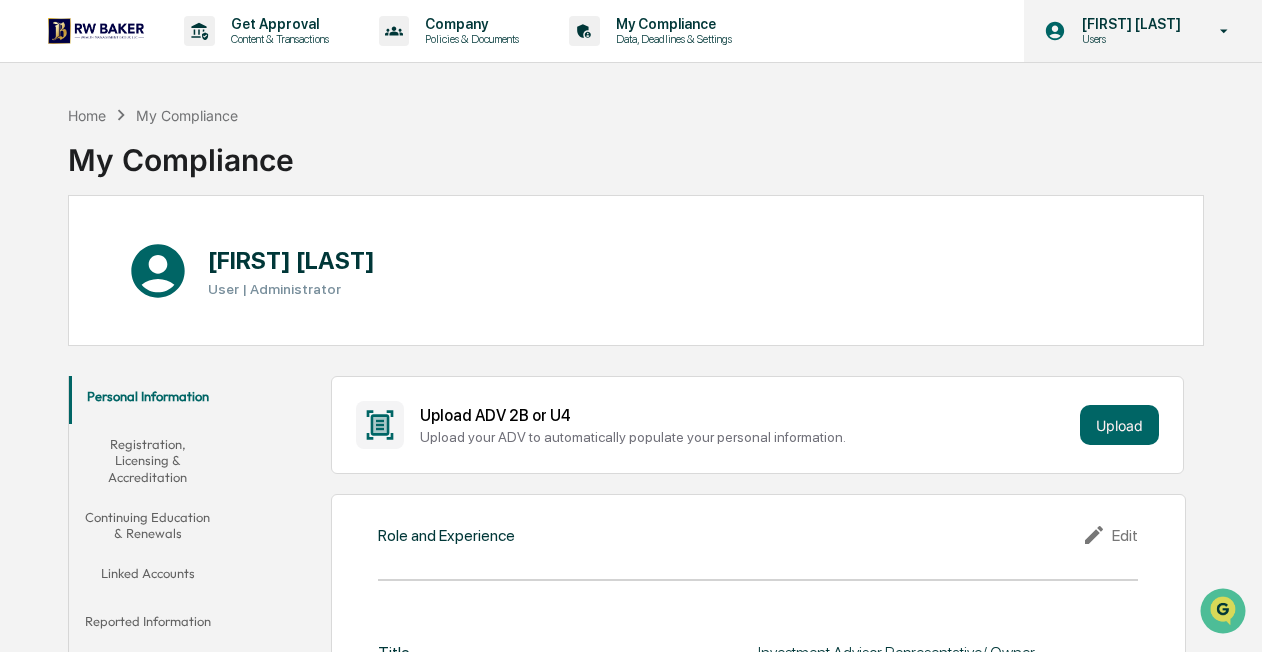 click on "[FIRST] [LAST] Users" at bounding box center [1143, 31] 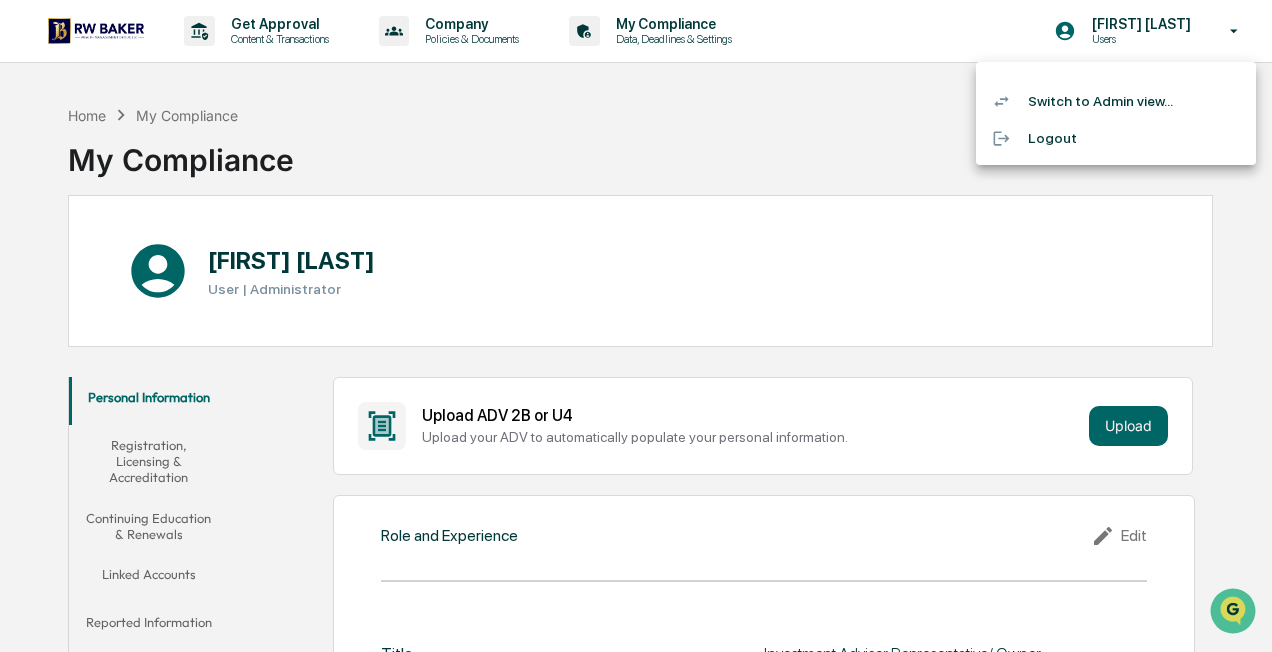 click on "Switch to Admin view..." at bounding box center (1116, 101) 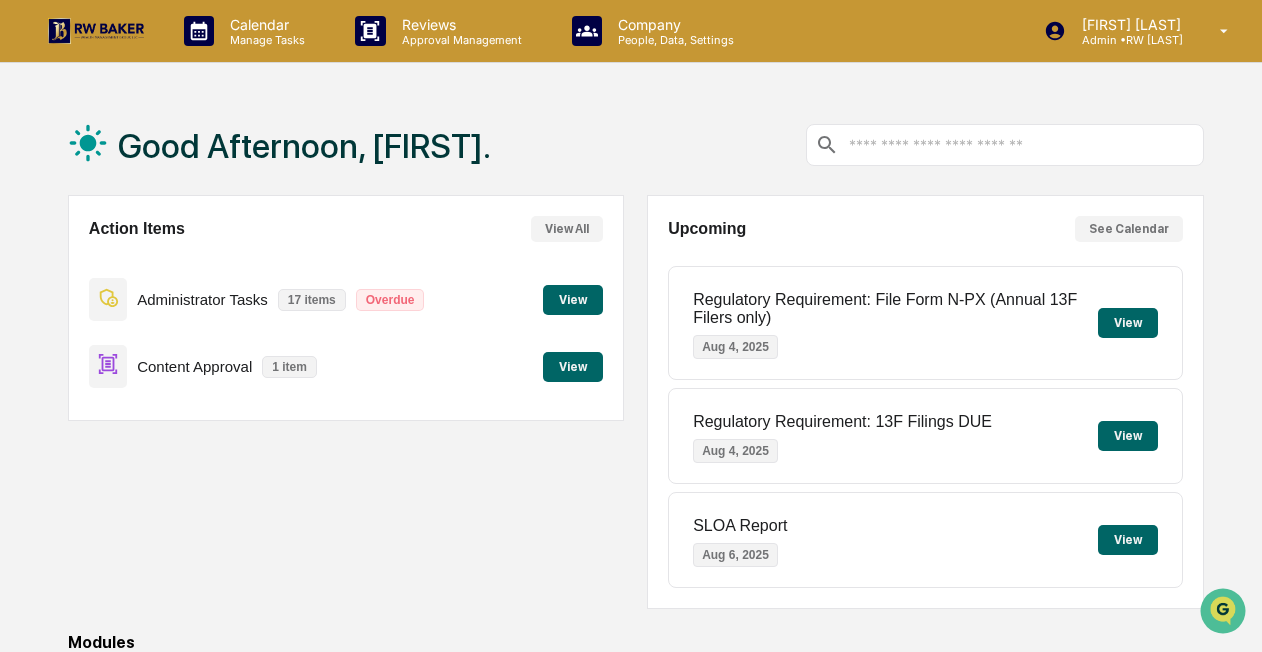 click on "View" at bounding box center [573, 300] 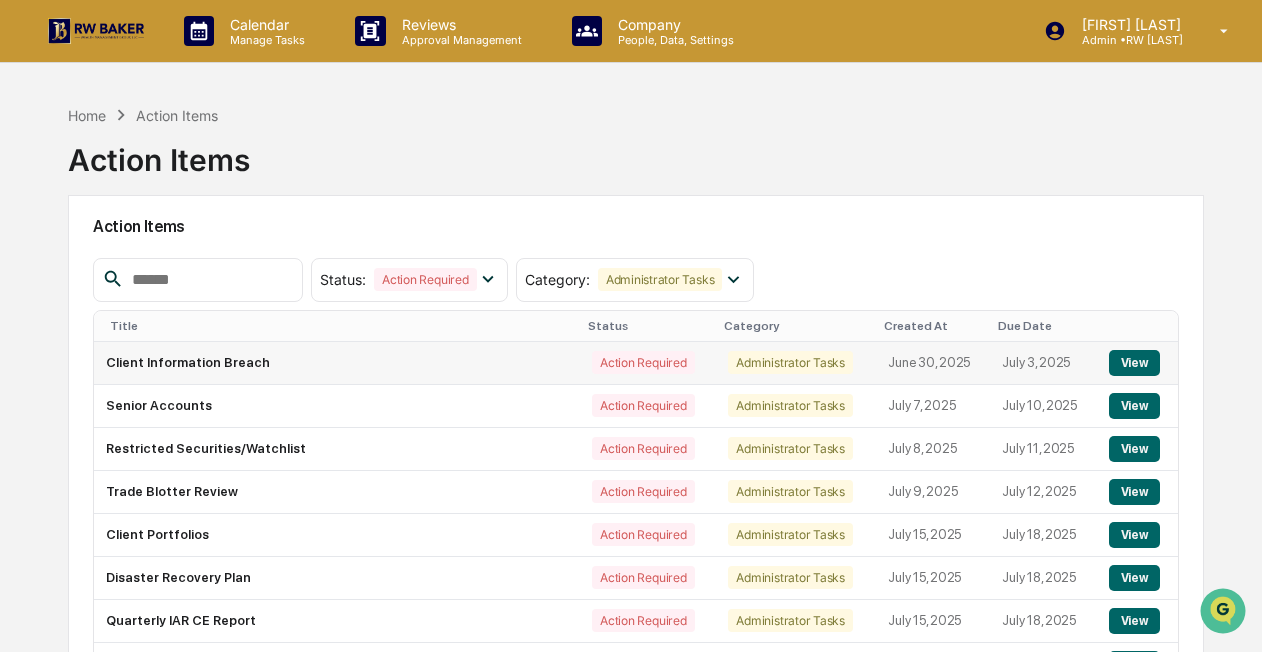 click on "View" at bounding box center [1134, 363] 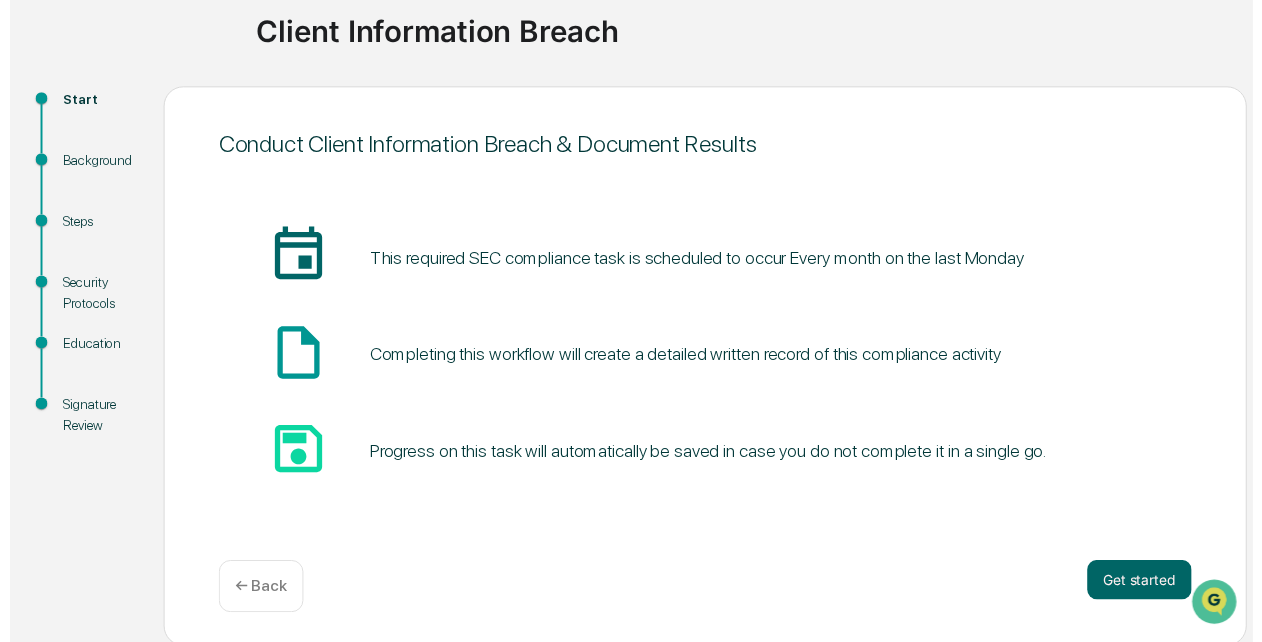 scroll, scrollTop: 154, scrollLeft: 0, axis: vertical 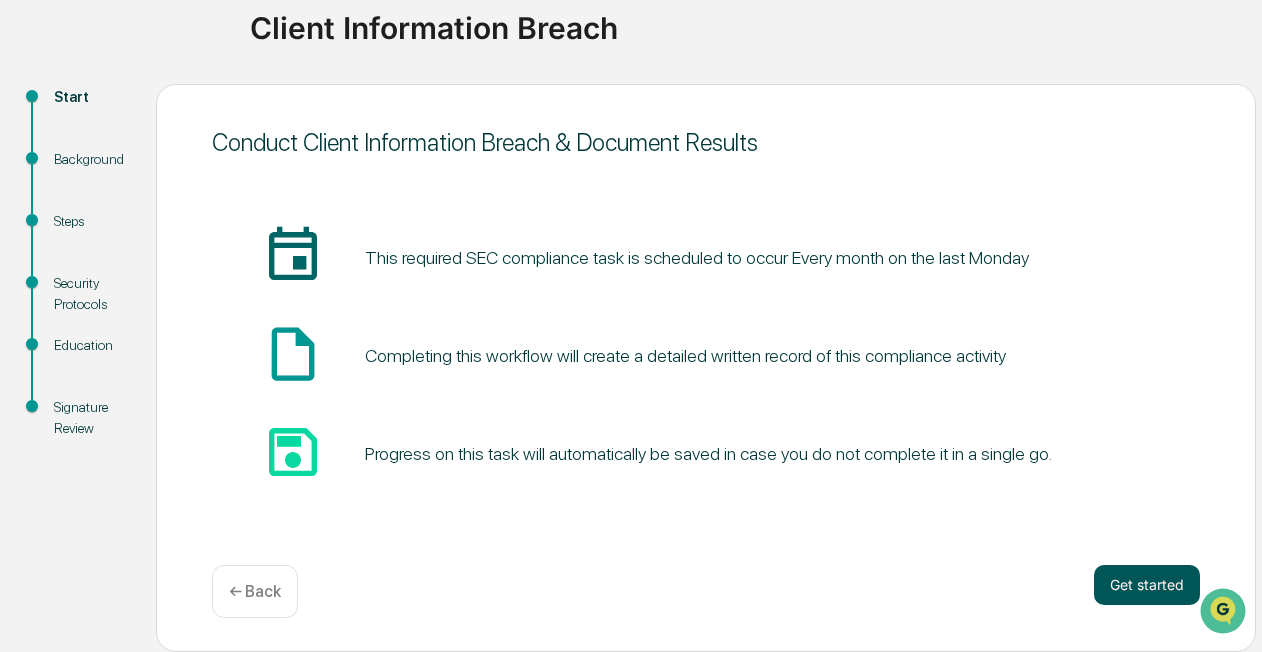 click on "Get started" at bounding box center (1147, 585) 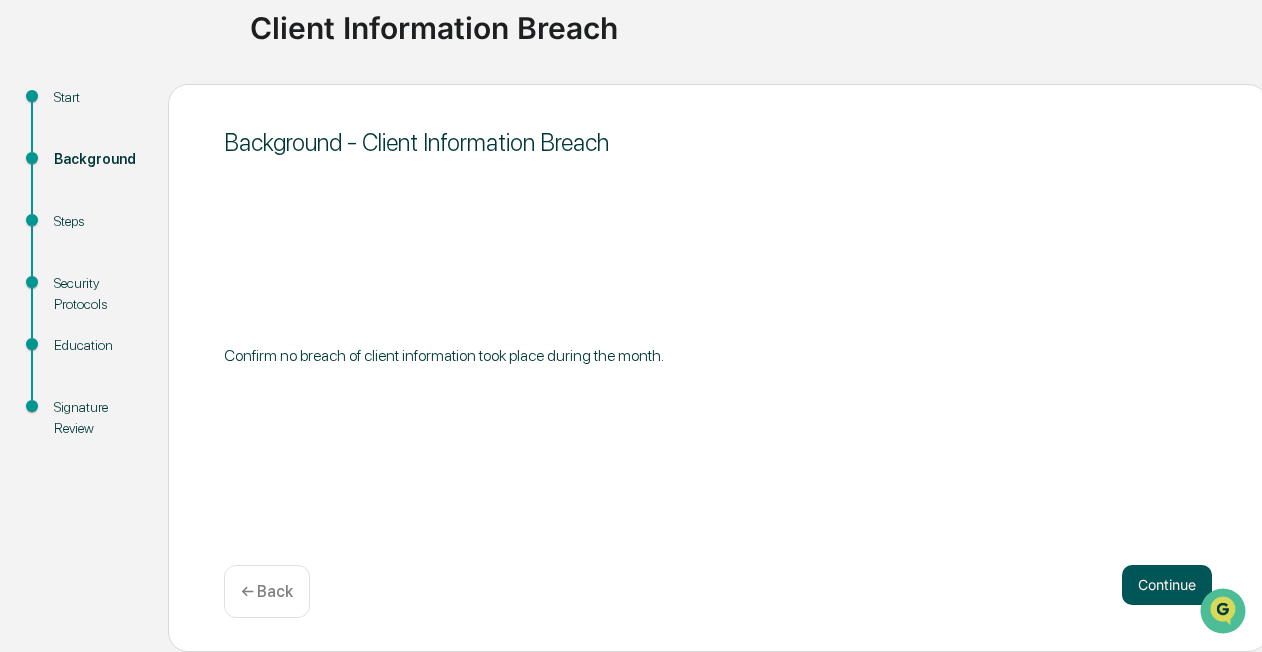 click on "Continue" at bounding box center [1167, 585] 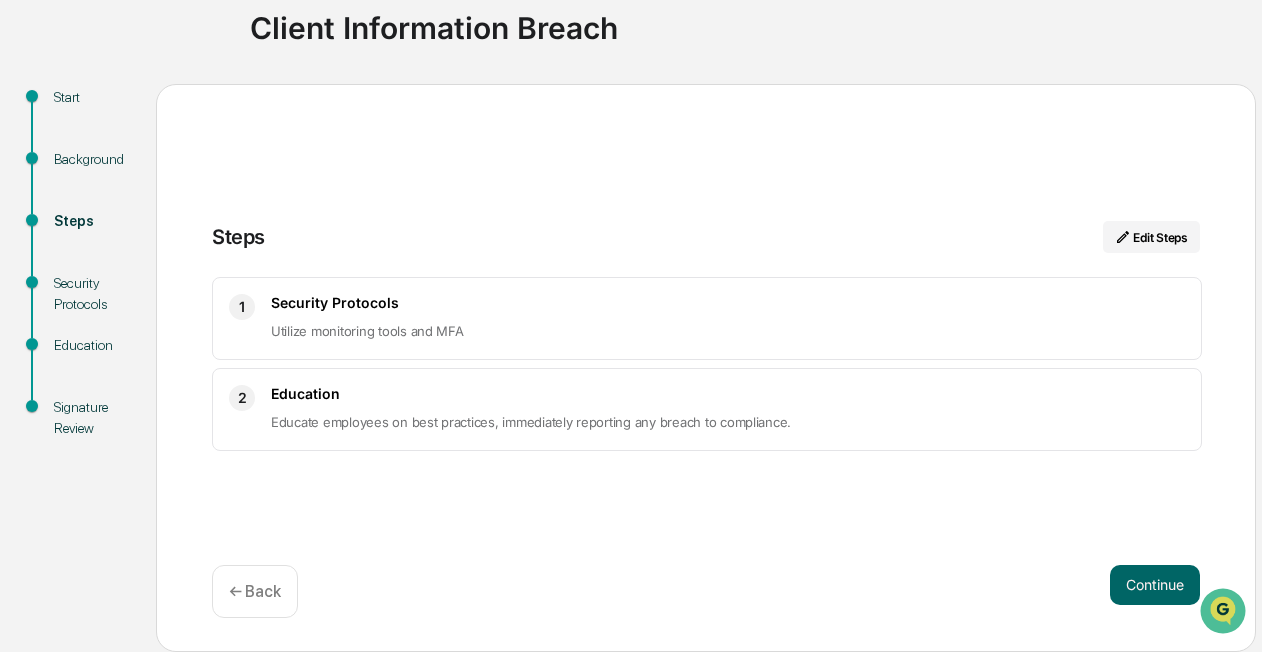 click on "Continue" at bounding box center (1155, 585) 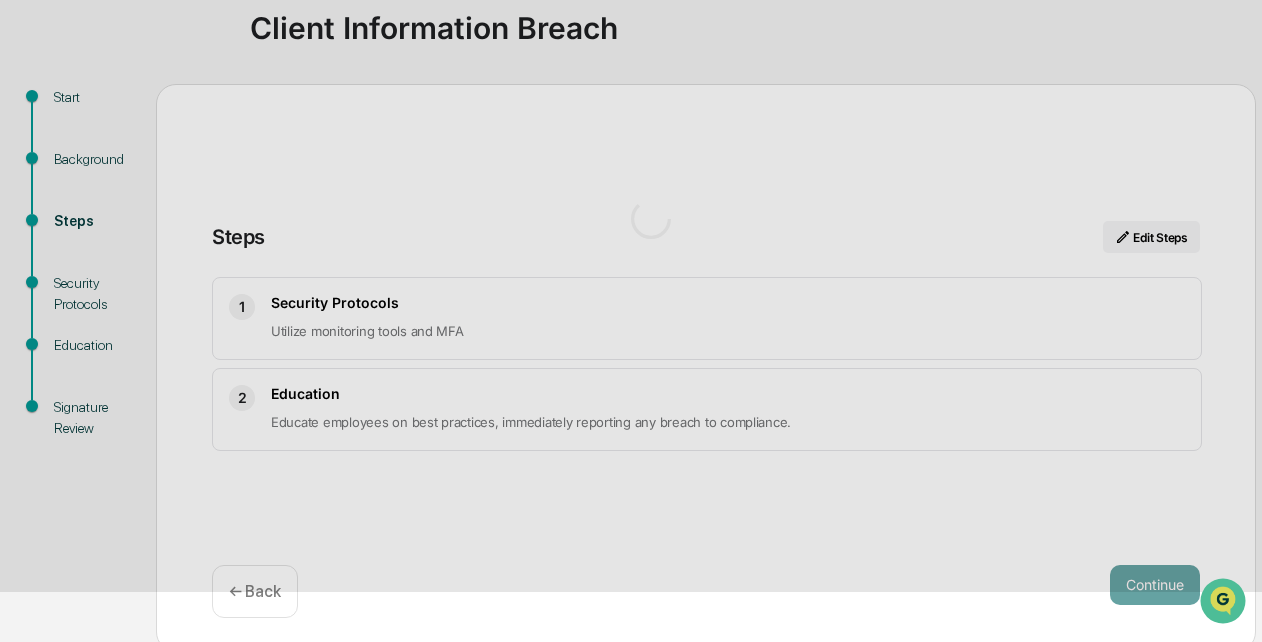 scroll, scrollTop: 24, scrollLeft: 0, axis: vertical 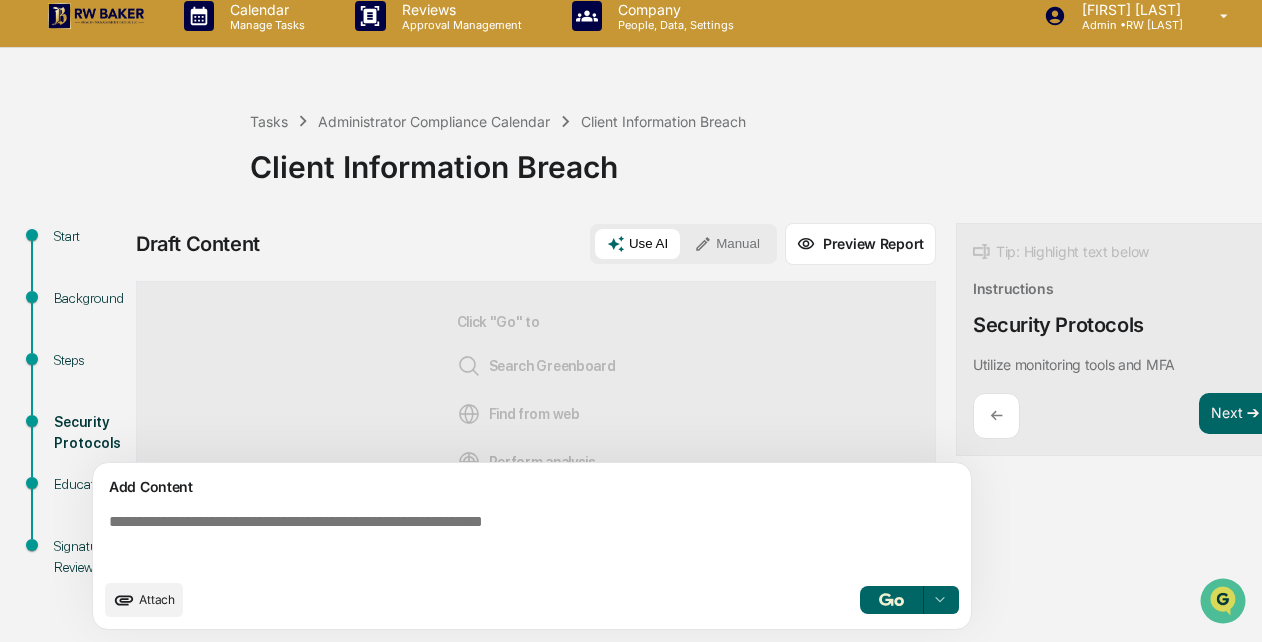 click on "Manual" at bounding box center [727, 244] 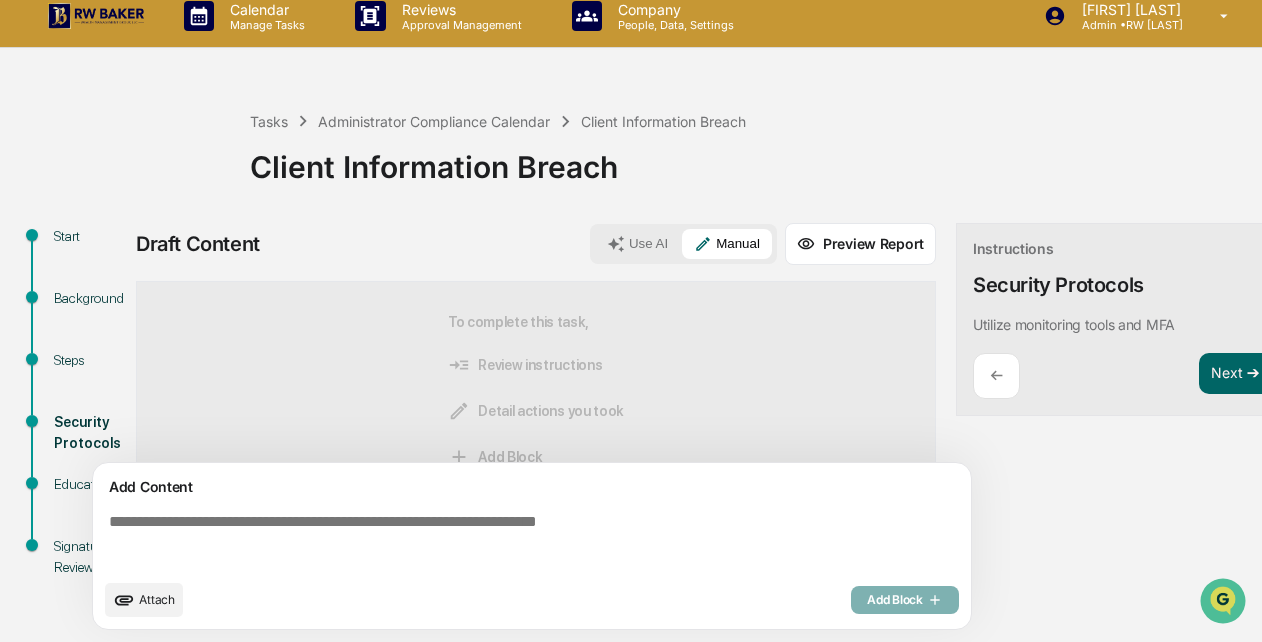 click at bounding box center (536, 541) 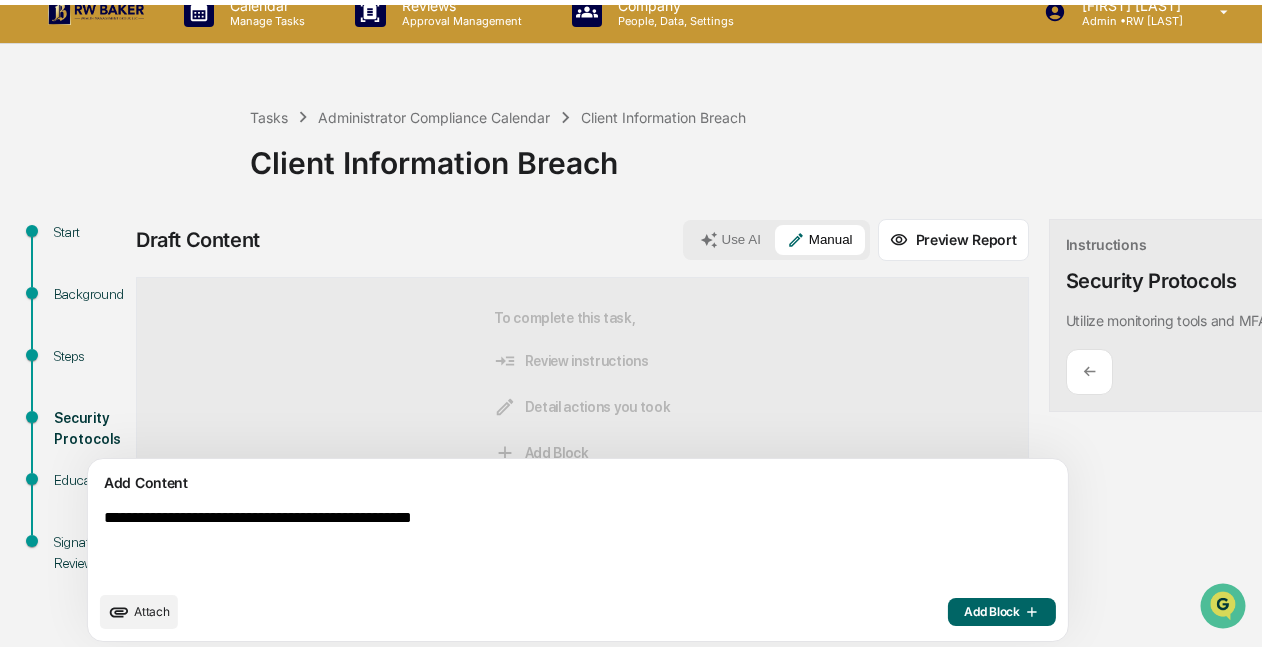 scroll, scrollTop: 40, scrollLeft: 0, axis: vertical 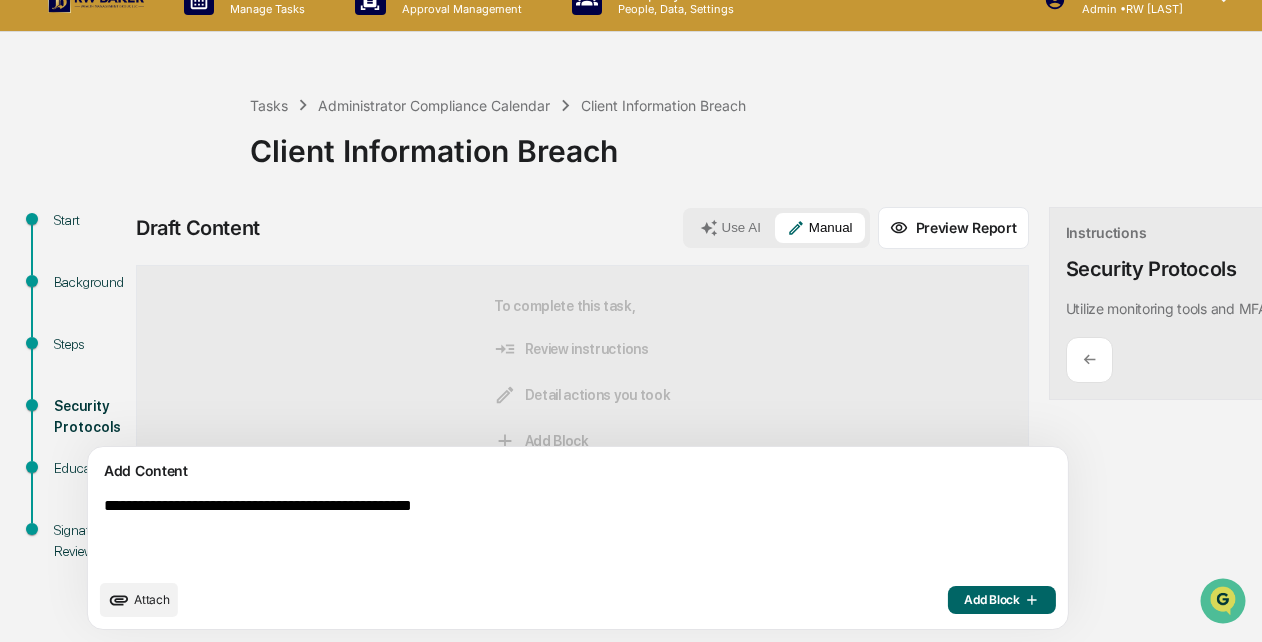 type on "**********" 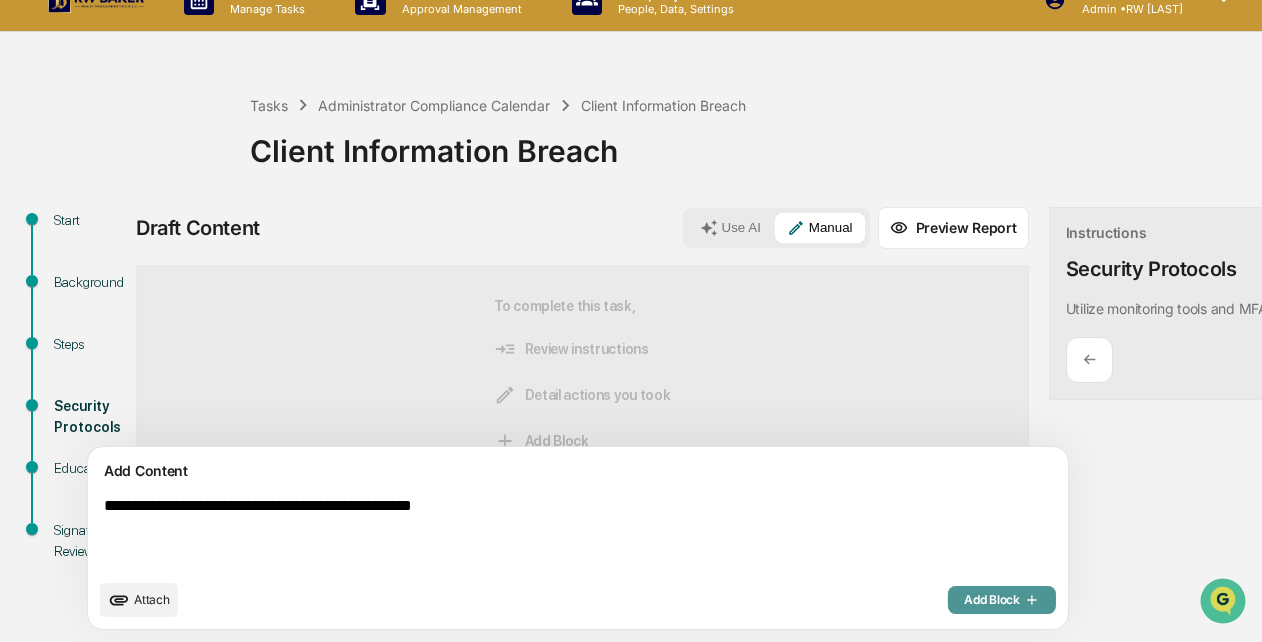 click on "Add Block" at bounding box center (1002, 600) 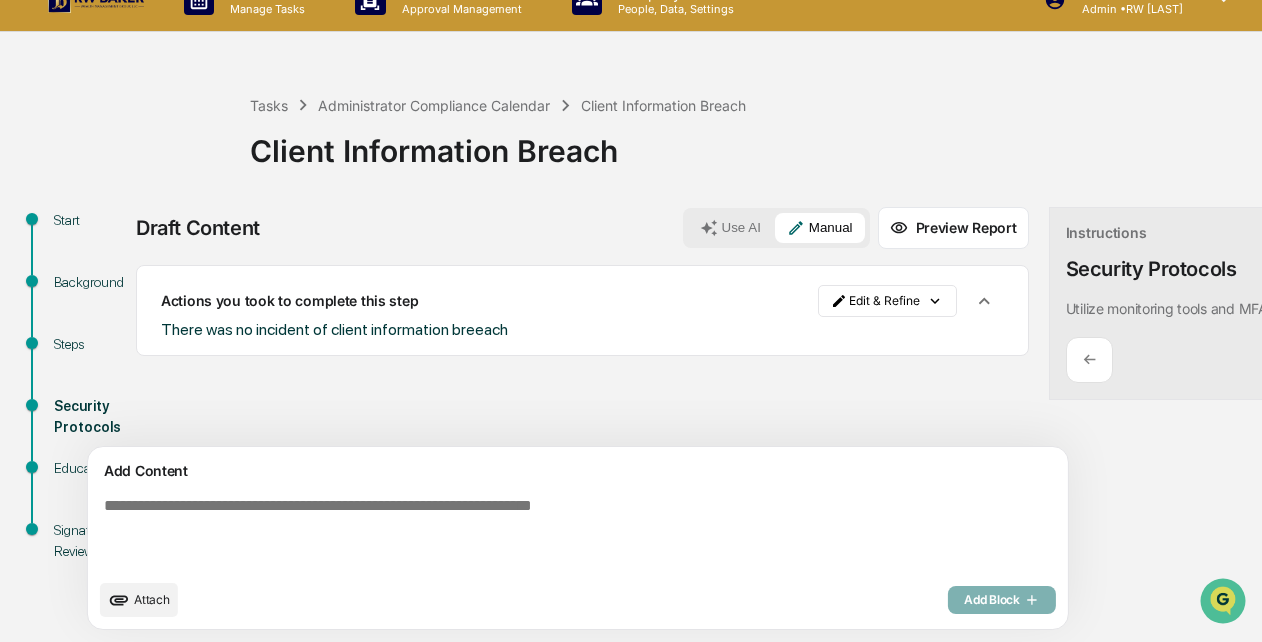 click on "Next ➔" at bounding box center (1328, 358) 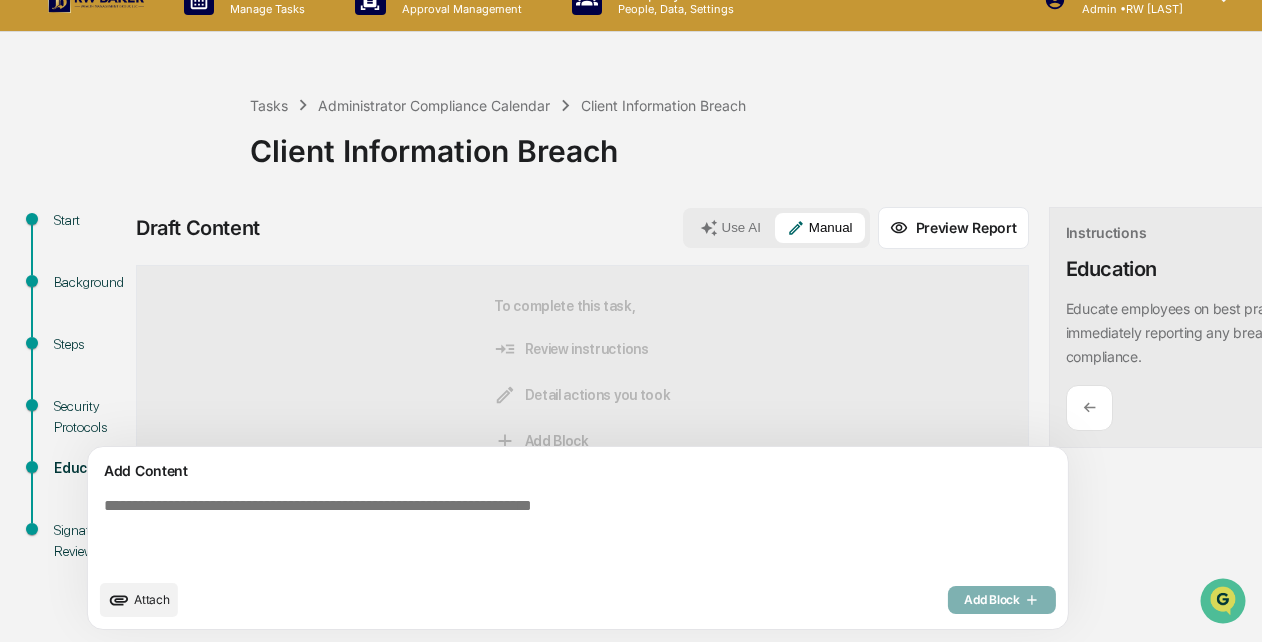 click at bounding box center [531, 533] 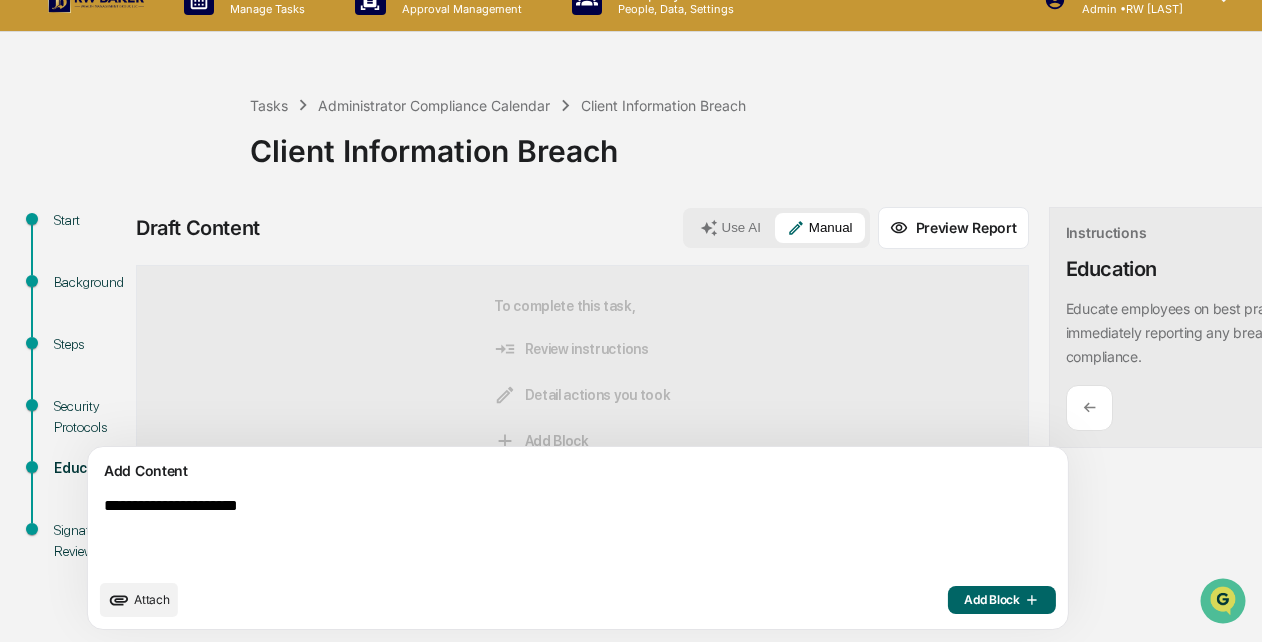 type on "**********" 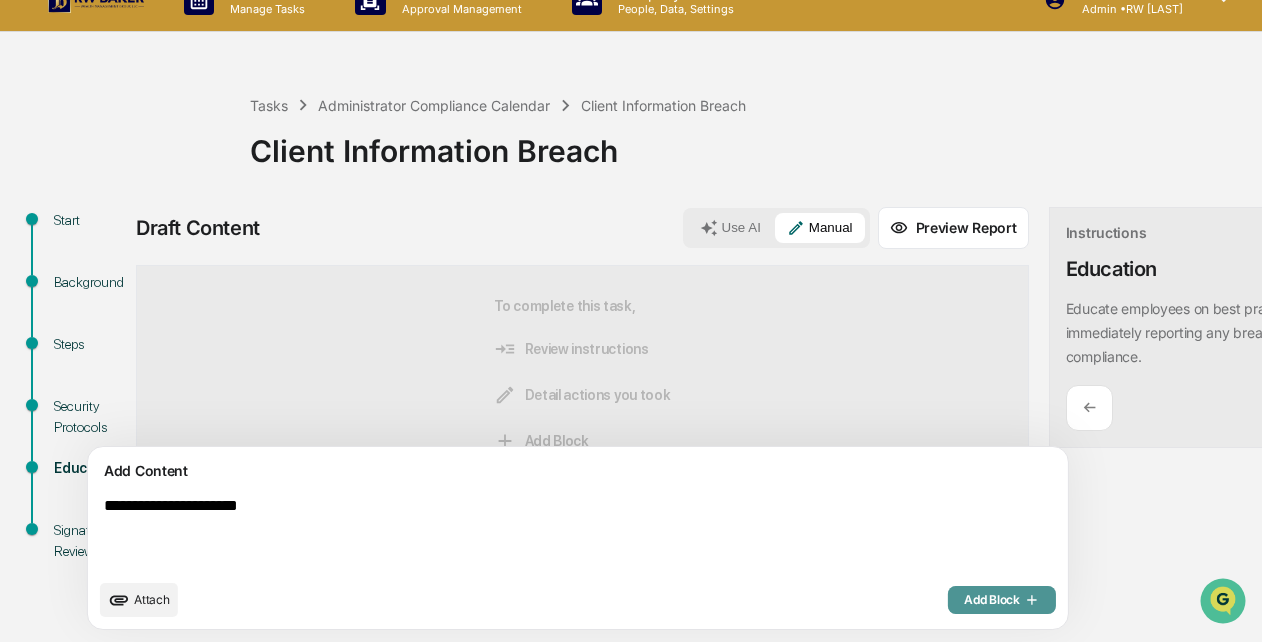 click on "Add Block" at bounding box center (1002, 600) 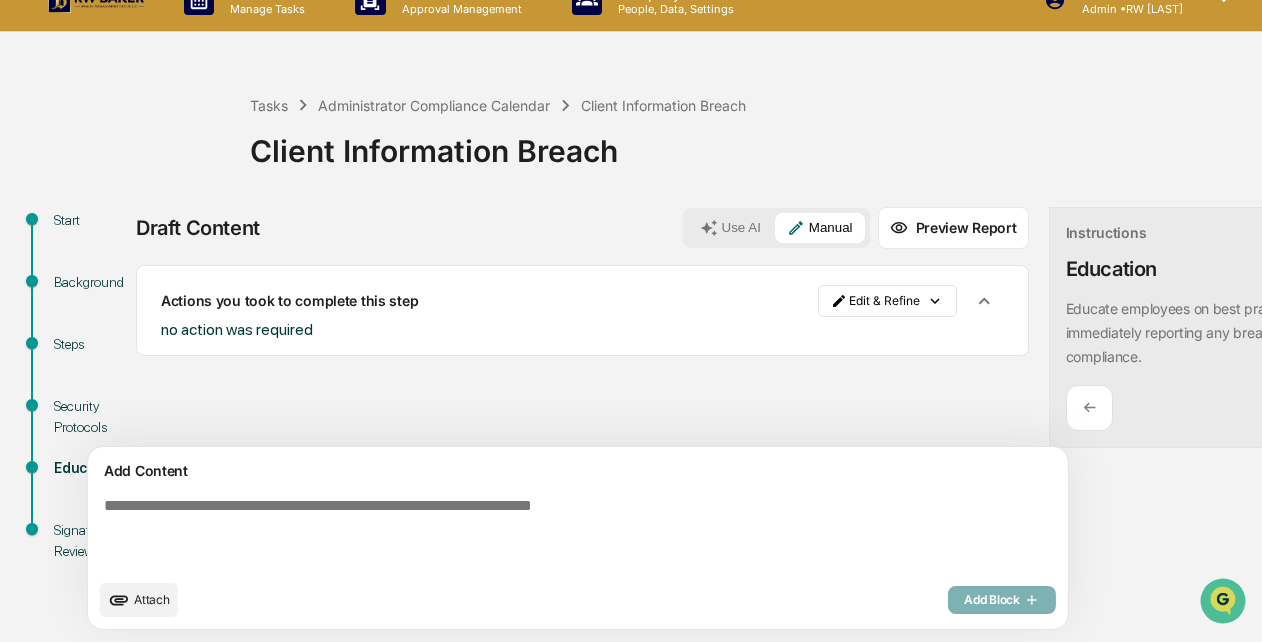 click on "Next ➔" at bounding box center (1328, 406) 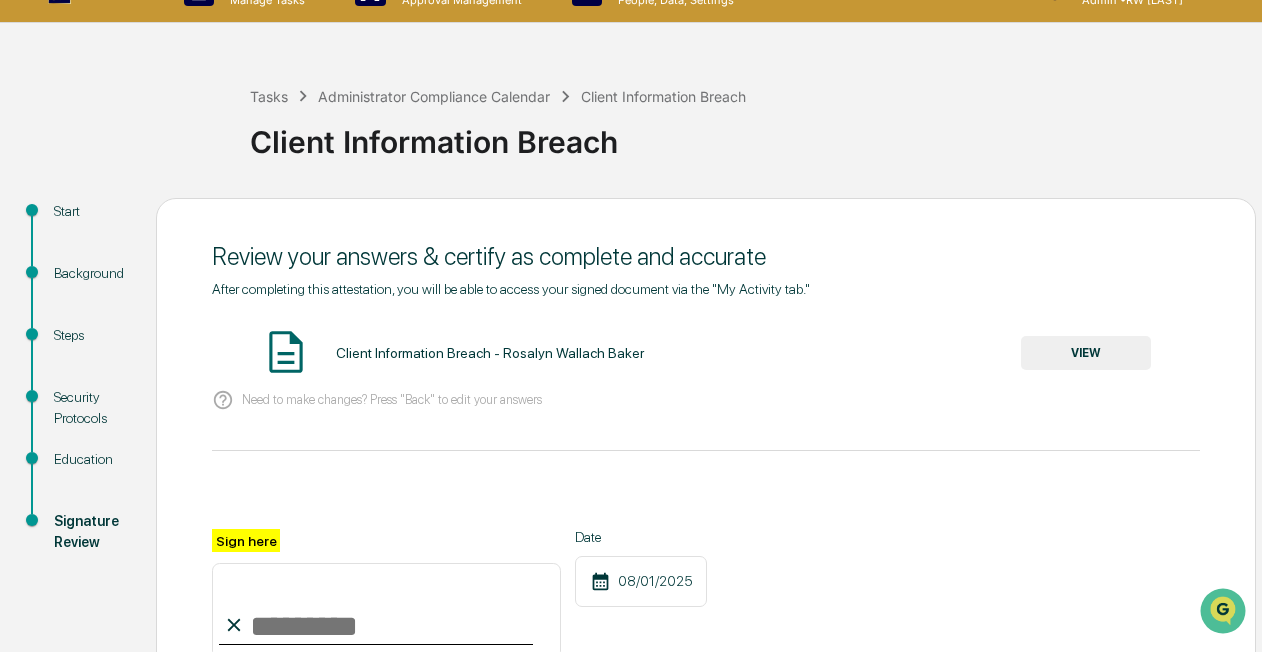 click on "VIEW" at bounding box center [1086, 353] 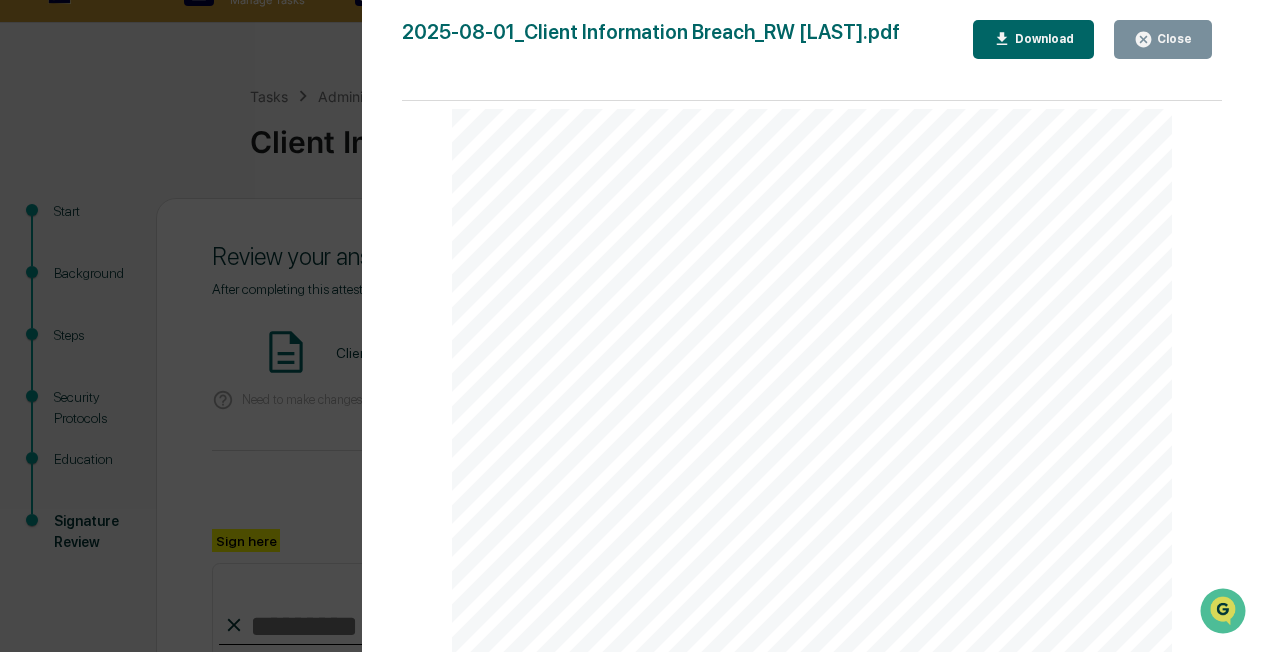 scroll, scrollTop: 0, scrollLeft: 0, axis: both 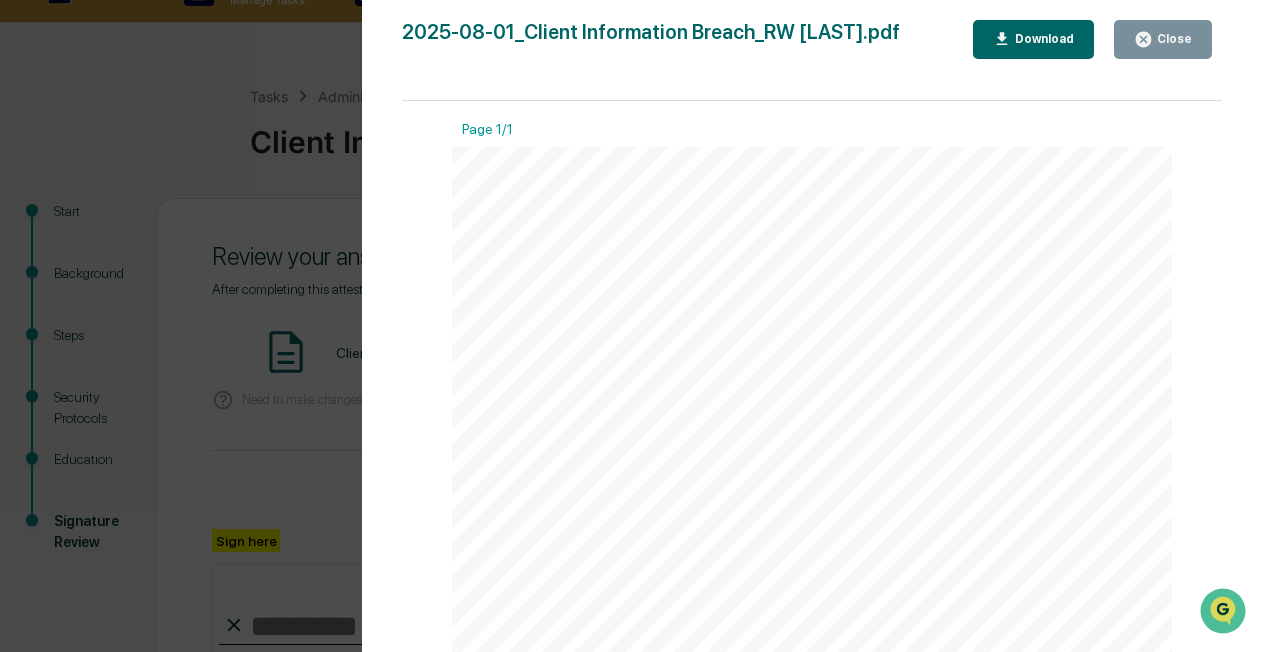click on "Close" at bounding box center [1172, 39] 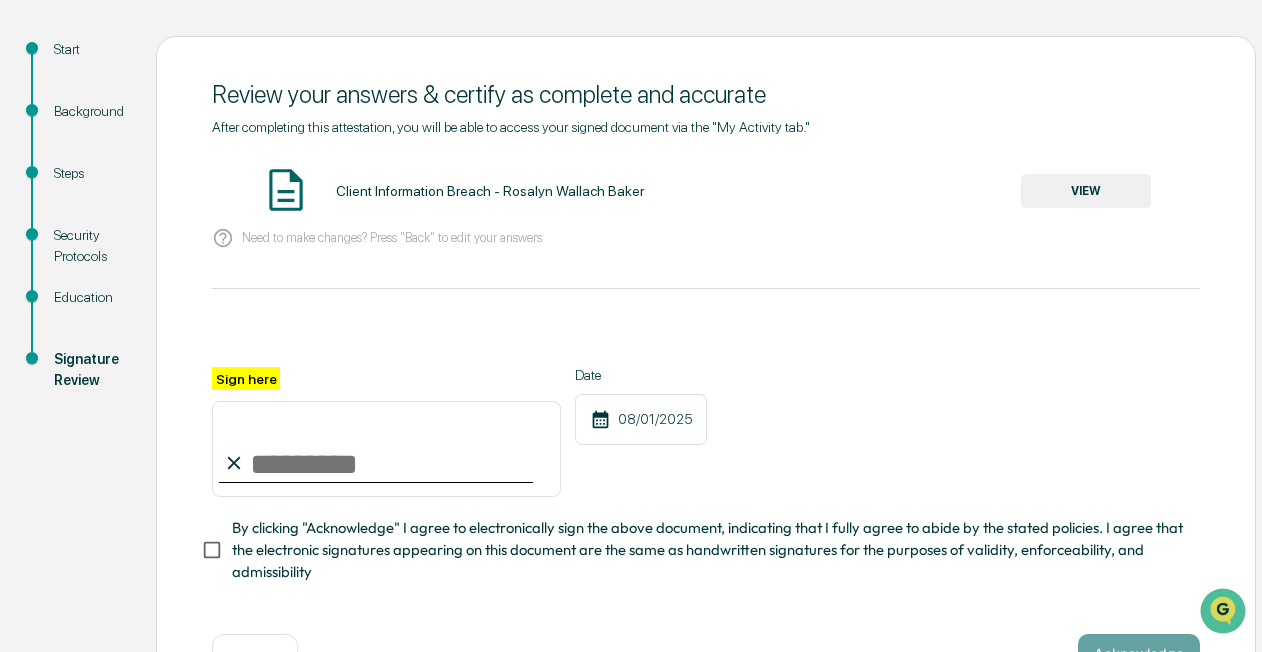 scroll, scrollTop: 207, scrollLeft: 0, axis: vertical 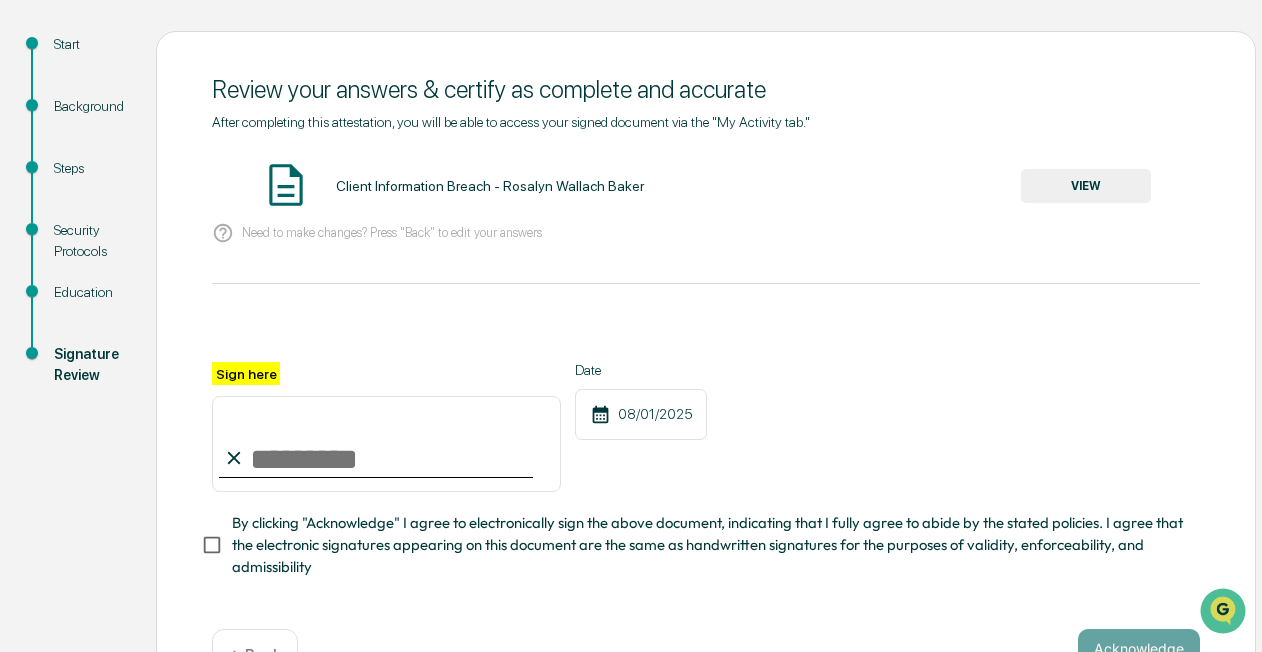 click on "Sign here" at bounding box center (386, 444) 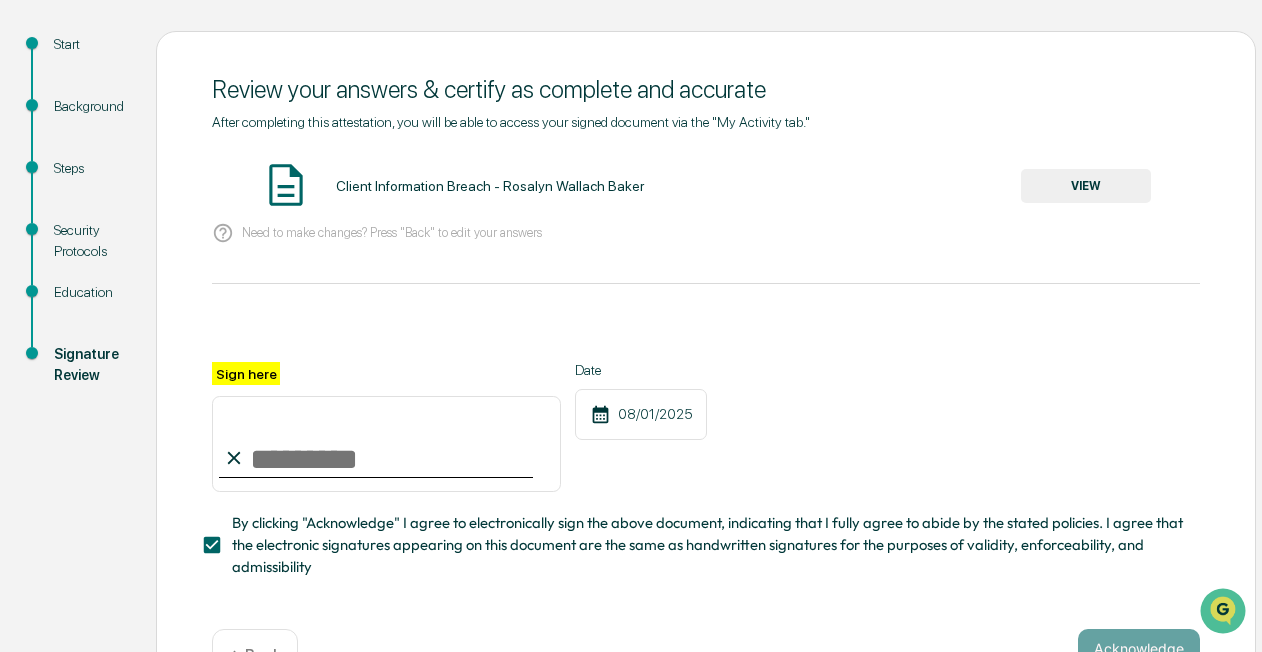 click 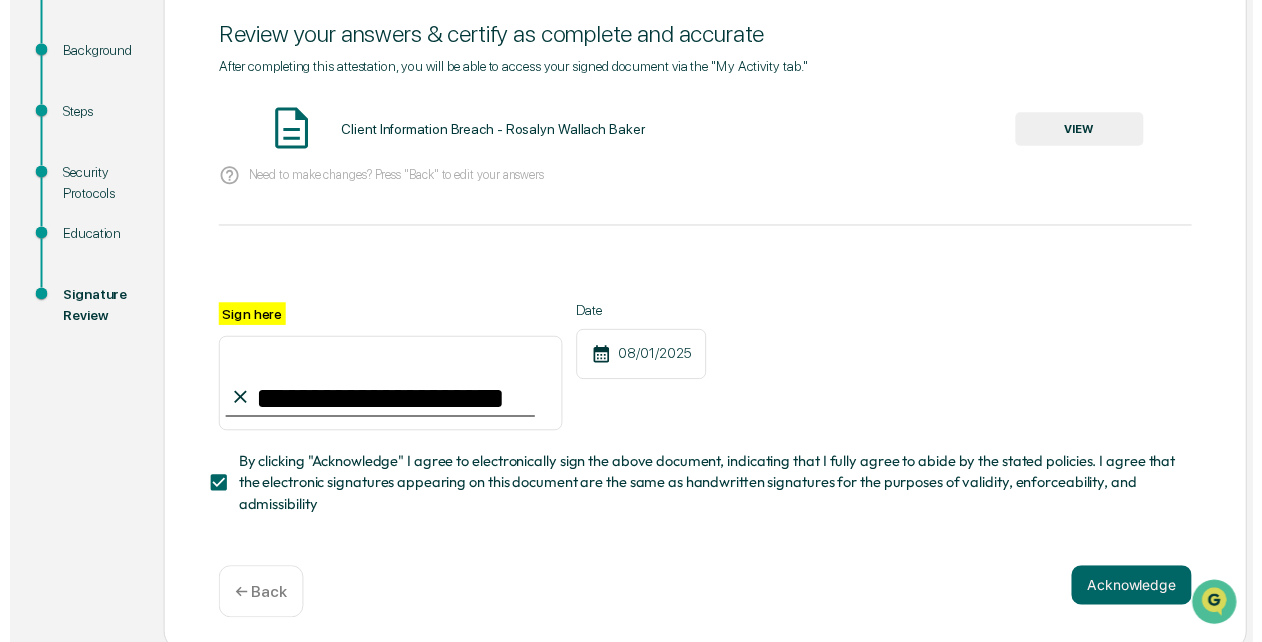 scroll, scrollTop: 278, scrollLeft: 0, axis: vertical 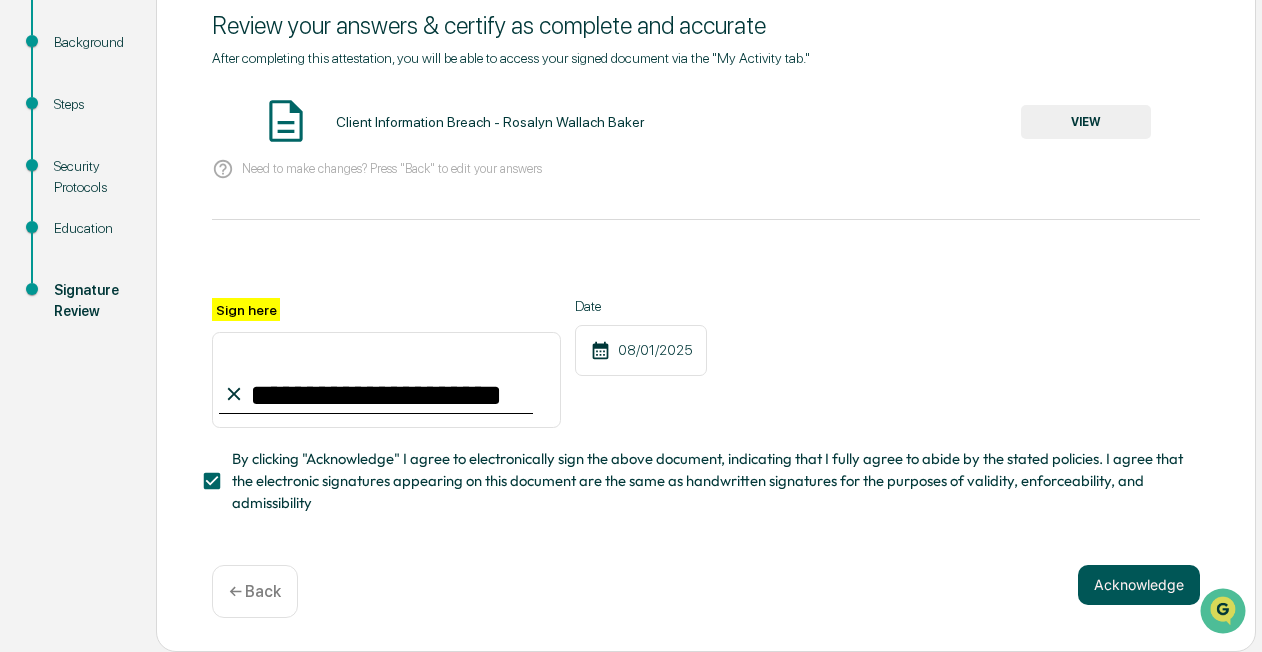 type on "**********" 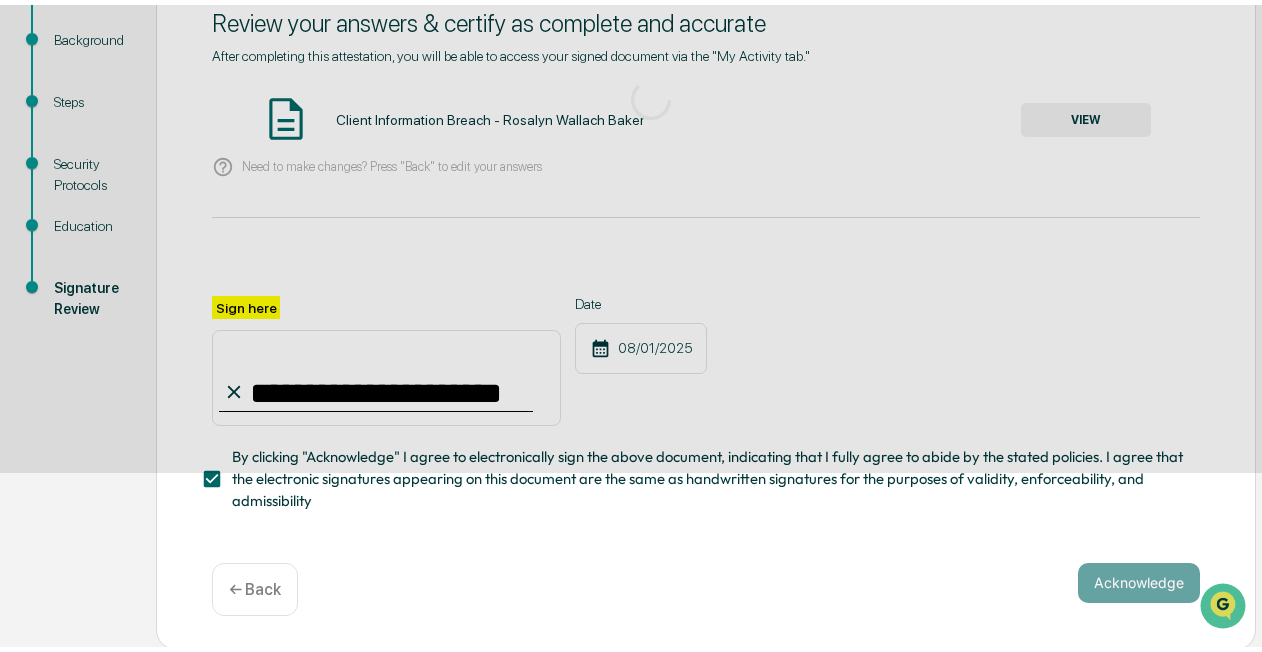 scroll, scrollTop: 154, scrollLeft: 0, axis: vertical 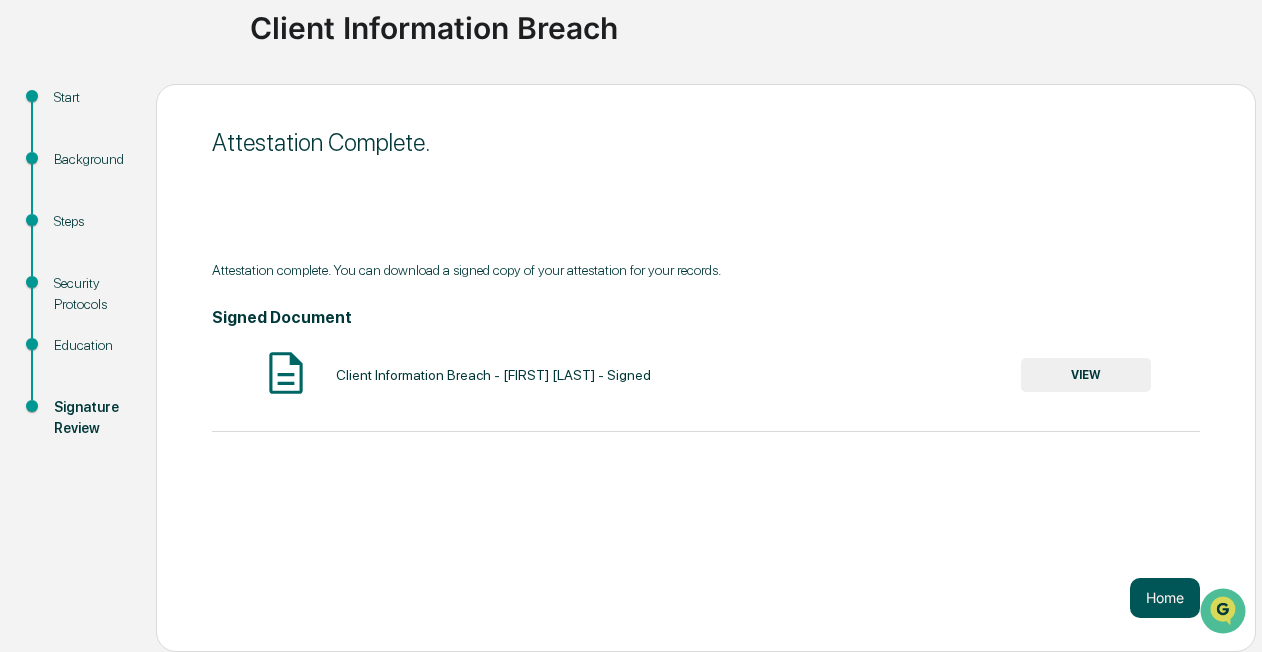 click on "Home" at bounding box center (1165, 598) 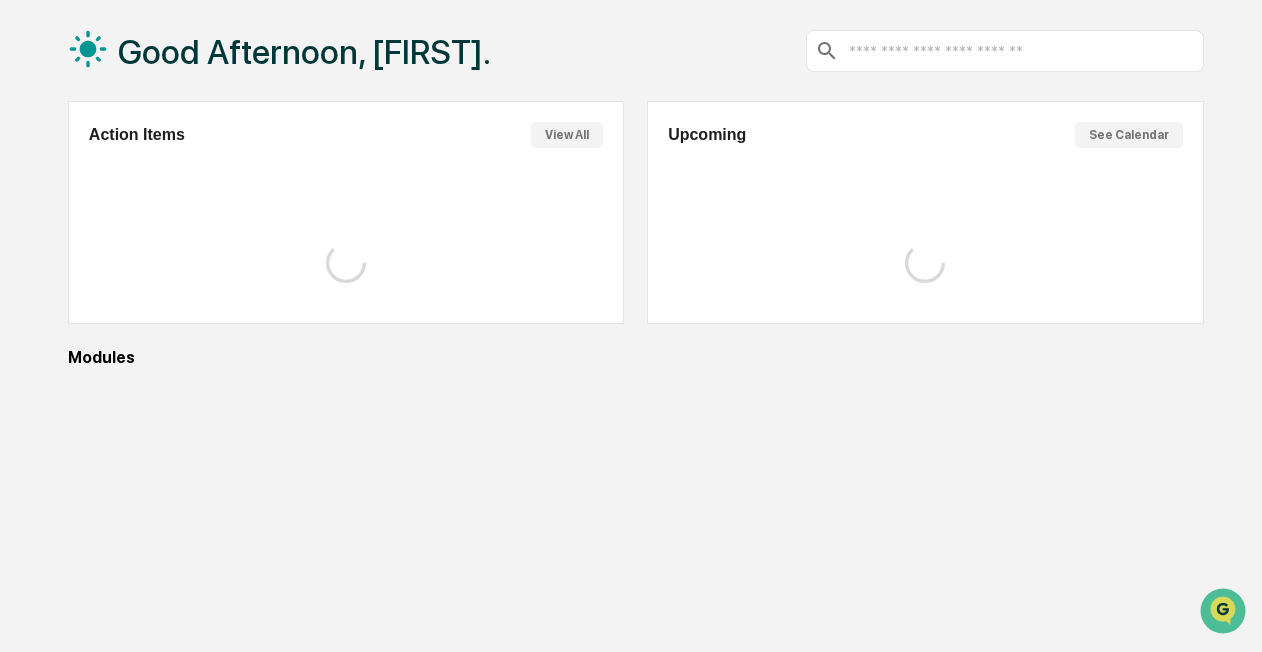 scroll, scrollTop: 154, scrollLeft: 0, axis: vertical 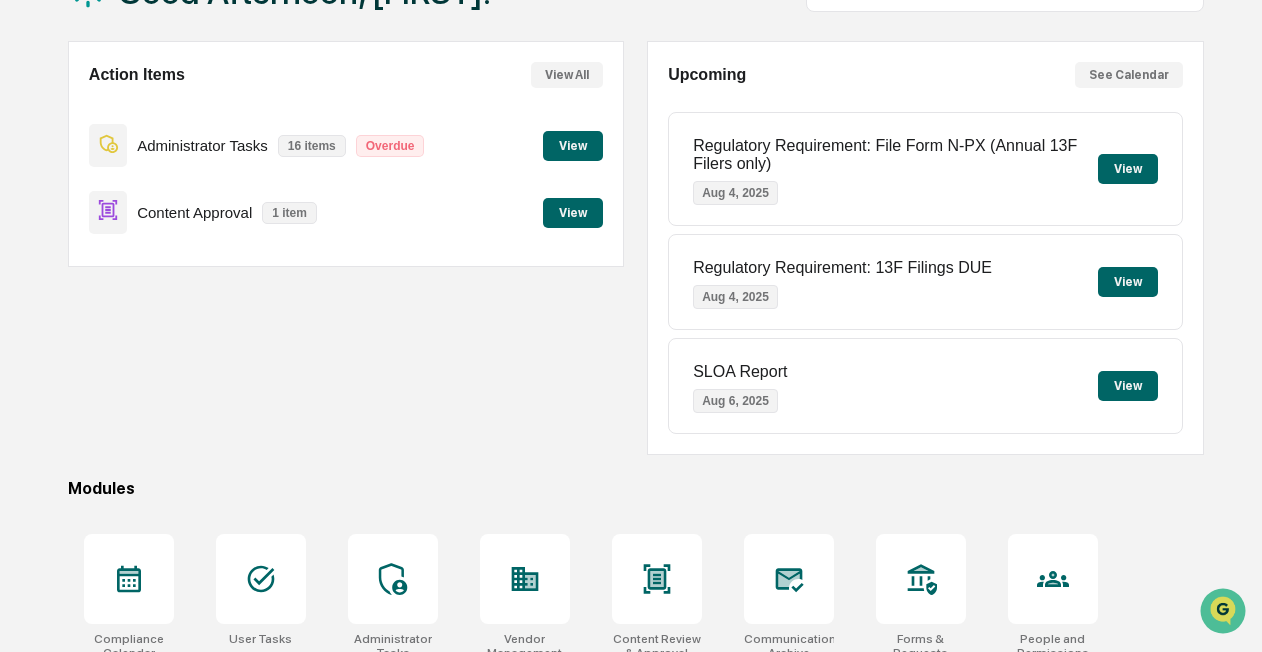 click on "View" at bounding box center [573, 146] 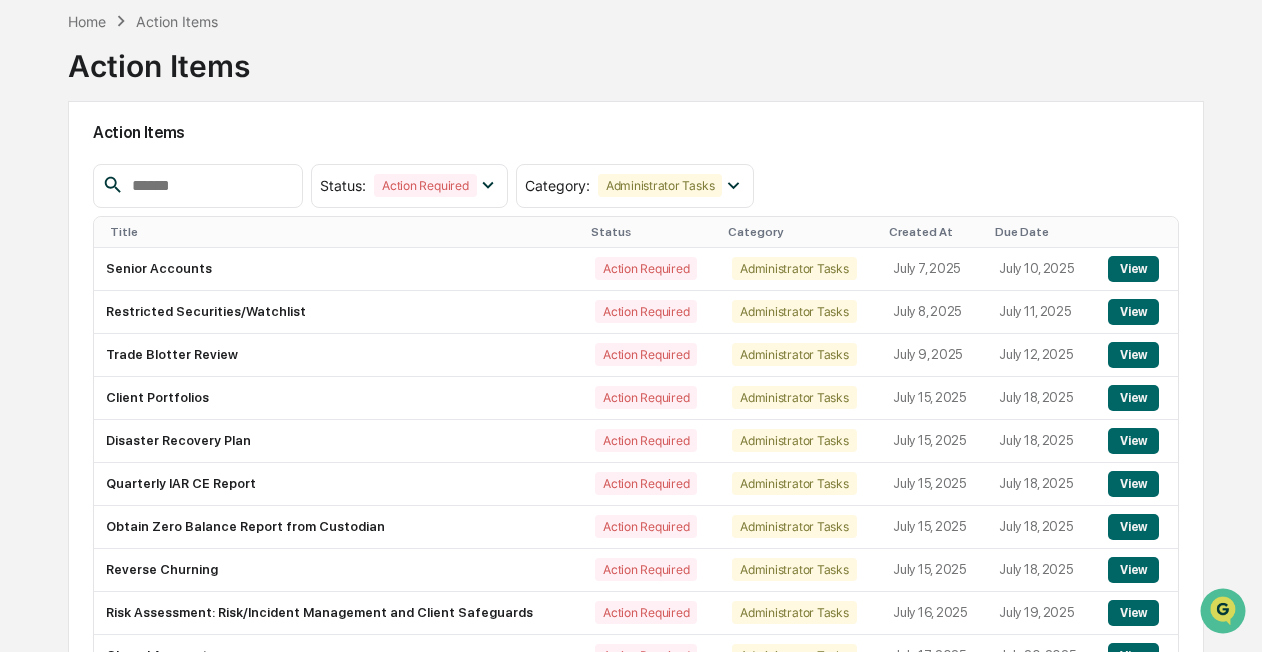 scroll, scrollTop: 154, scrollLeft: 0, axis: vertical 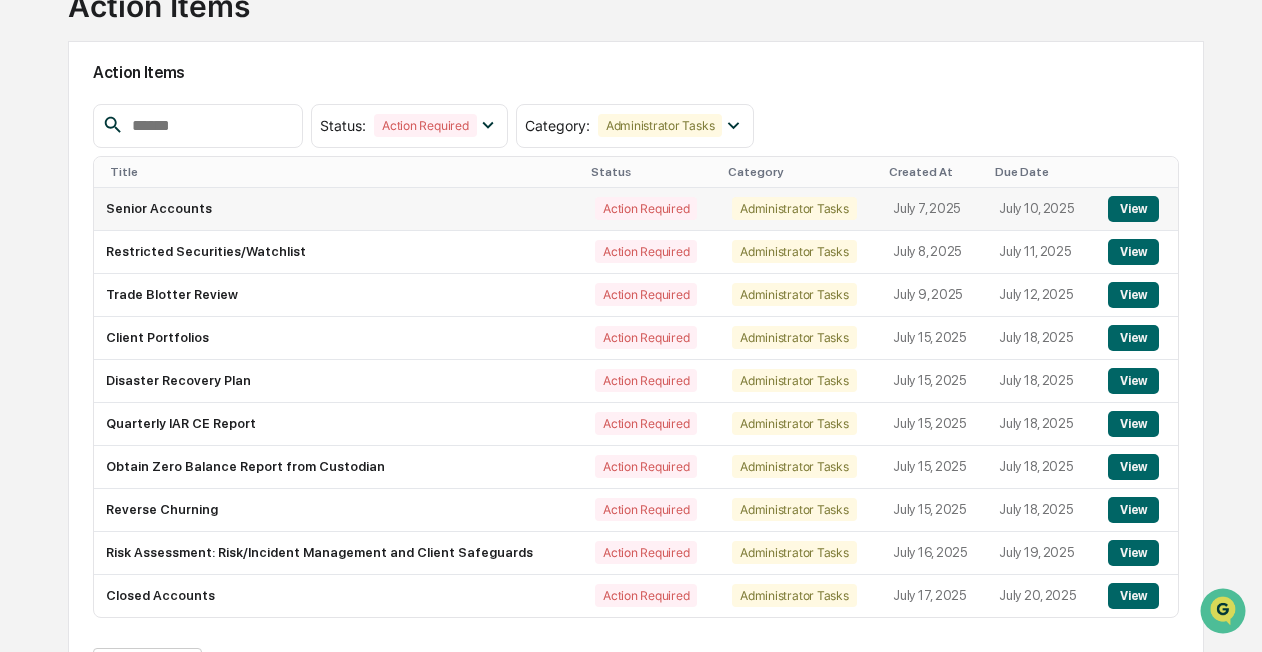 click on "View" at bounding box center (1133, 209) 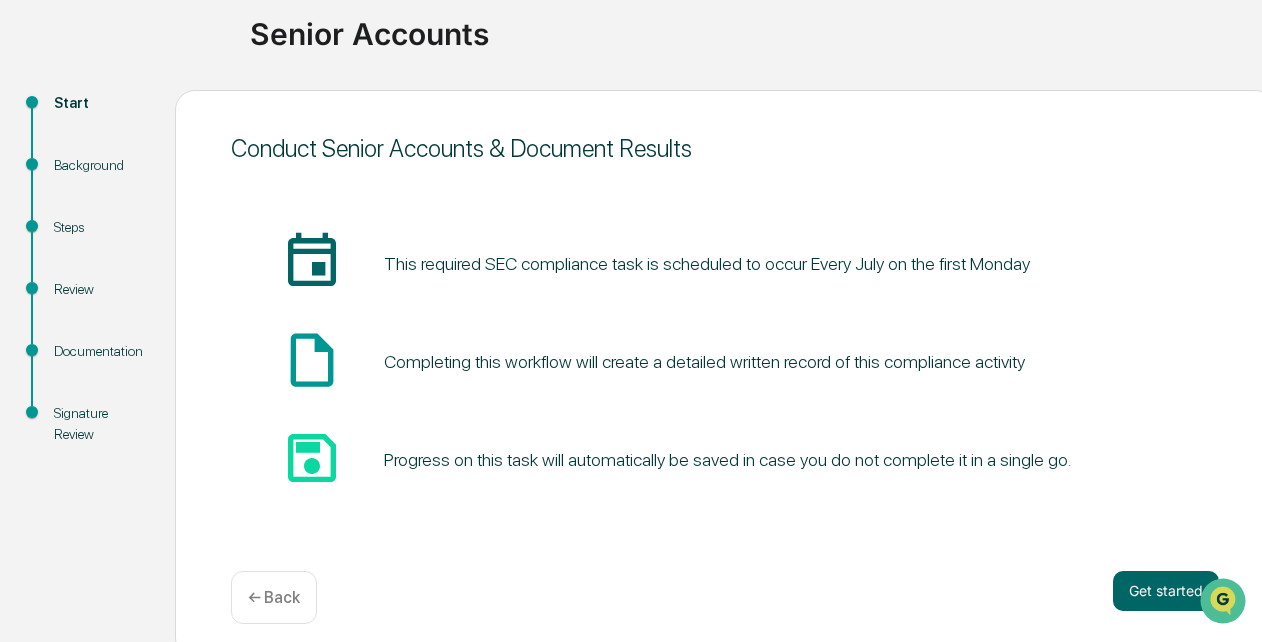 scroll, scrollTop: 164, scrollLeft: 0, axis: vertical 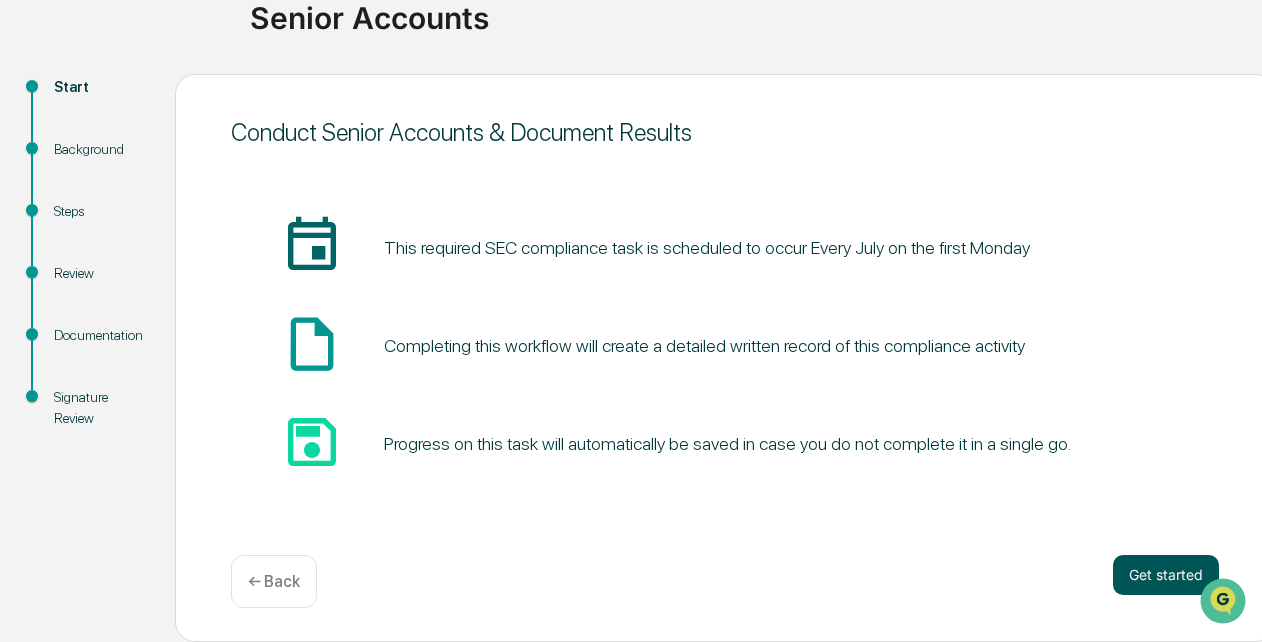 click on "Get started" at bounding box center (1166, 575) 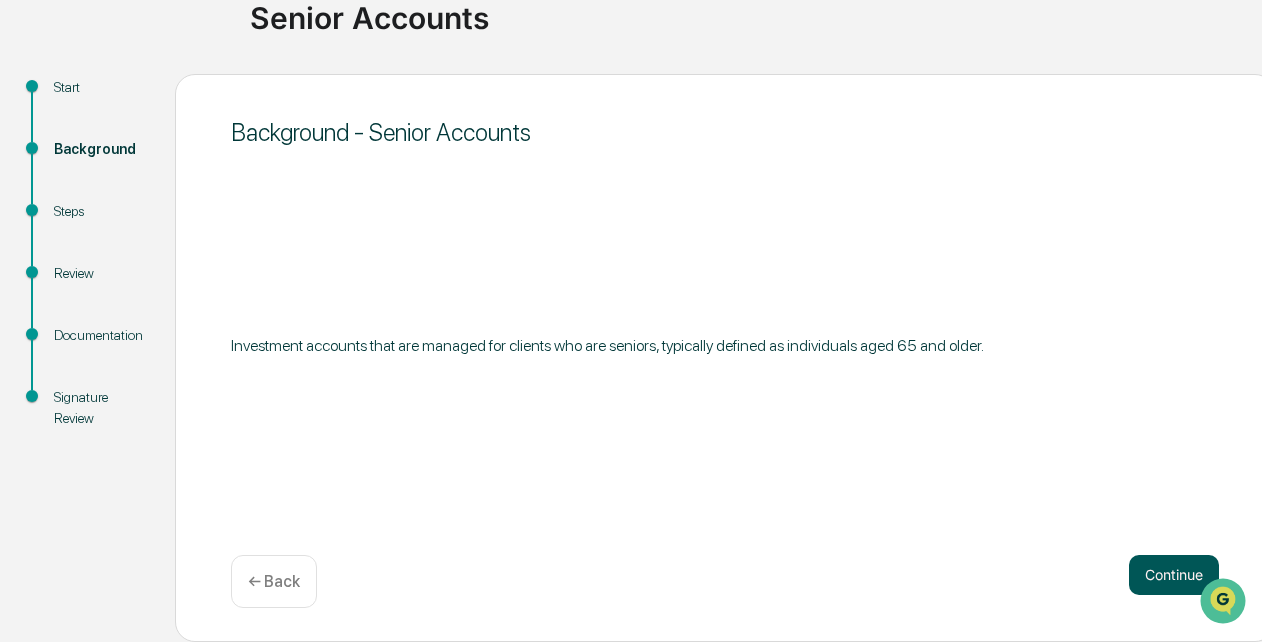 click on "Continue" at bounding box center (1174, 575) 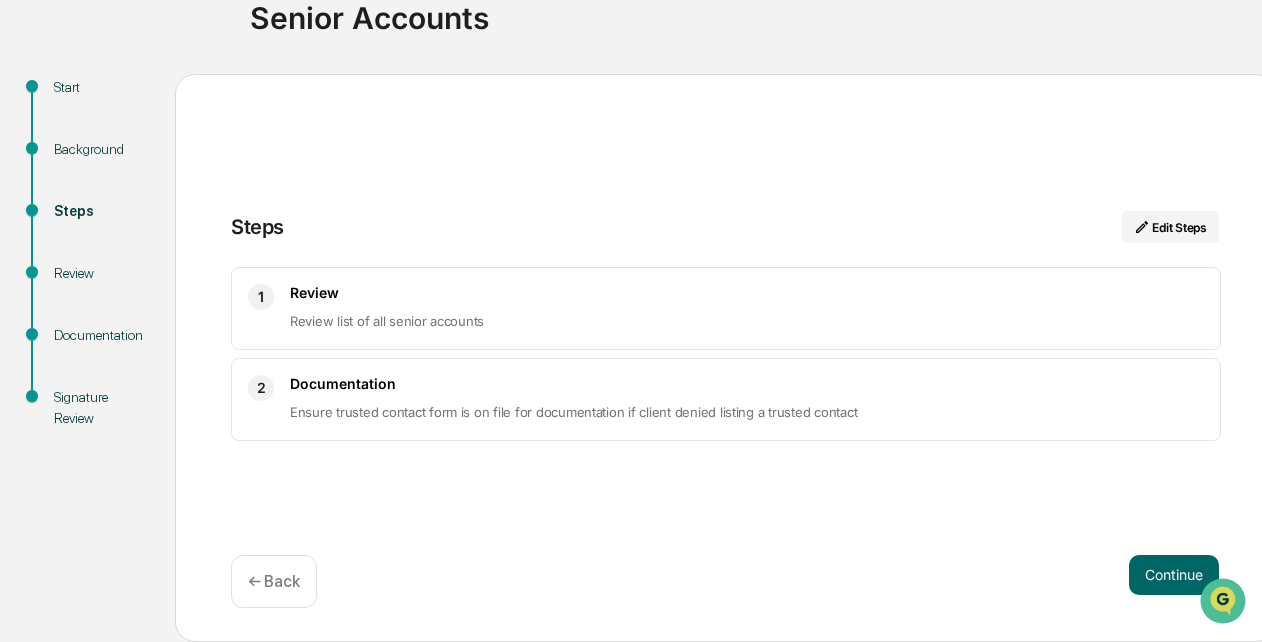 click on "Continue" at bounding box center [1174, 575] 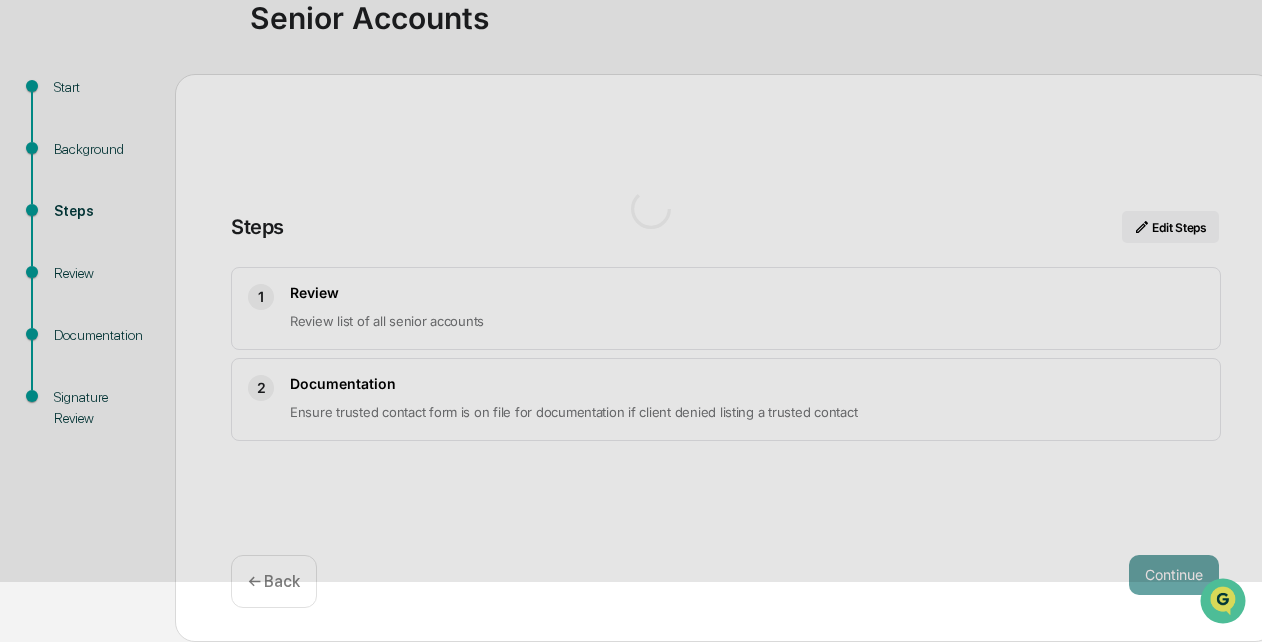scroll, scrollTop: 24, scrollLeft: 0, axis: vertical 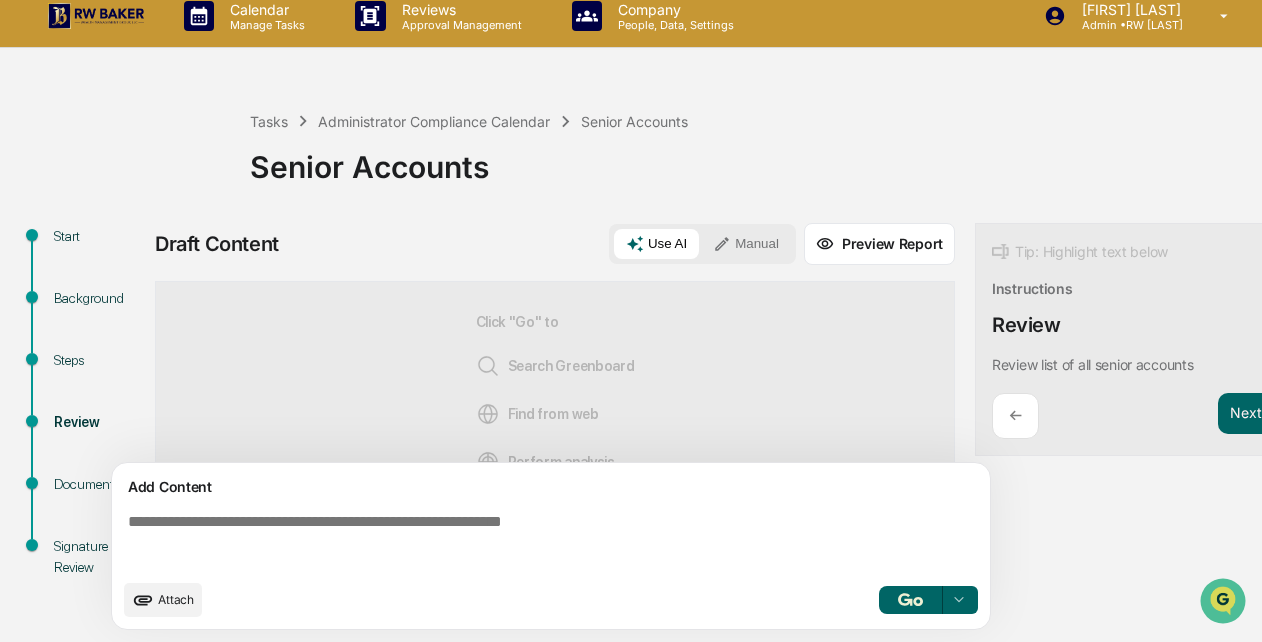 click on "Manual" at bounding box center (746, 244) 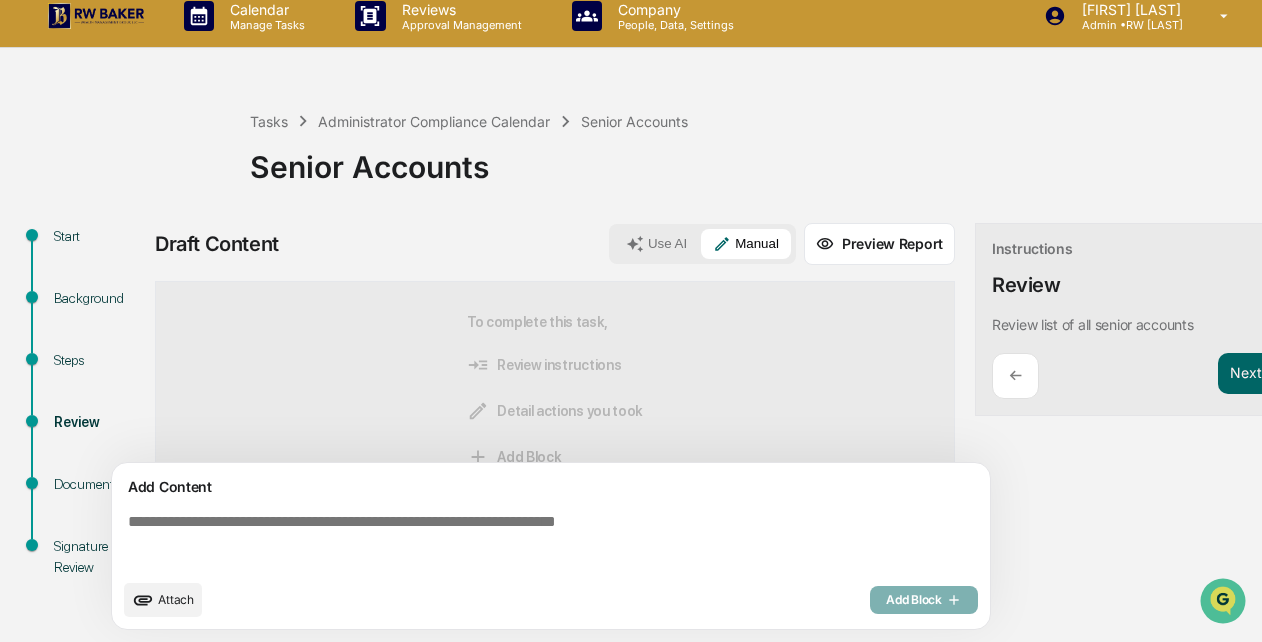 click at bounding box center [555, 541] 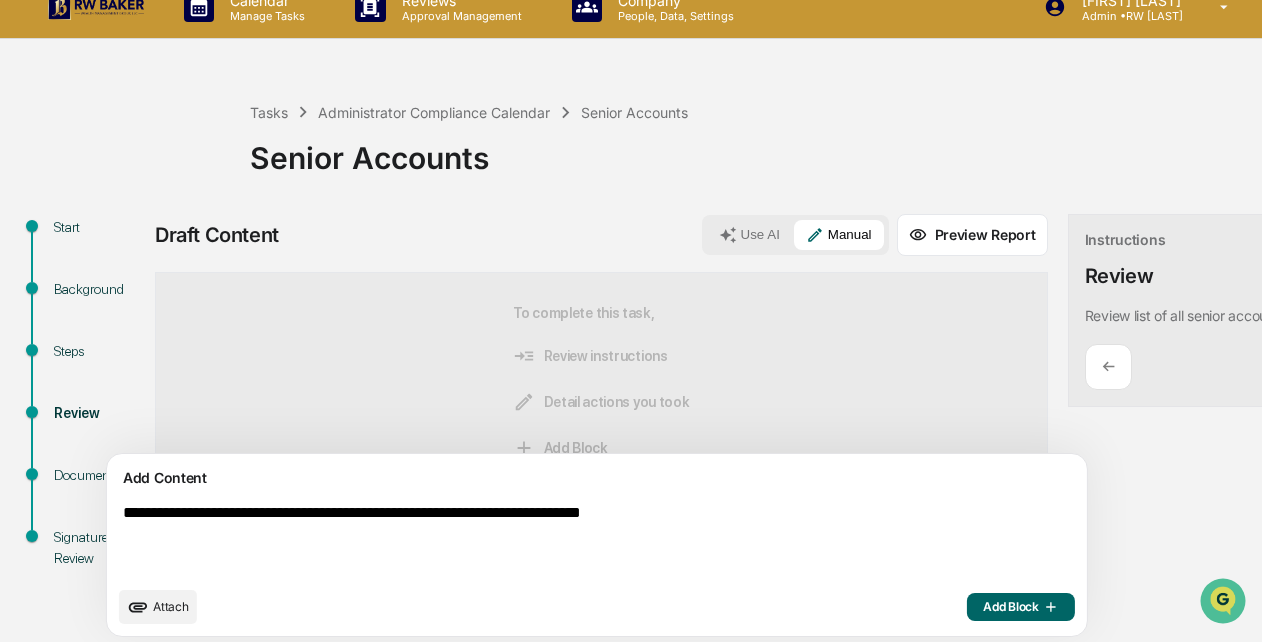 type on "**********" 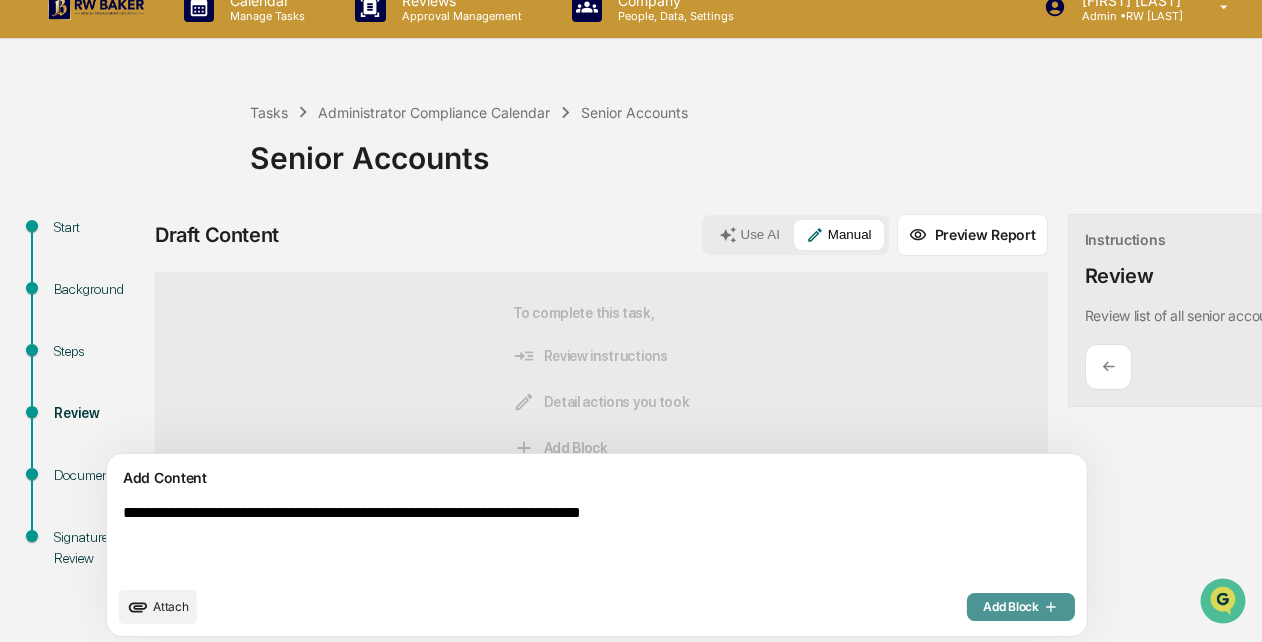 click on "Add Block" at bounding box center (1021, 607) 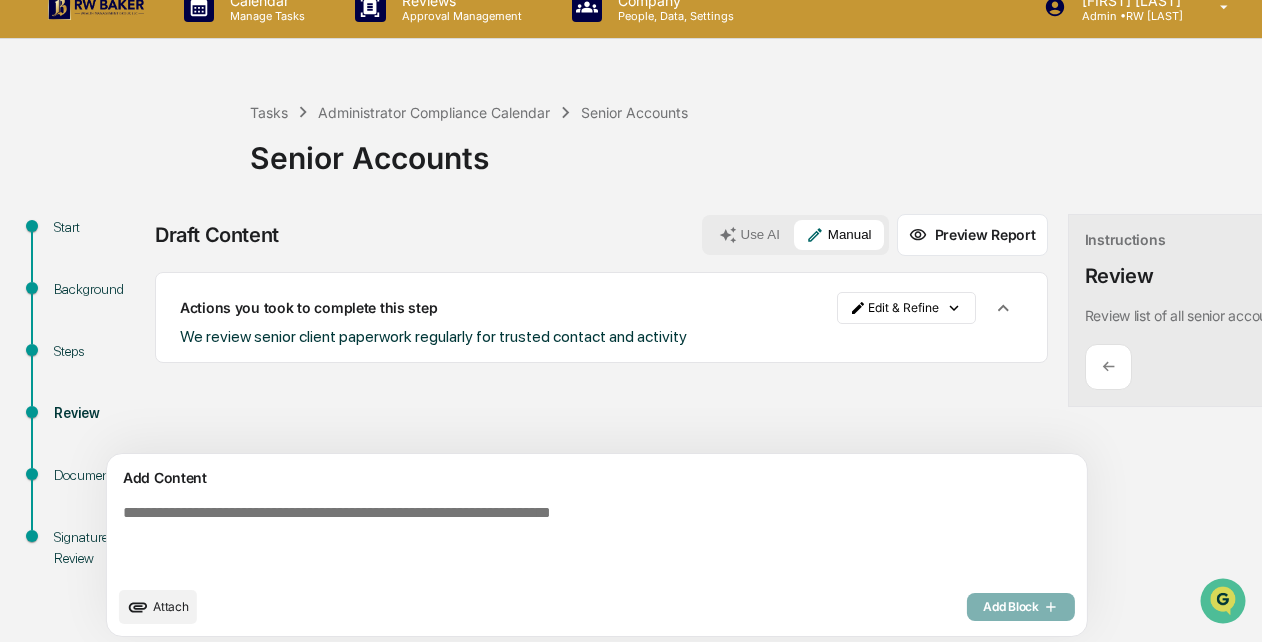click at bounding box center (550, 540) 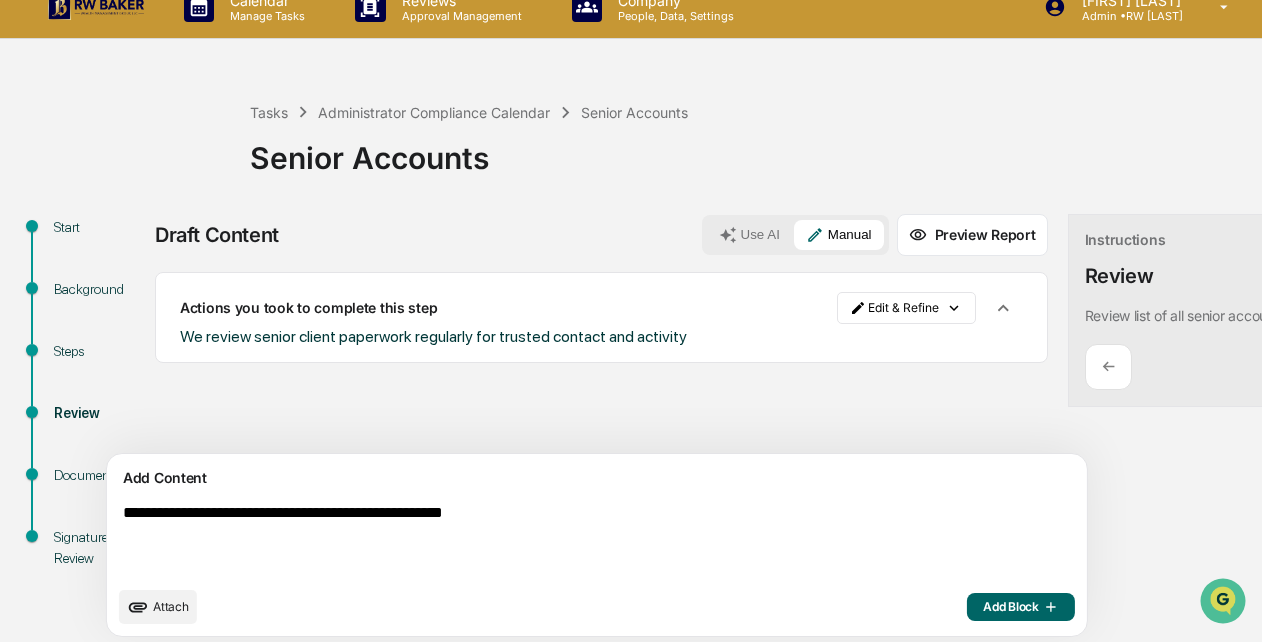 type on "**********" 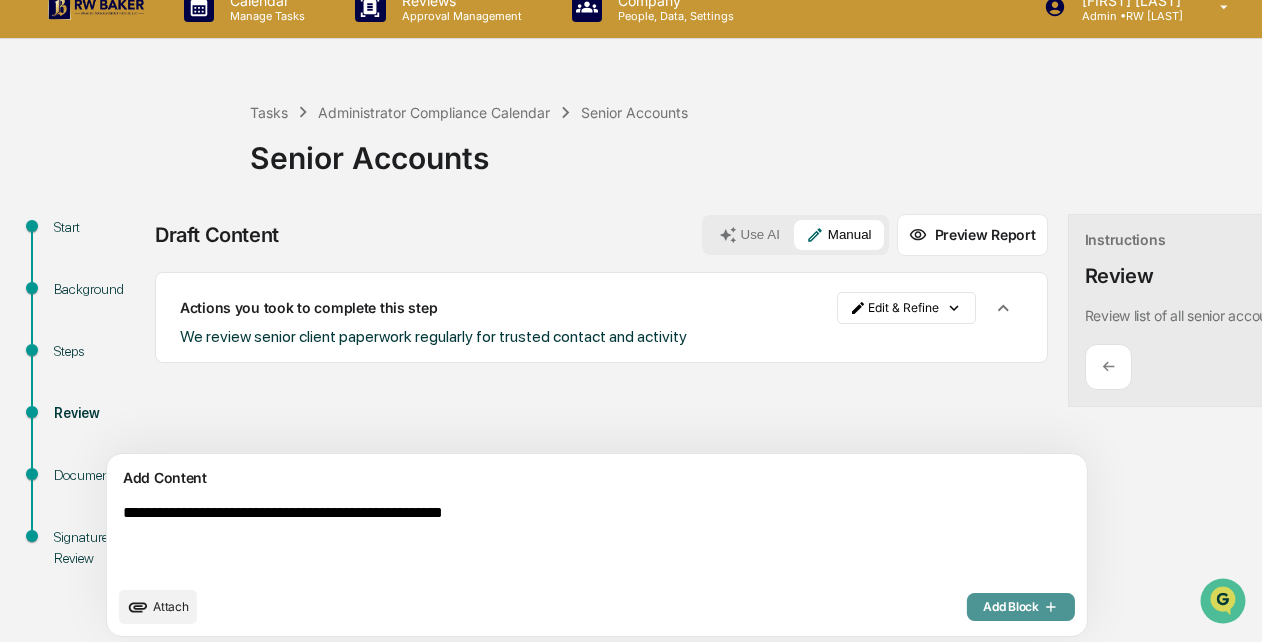 click on "Add Block" at bounding box center (1021, 607) 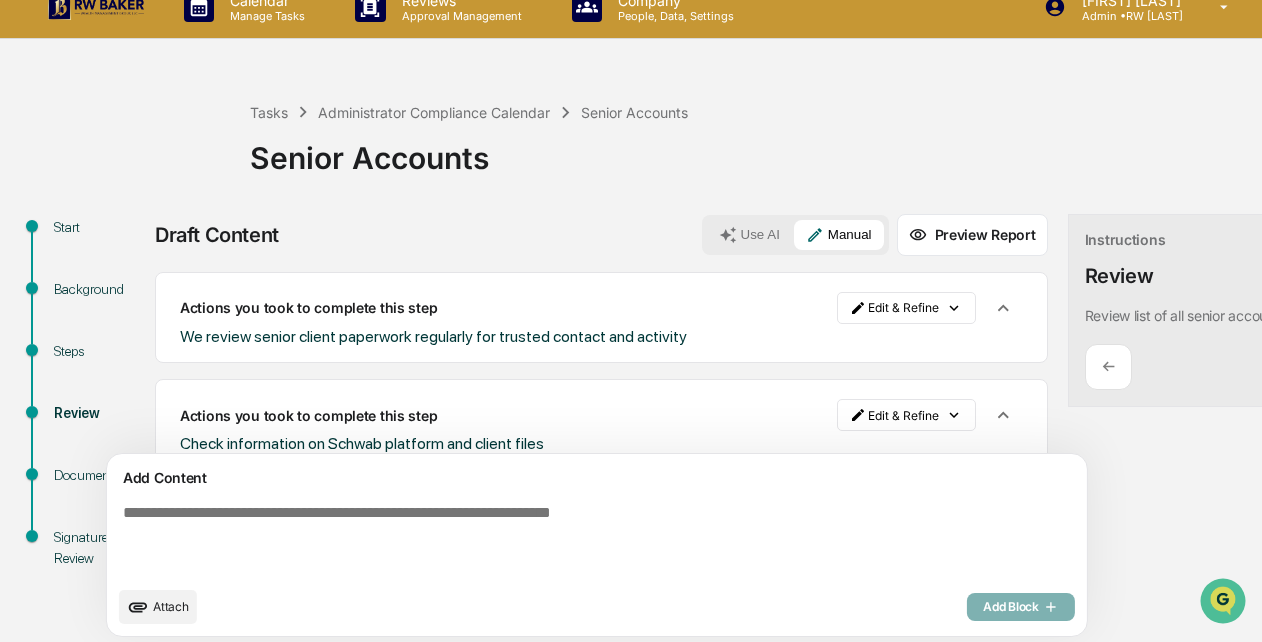 click on "Next ➔" at bounding box center [1347, 365] 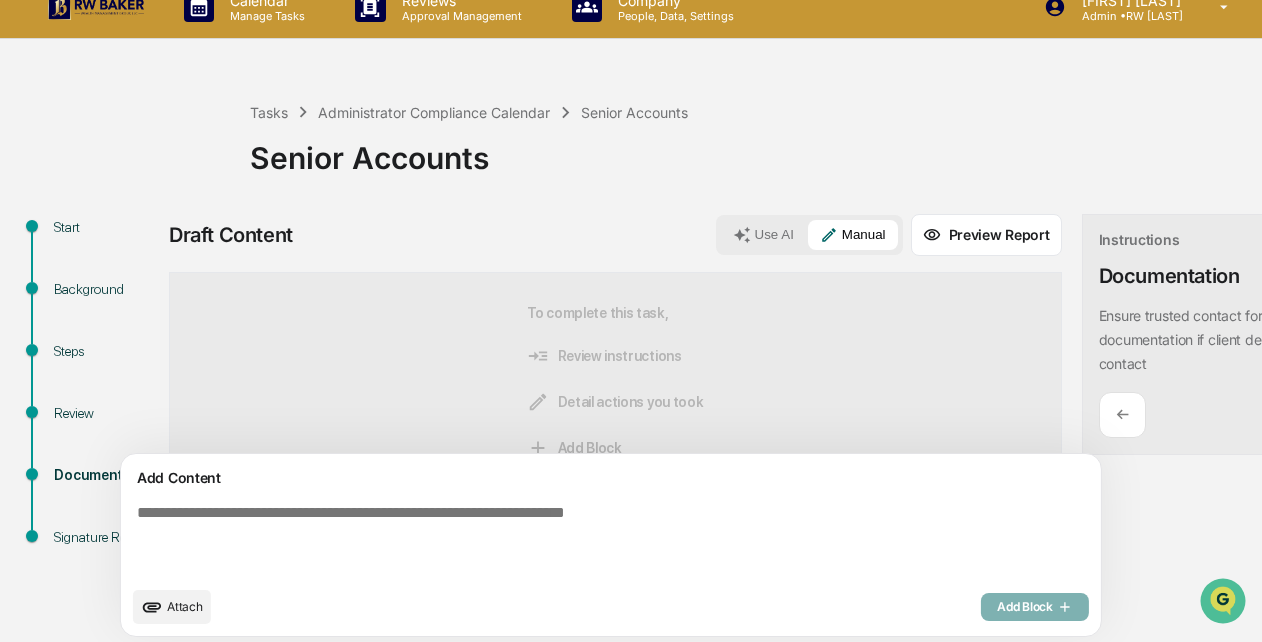click on "Next ➔" at bounding box center (1361, 413) 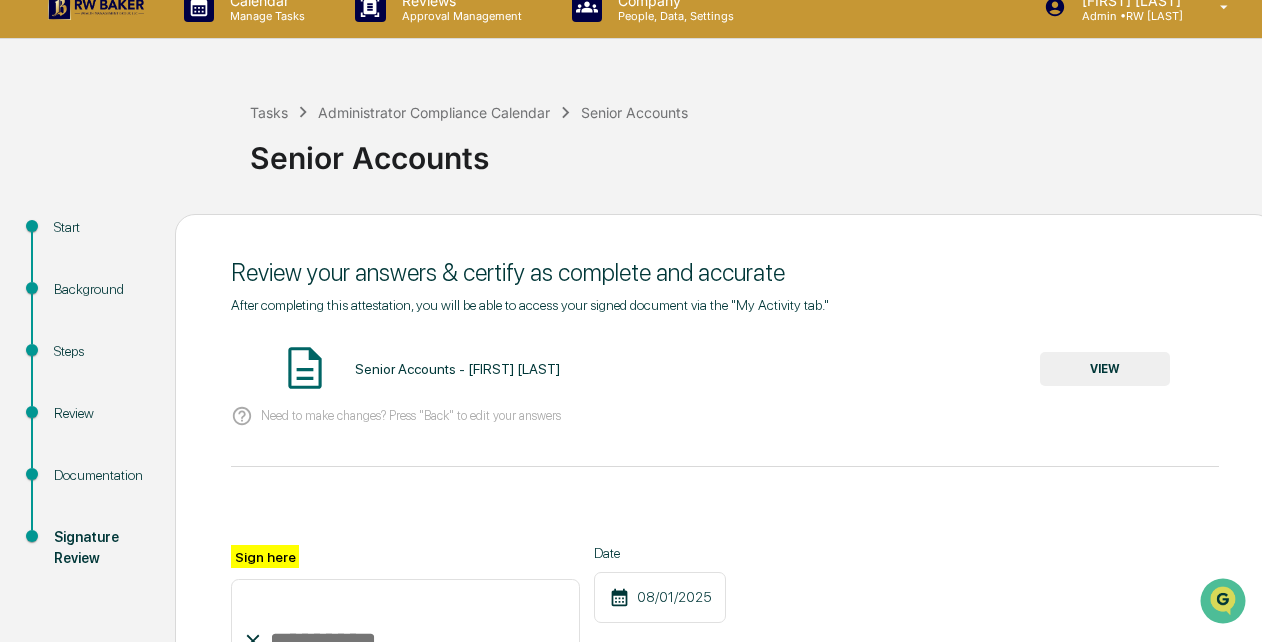 click on "VIEW" at bounding box center [1105, 369] 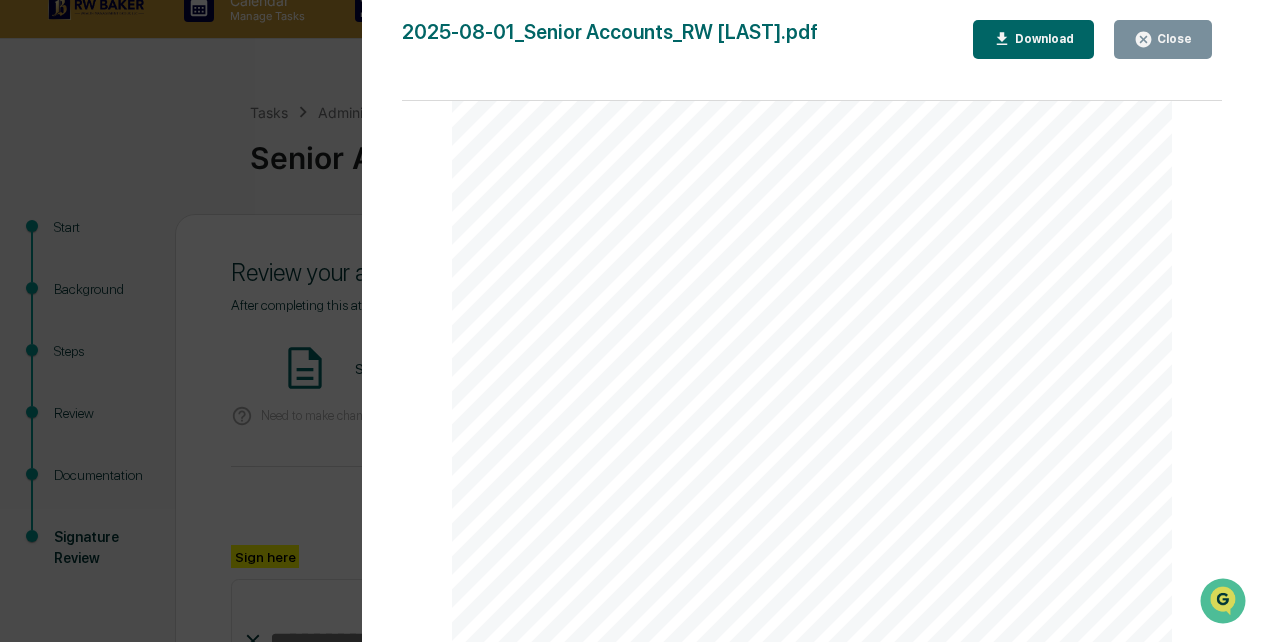 scroll, scrollTop: 433, scrollLeft: 0, axis: vertical 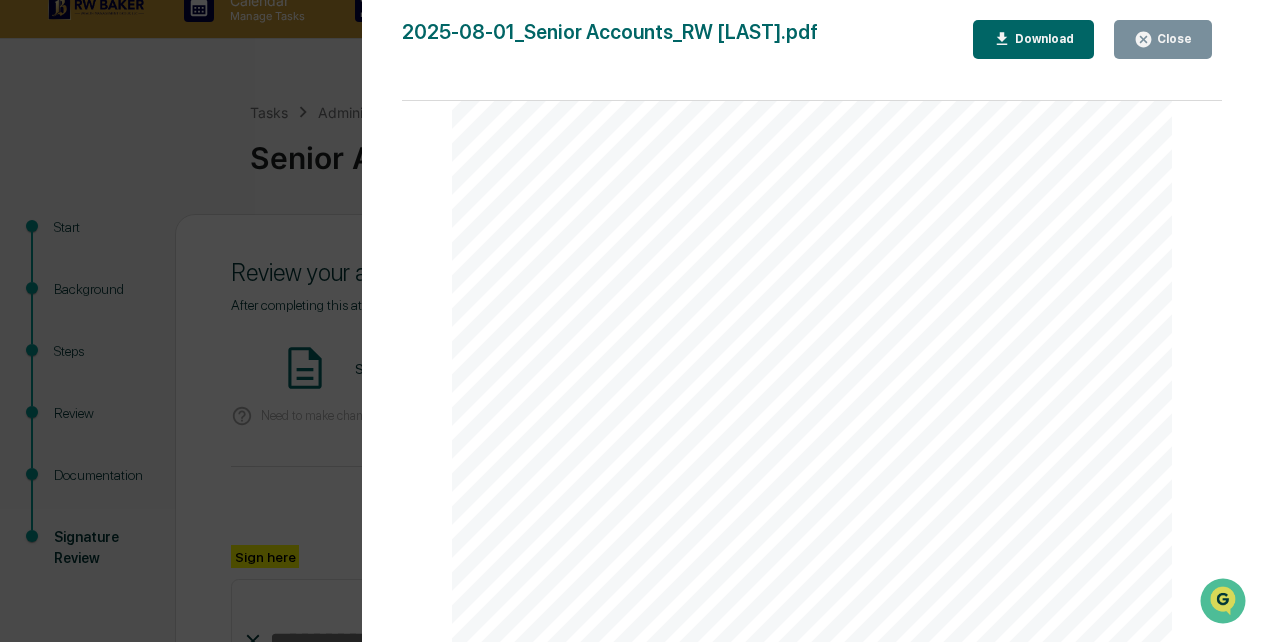 click 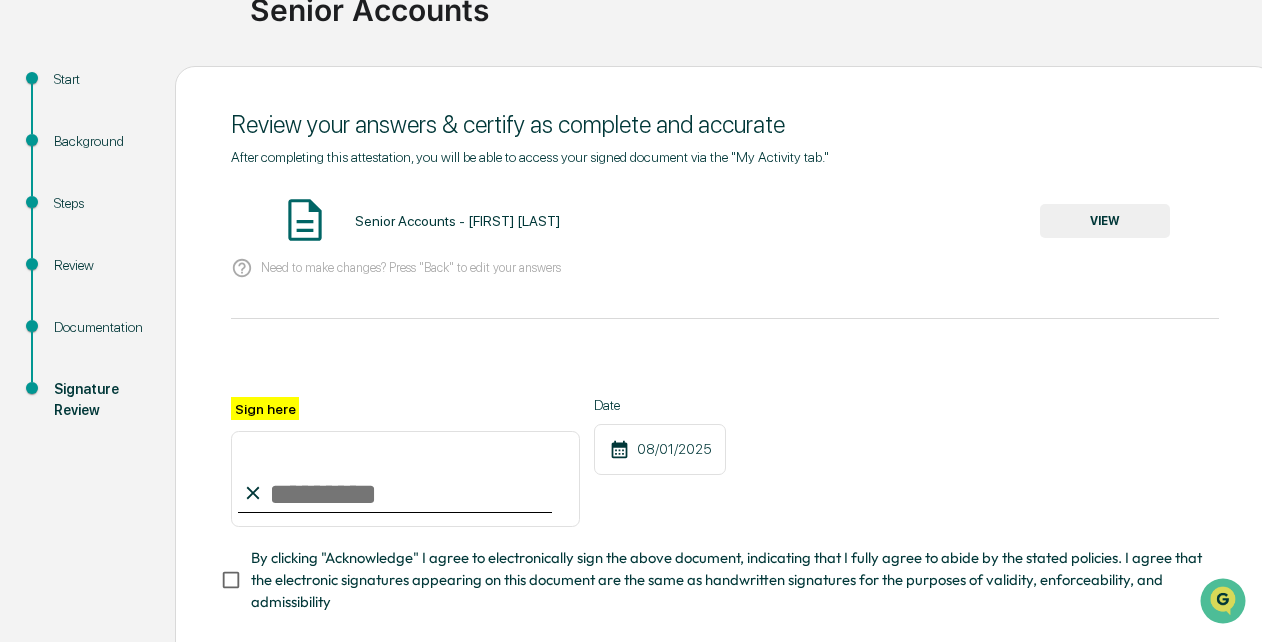 scroll, scrollTop: 191, scrollLeft: 0, axis: vertical 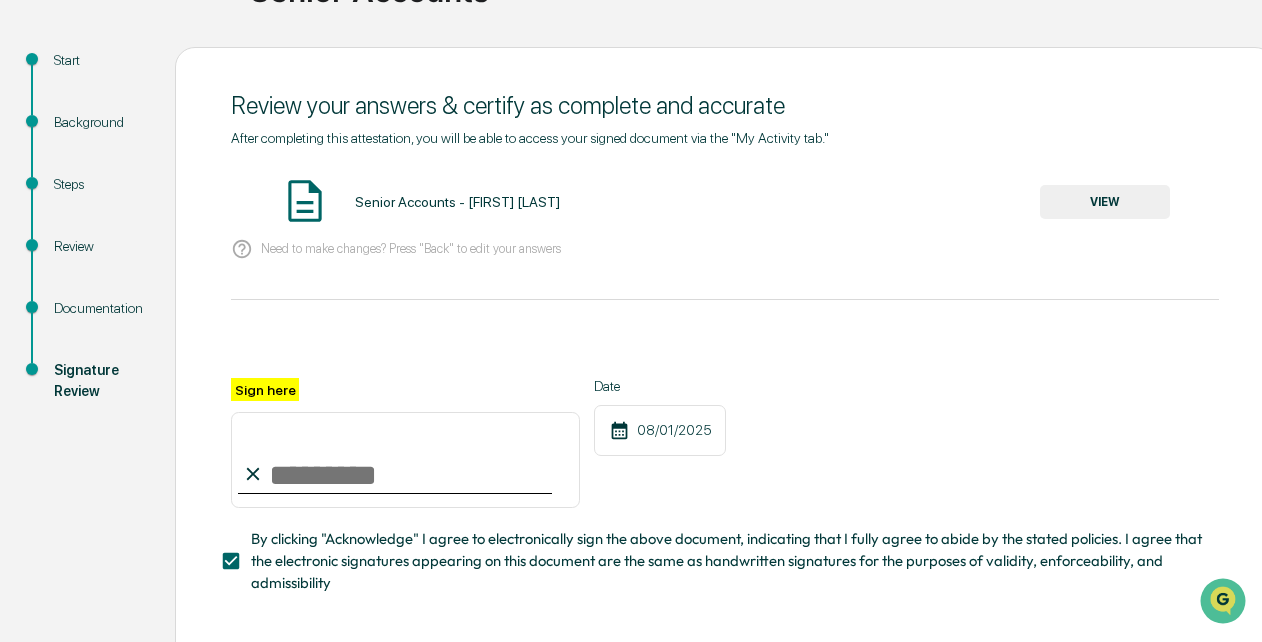 click 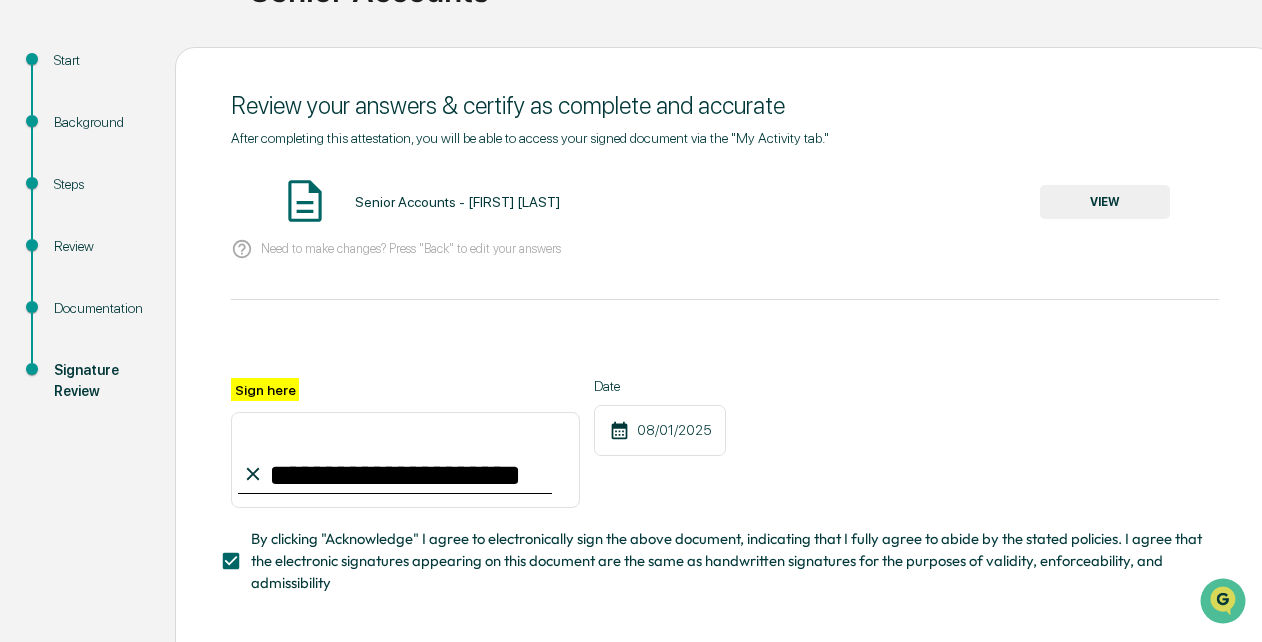 type on "**********" 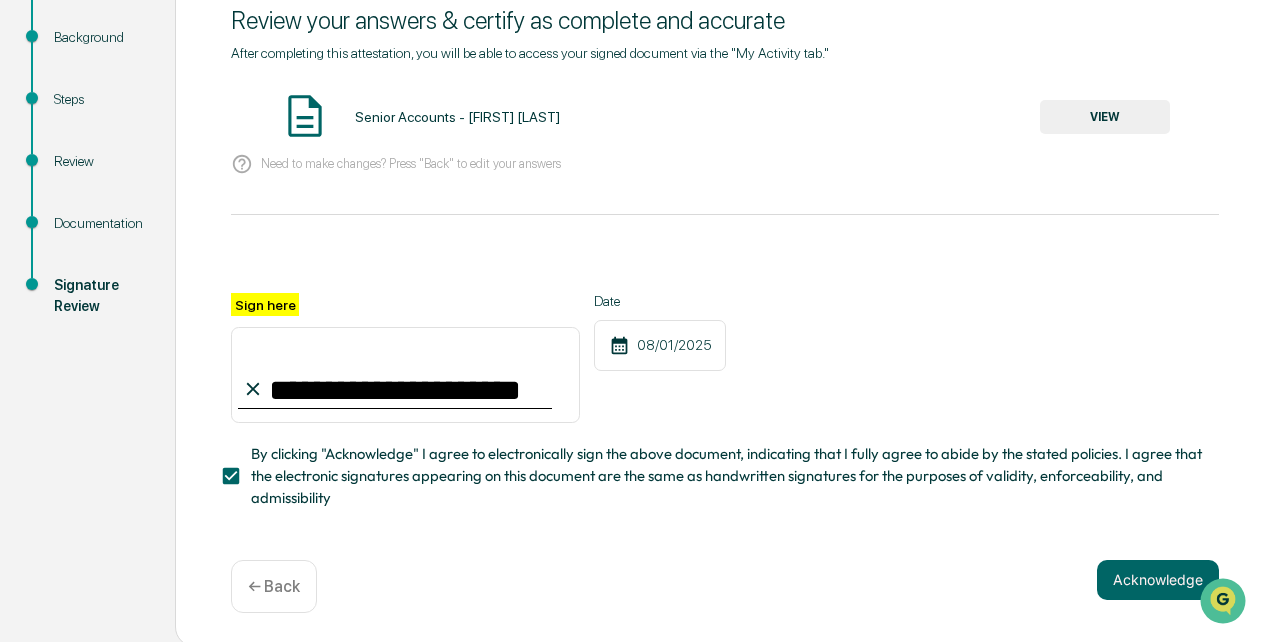 scroll, scrollTop: 288, scrollLeft: 0, axis: vertical 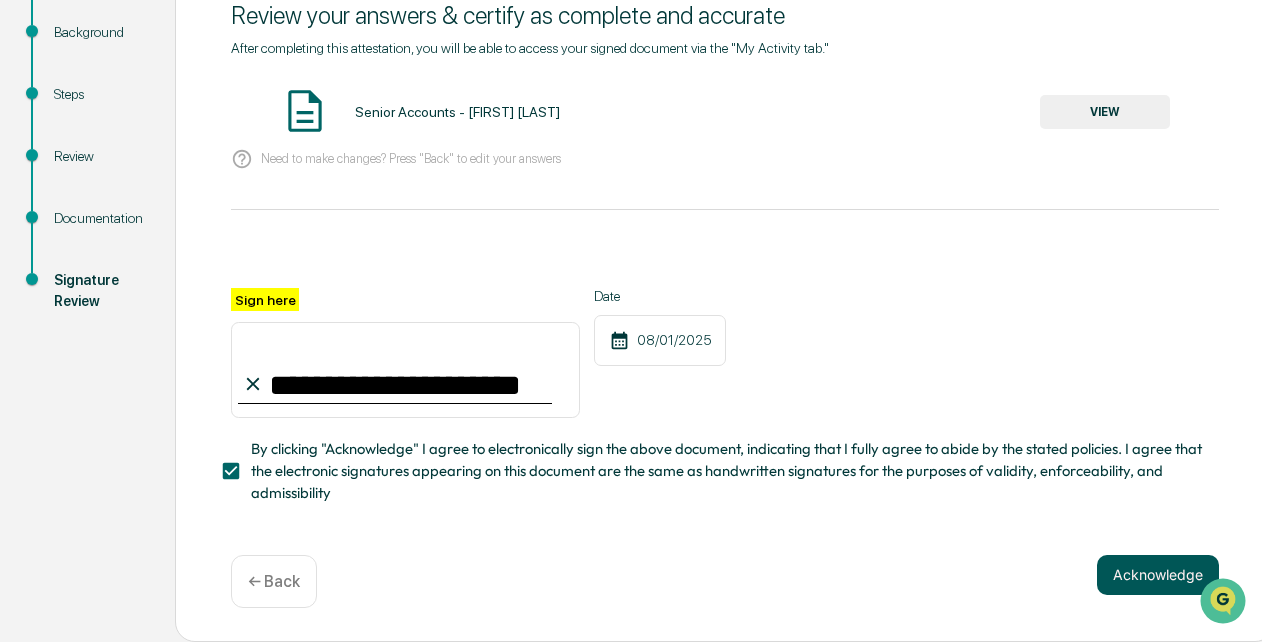 click on "Acknowledge" at bounding box center (1158, 575) 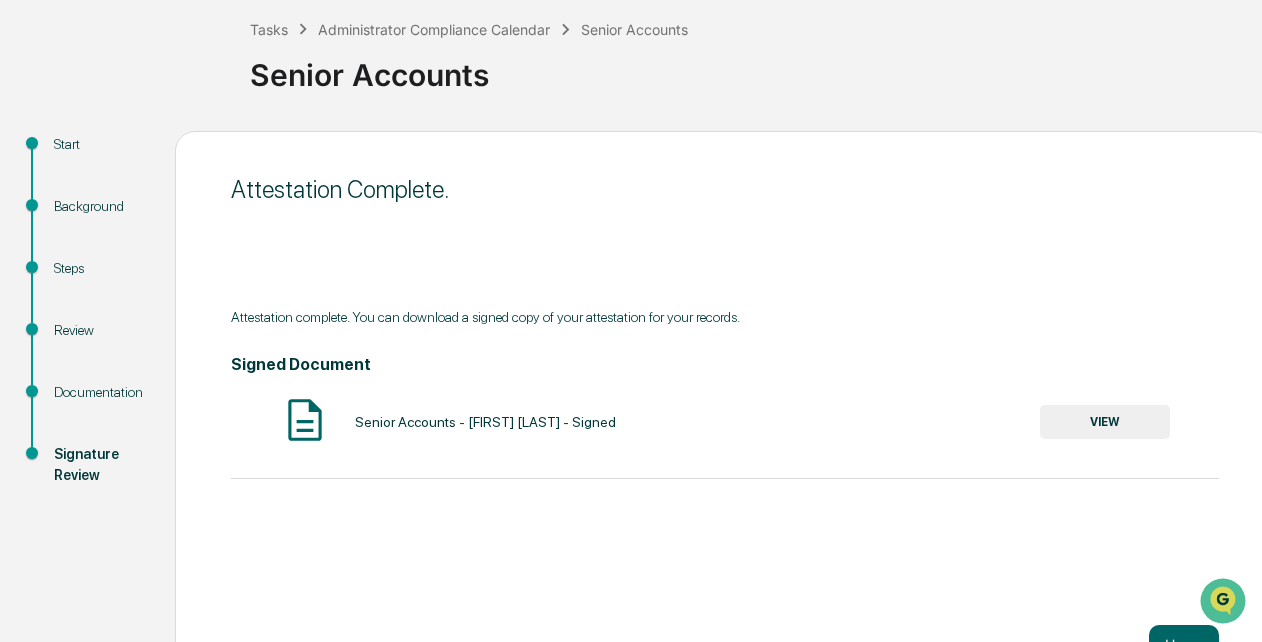scroll, scrollTop: 164, scrollLeft: 0, axis: vertical 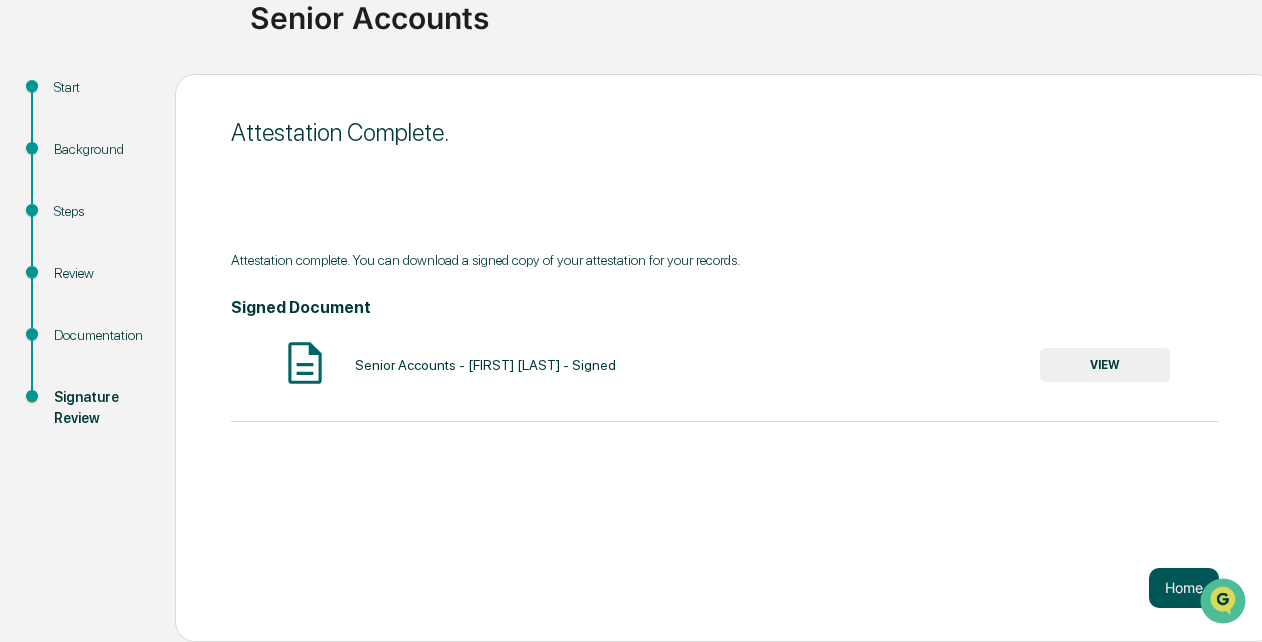 click on "Home" at bounding box center [1184, 588] 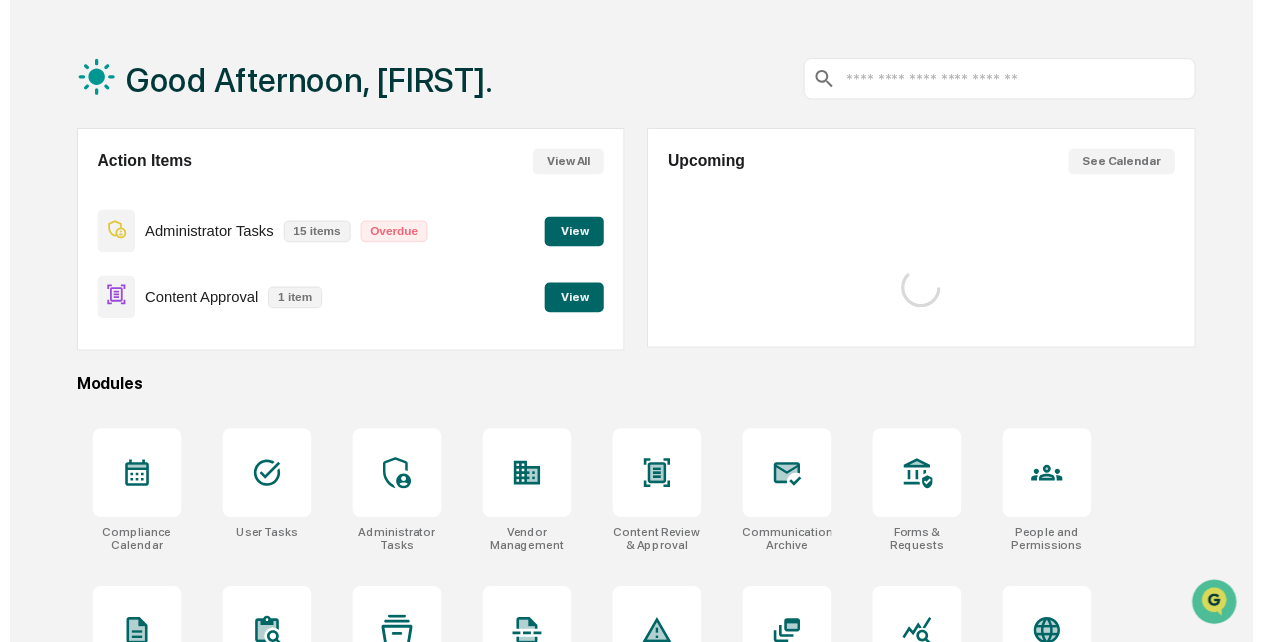 scroll, scrollTop: 61, scrollLeft: 0, axis: vertical 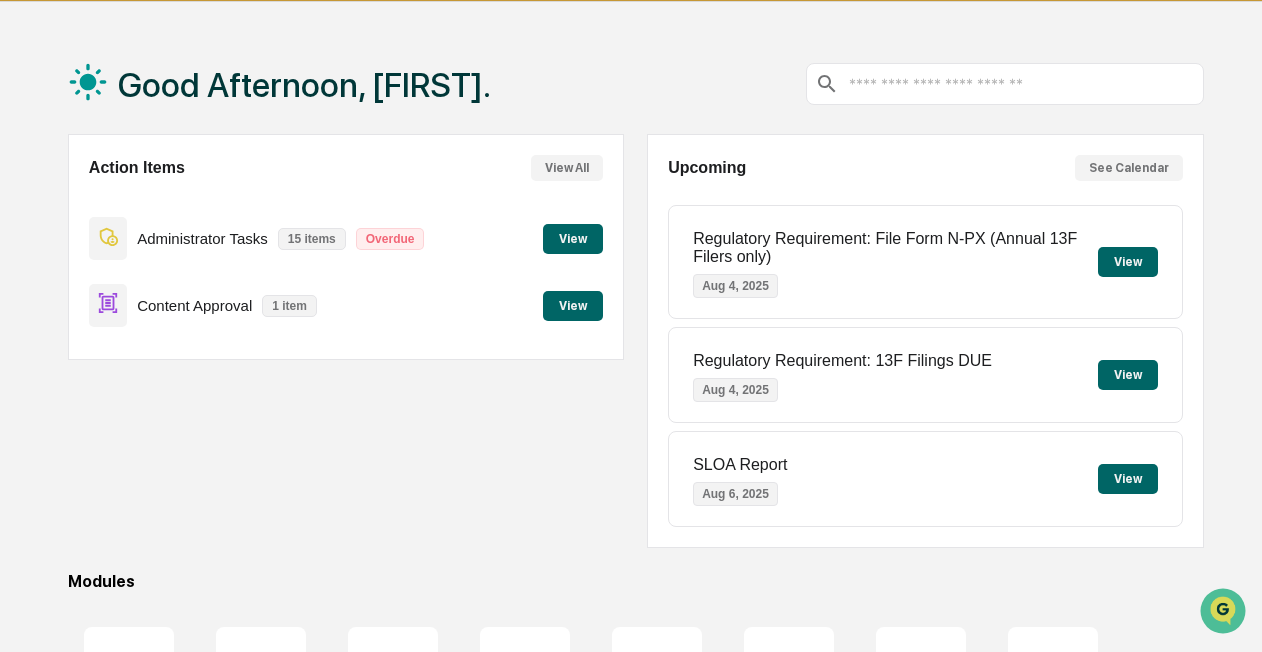 click on "View" at bounding box center [573, 239] 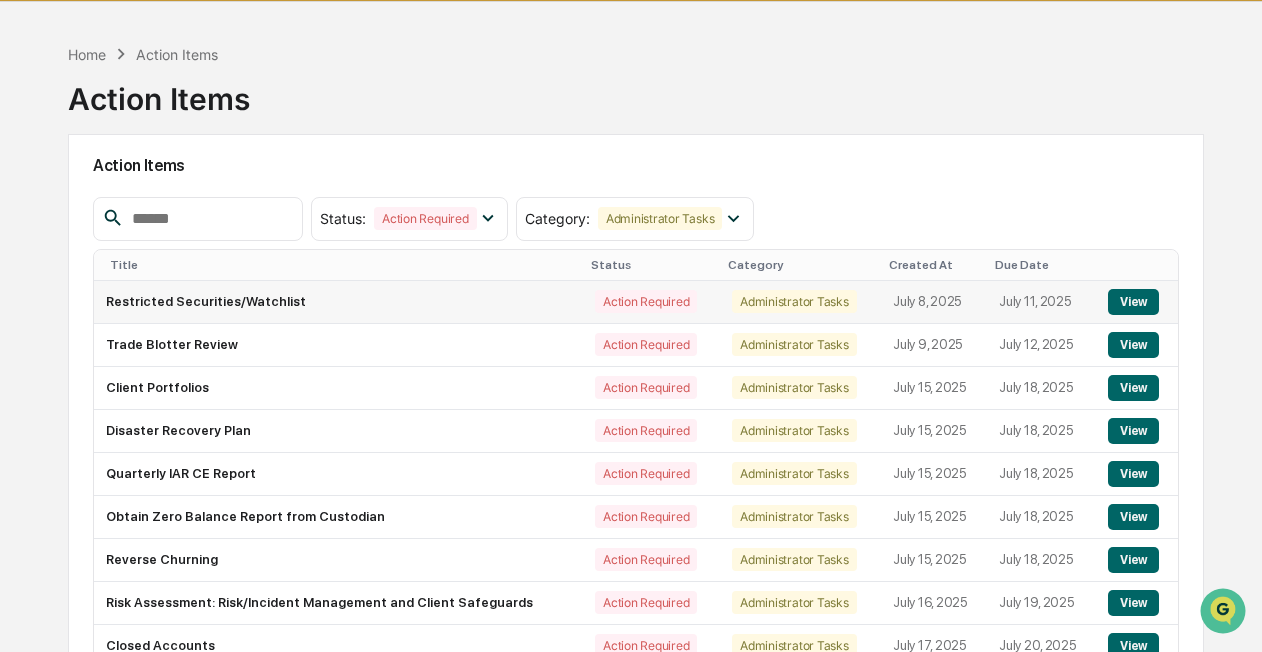 click on "View" at bounding box center (1133, 302) 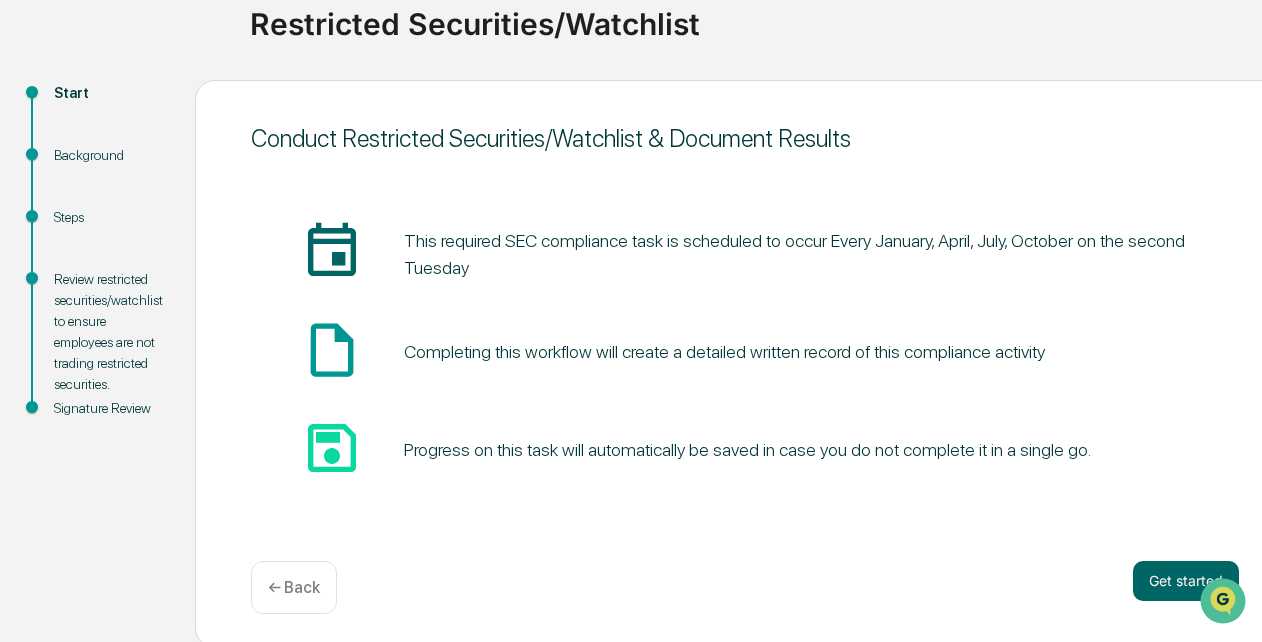 scroll, scrollTop: 164, scrollLeft: 0, axis: vertical 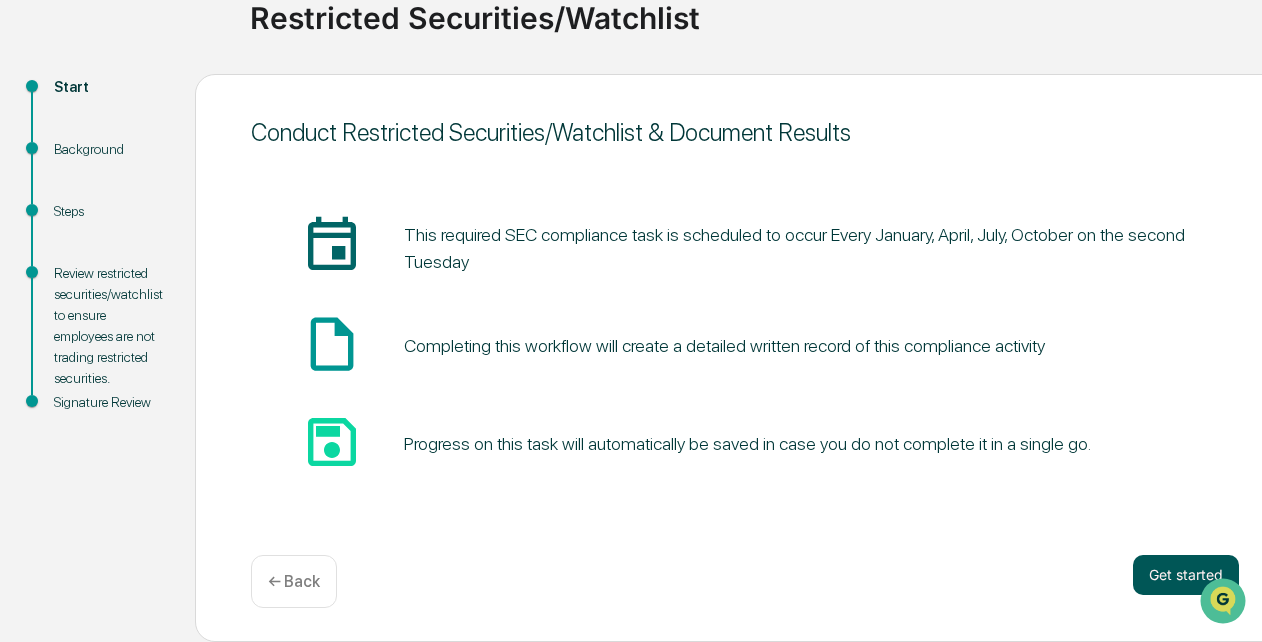 click on "Get started" at bounding box center (1186, 575) 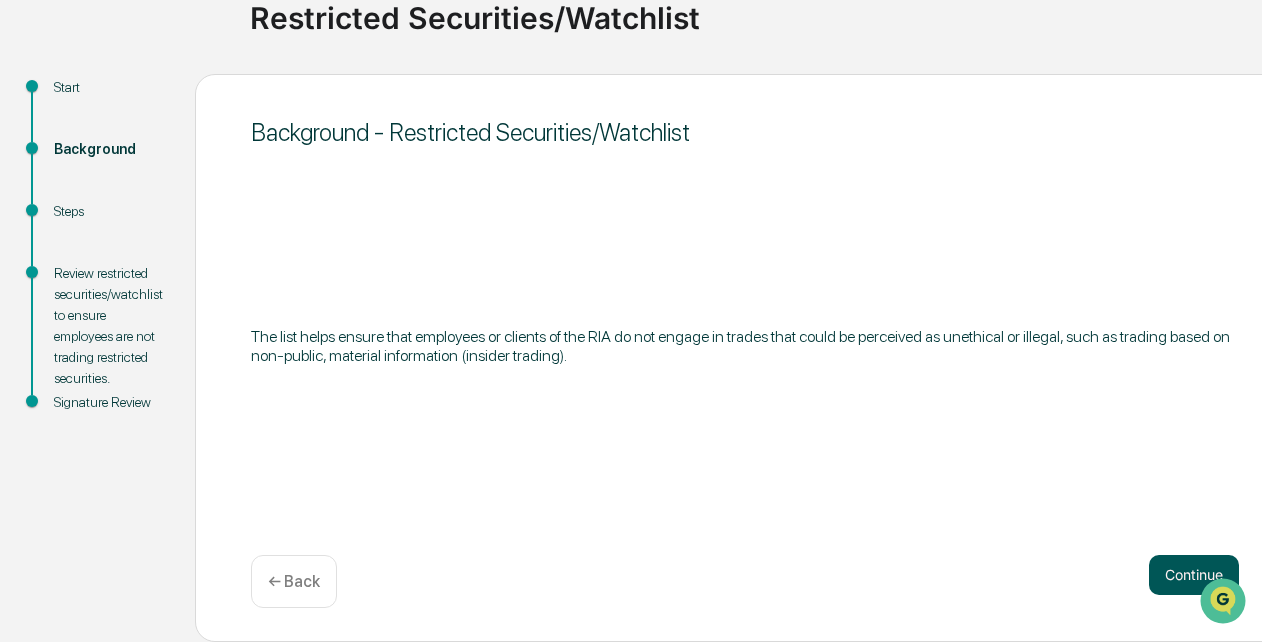 click on "Continue" at bounding box center (1194, 575) 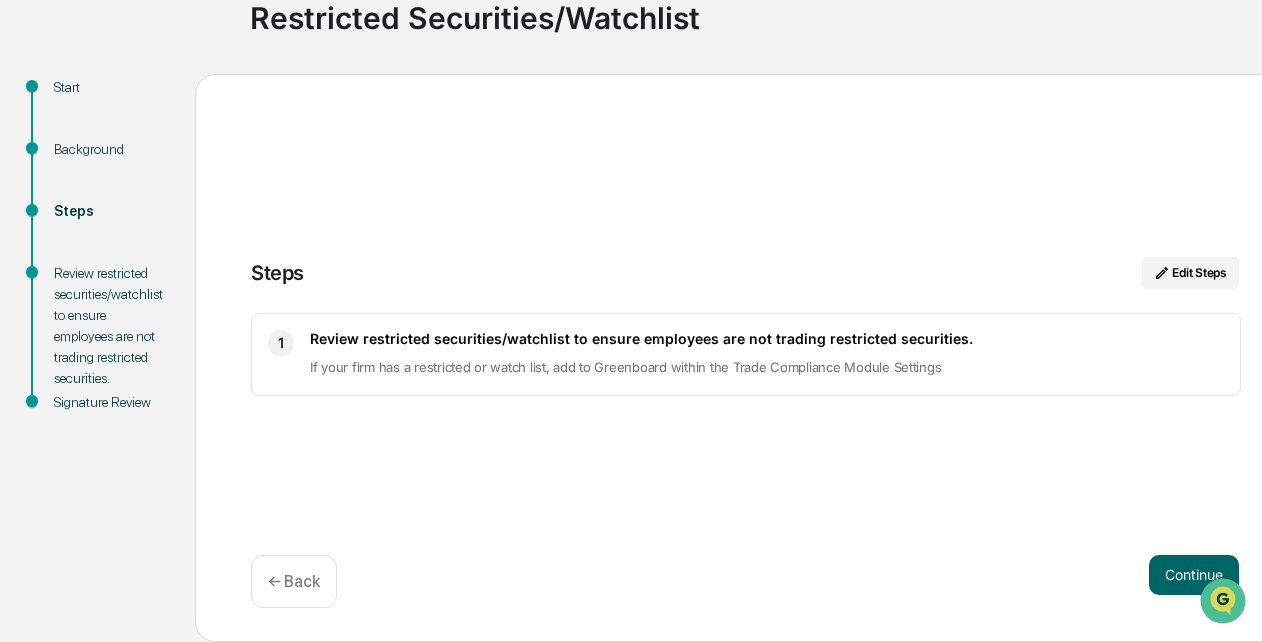 click on "Continue" at bounding box center (1194, 575) 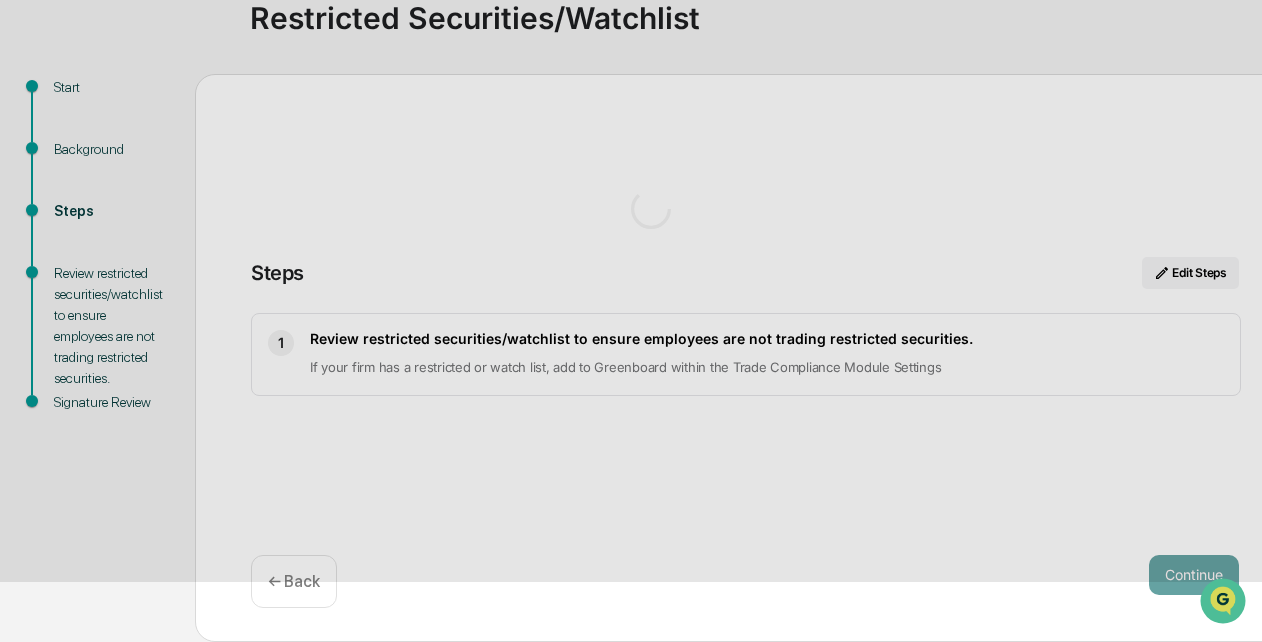 scroll, scrollTop: 24, scrollLeft: 0, axis: vertical 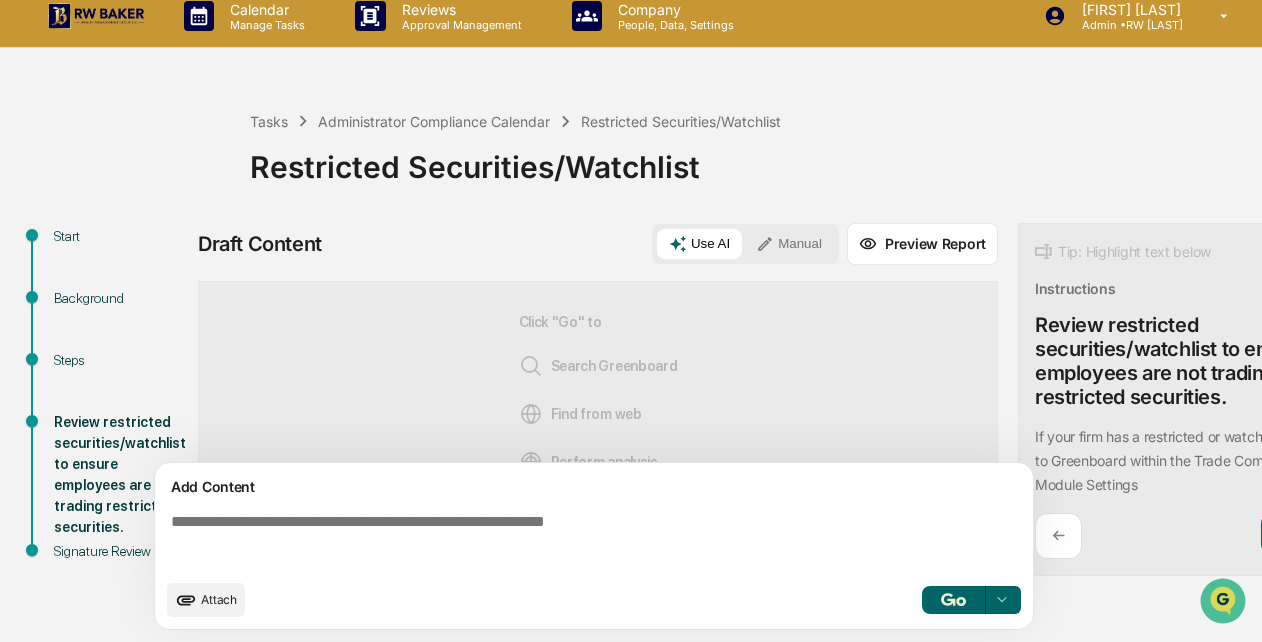 click 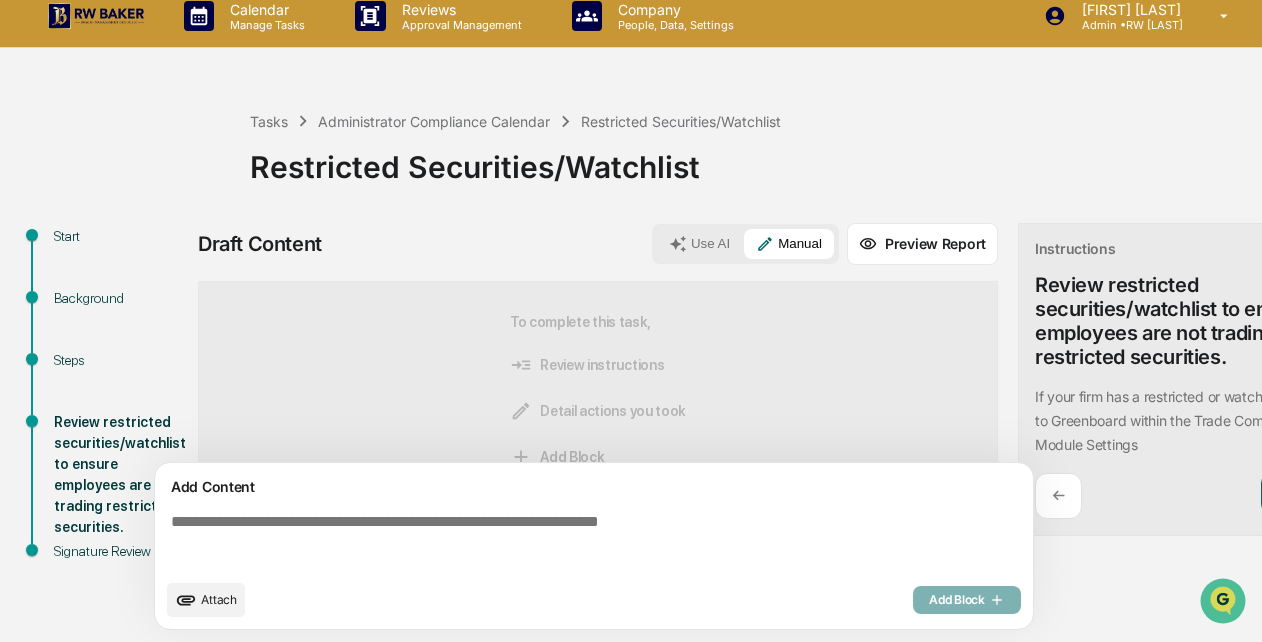 click at bounding box center [598, 541] 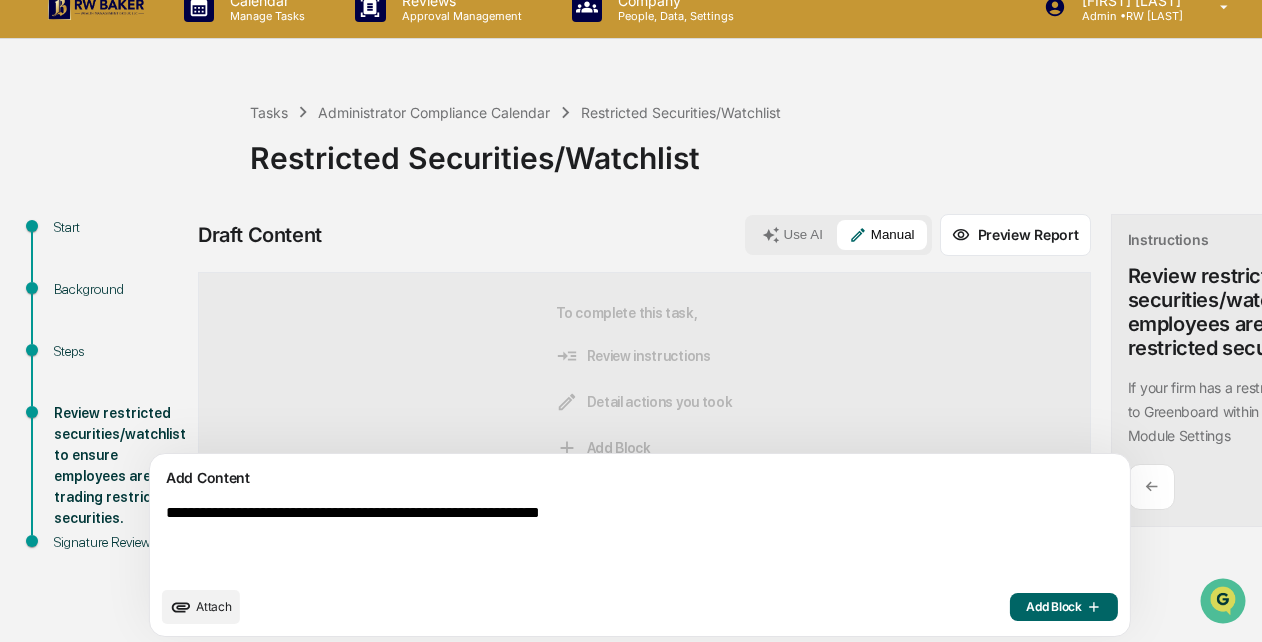 type on "**********" 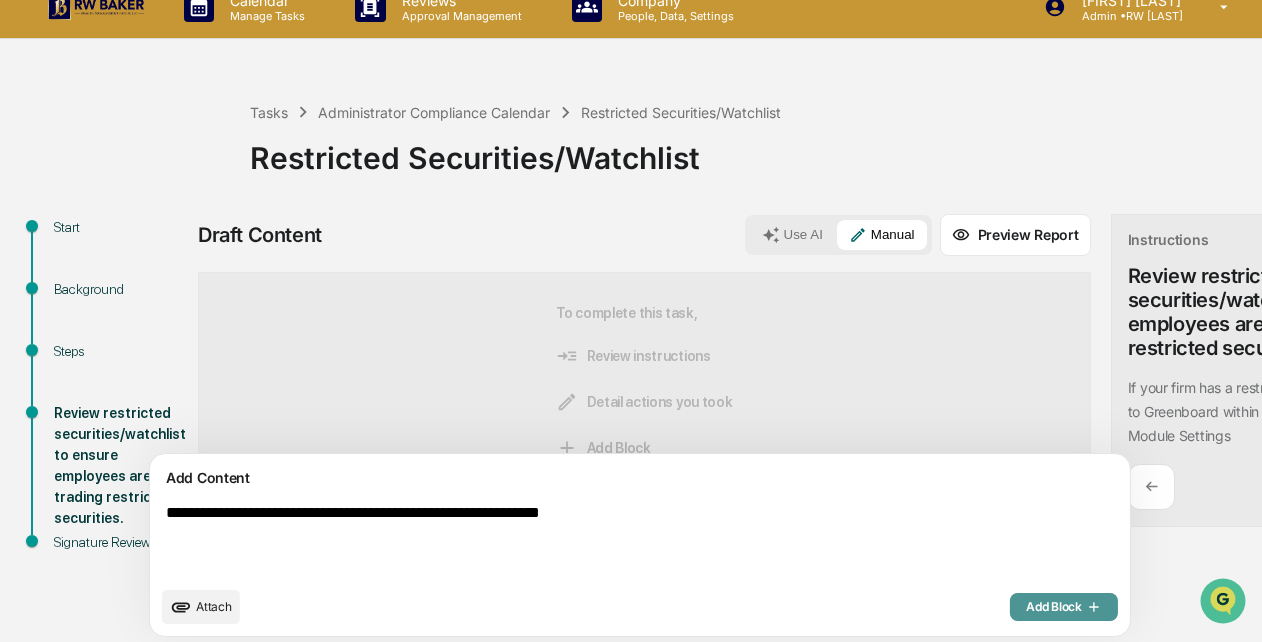 click on "Add Block" at bounding box center (1064, 607) 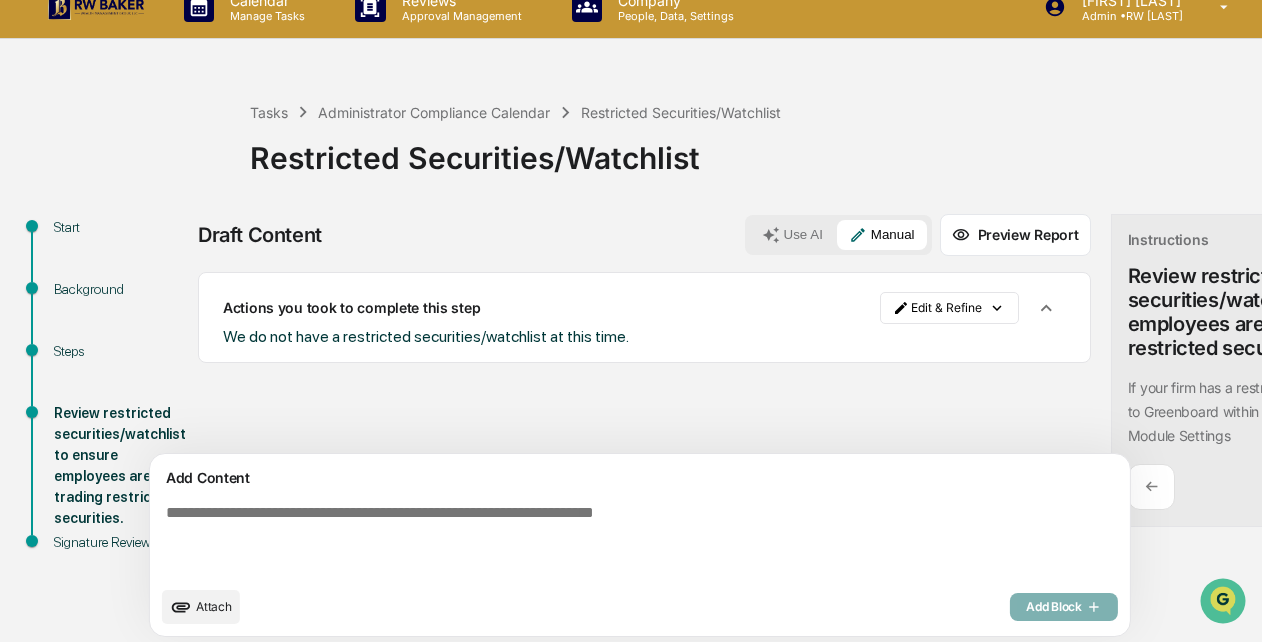 click at bounding box center [593, 540] 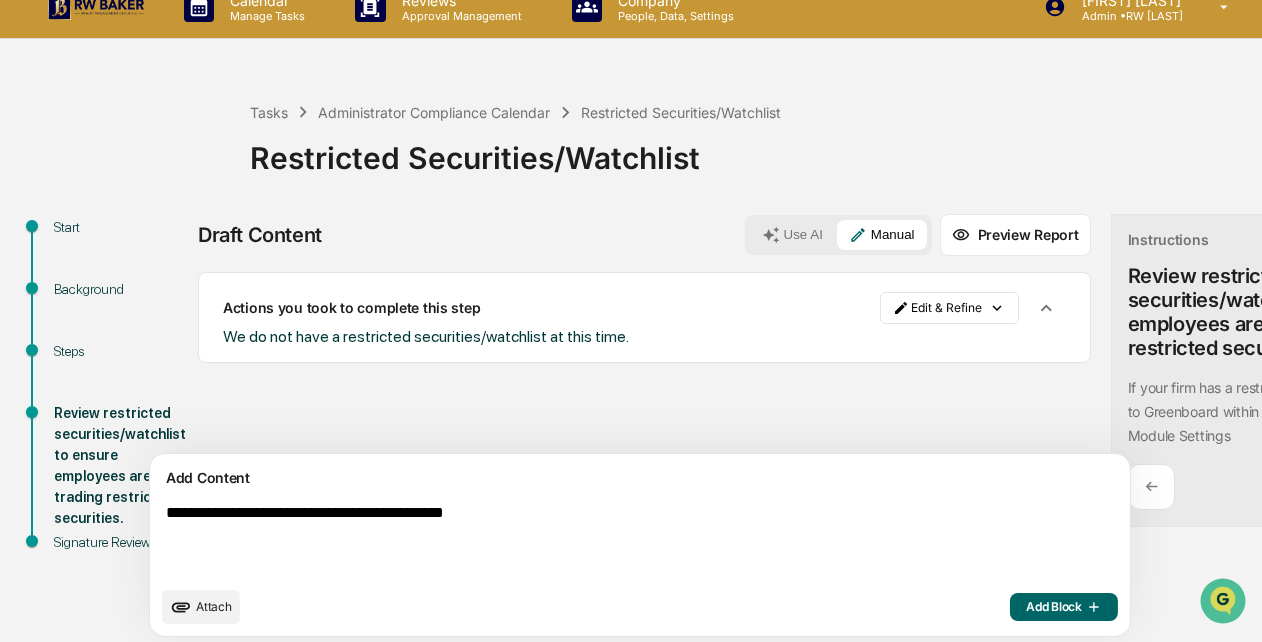 click on "**********" at bounding box center [593, 540] 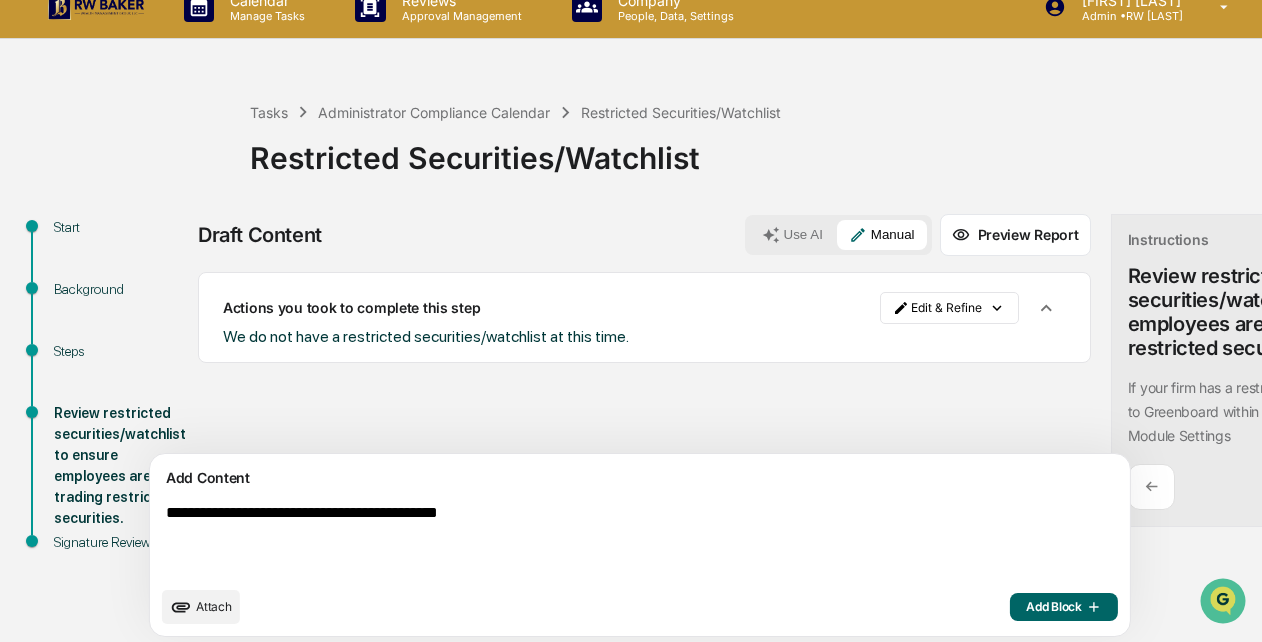 click on "**********" at bounding box center [593, 540] 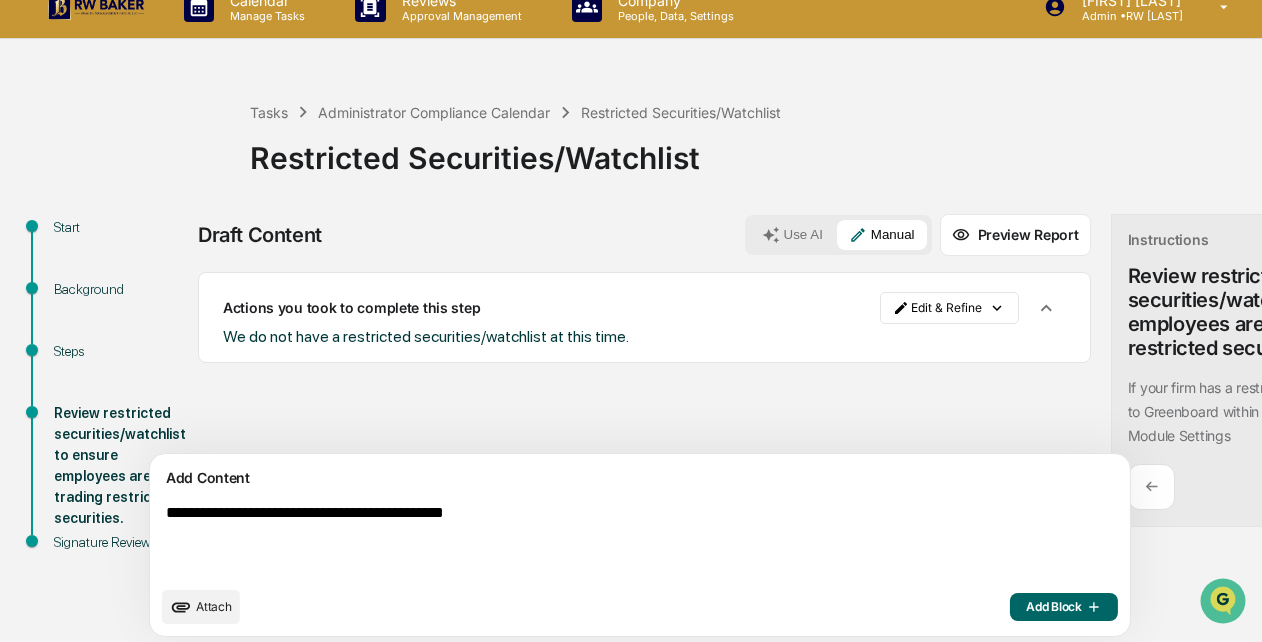 type on "**********" 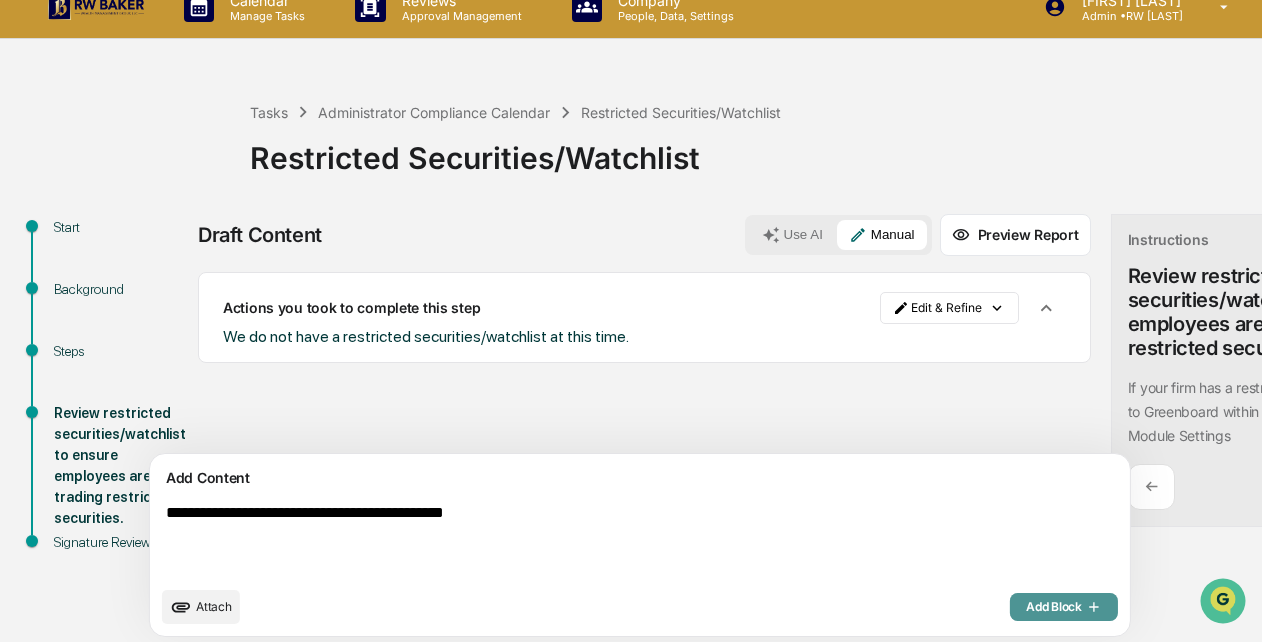 click on "Add Block" at bounding box center [1064, 607] 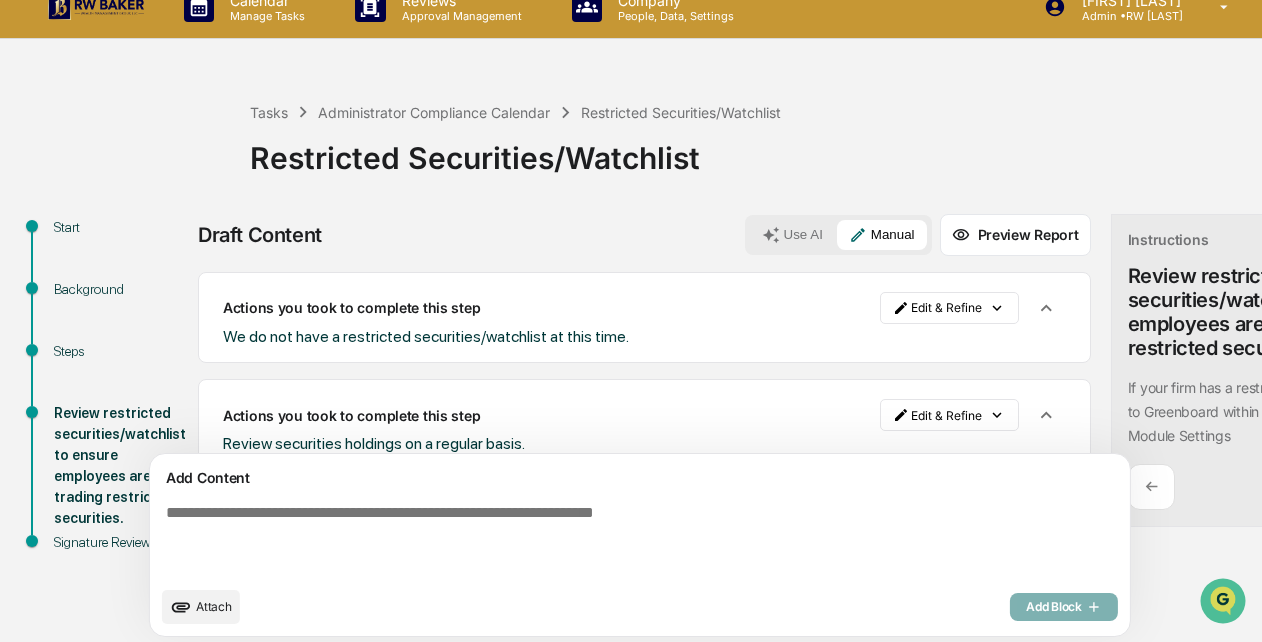click at bounding box center (593, 540) 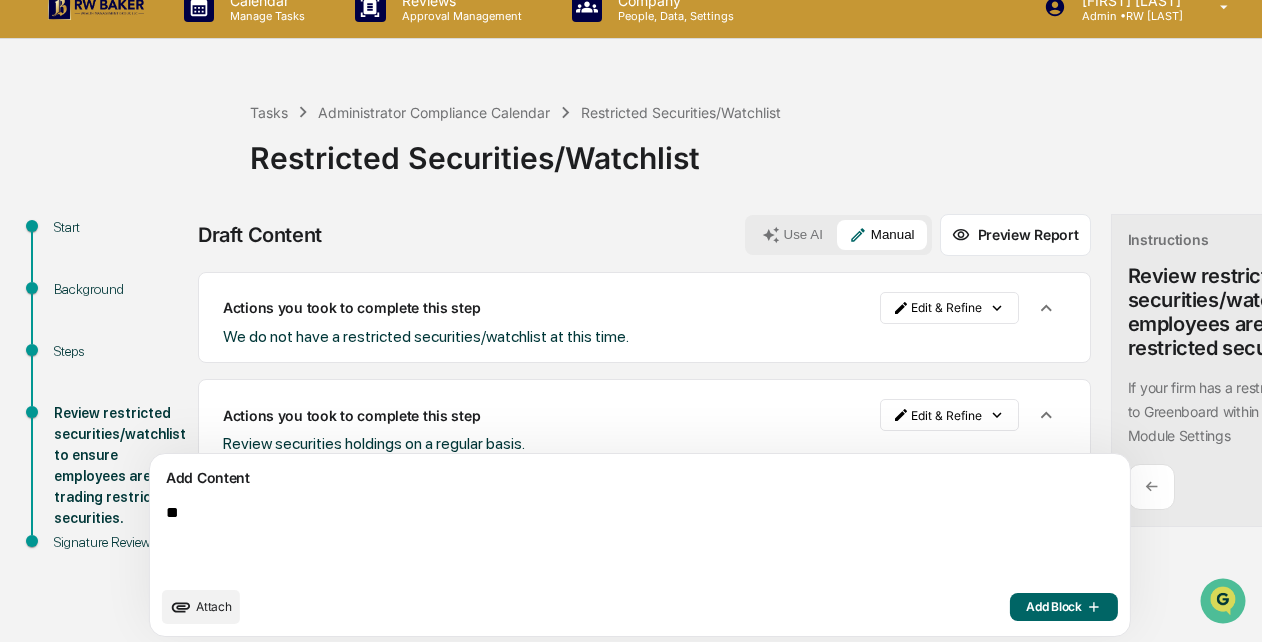 type on "**" 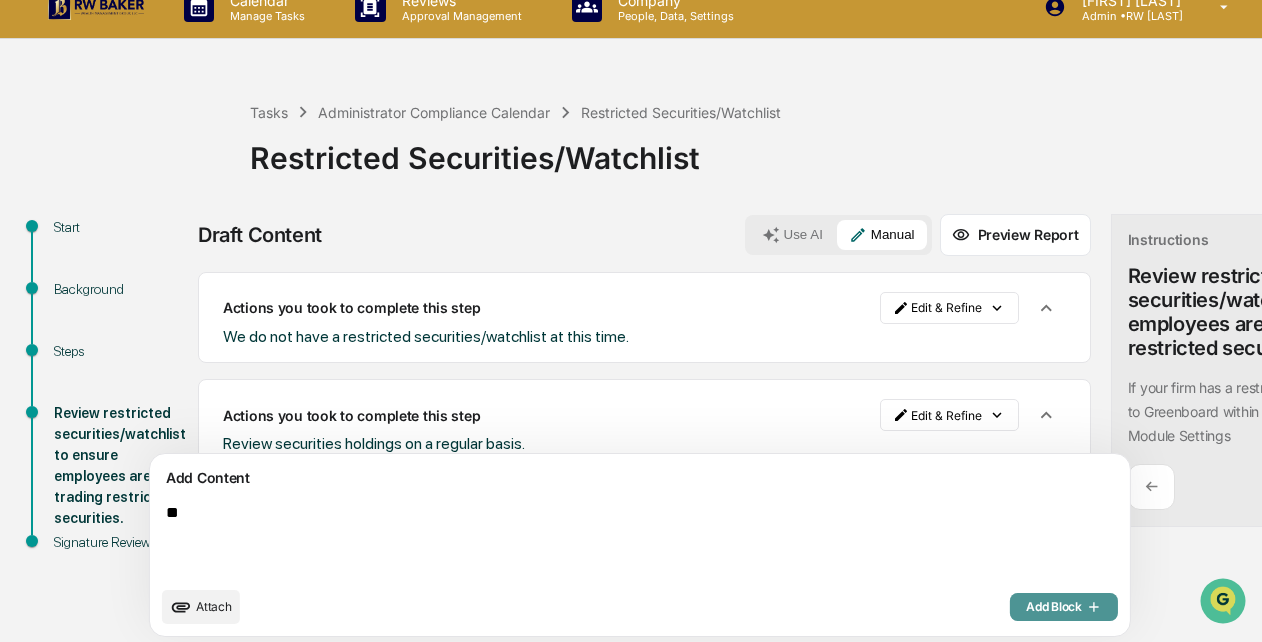 click on "Add Block" at bounding box center [1064, 607] 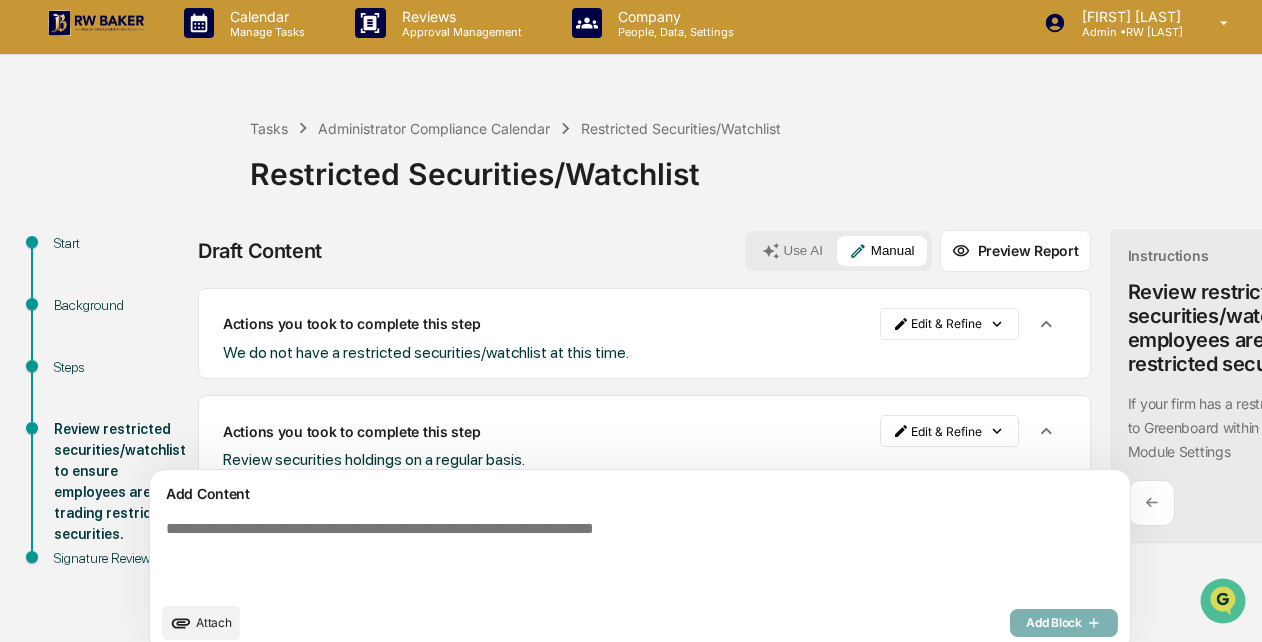 scroll, scrollTop: 0, scrollLeft: 0, axis: both 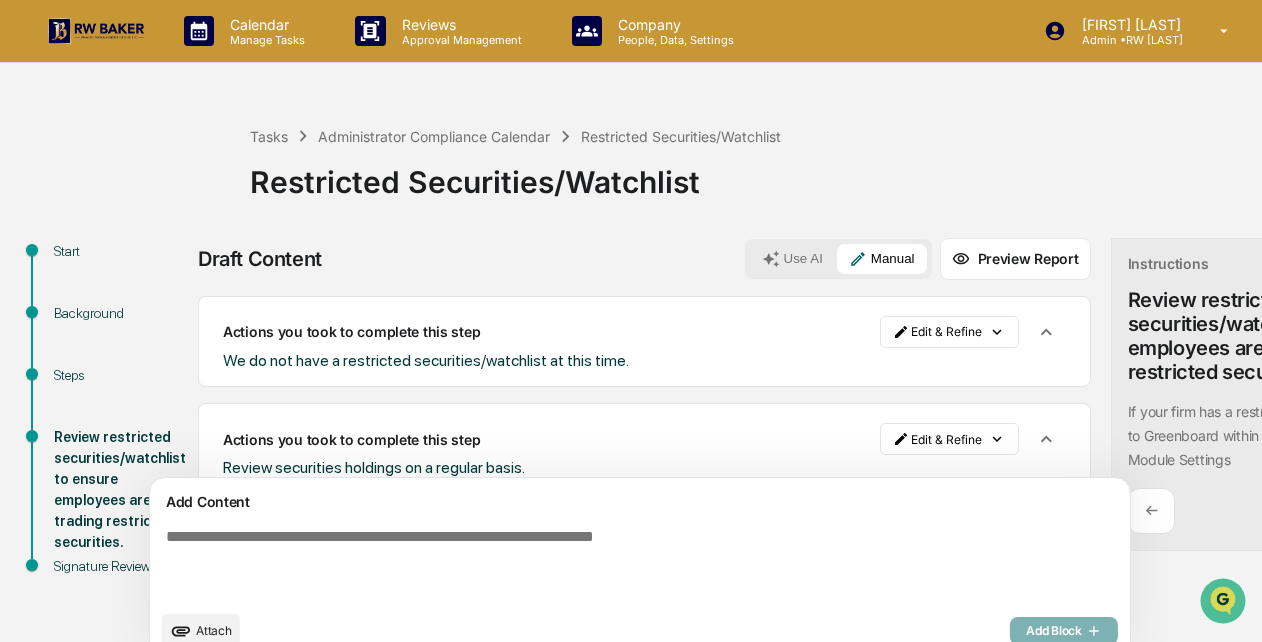 click on "Next ➔" at bounding box center (1390, 509) 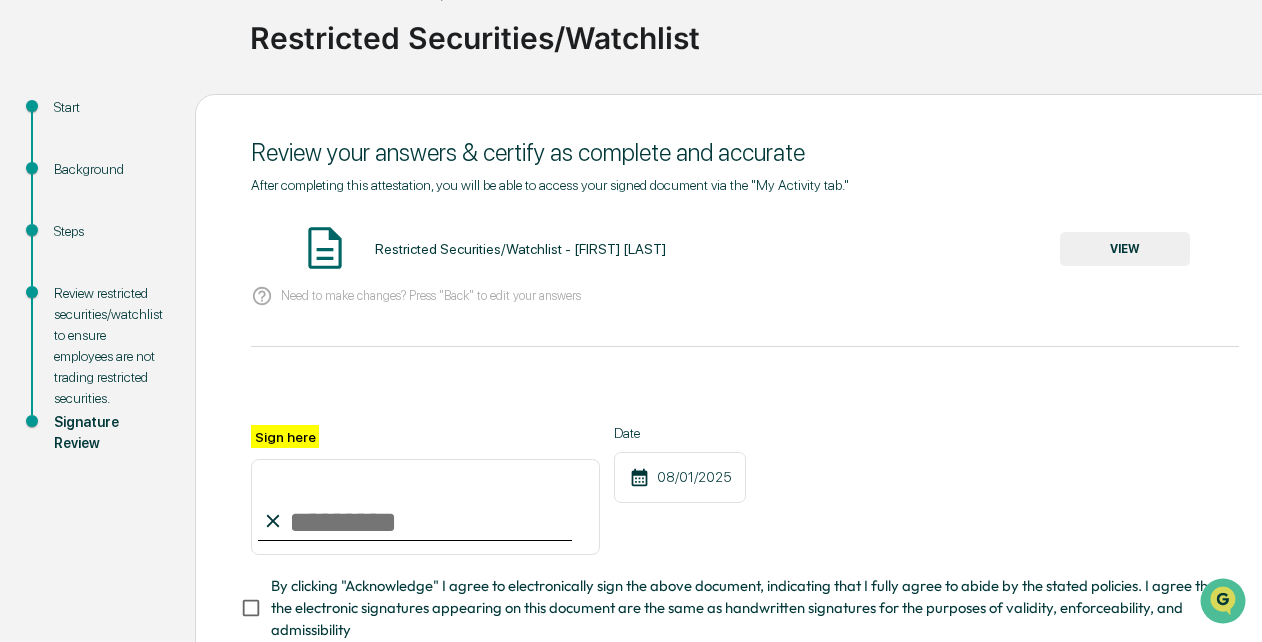 scroll, scrollTop: 166, scrollLeft: 0, axis: vertical 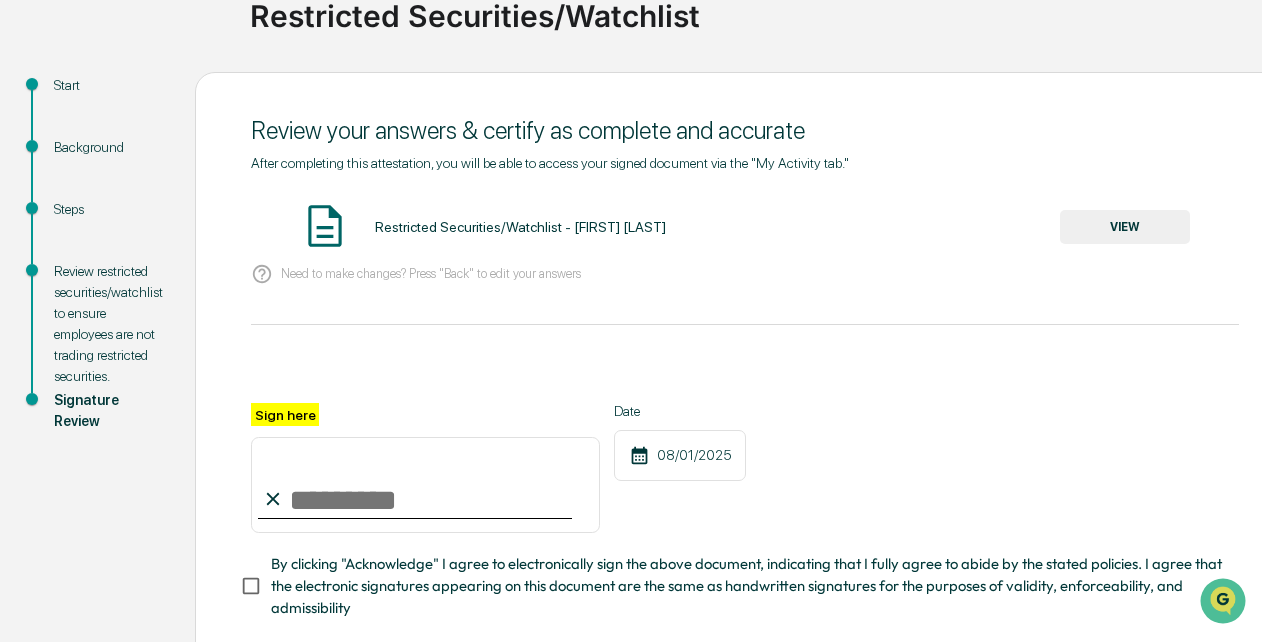 click on "VIEW" at bounding box center [1125, 227] 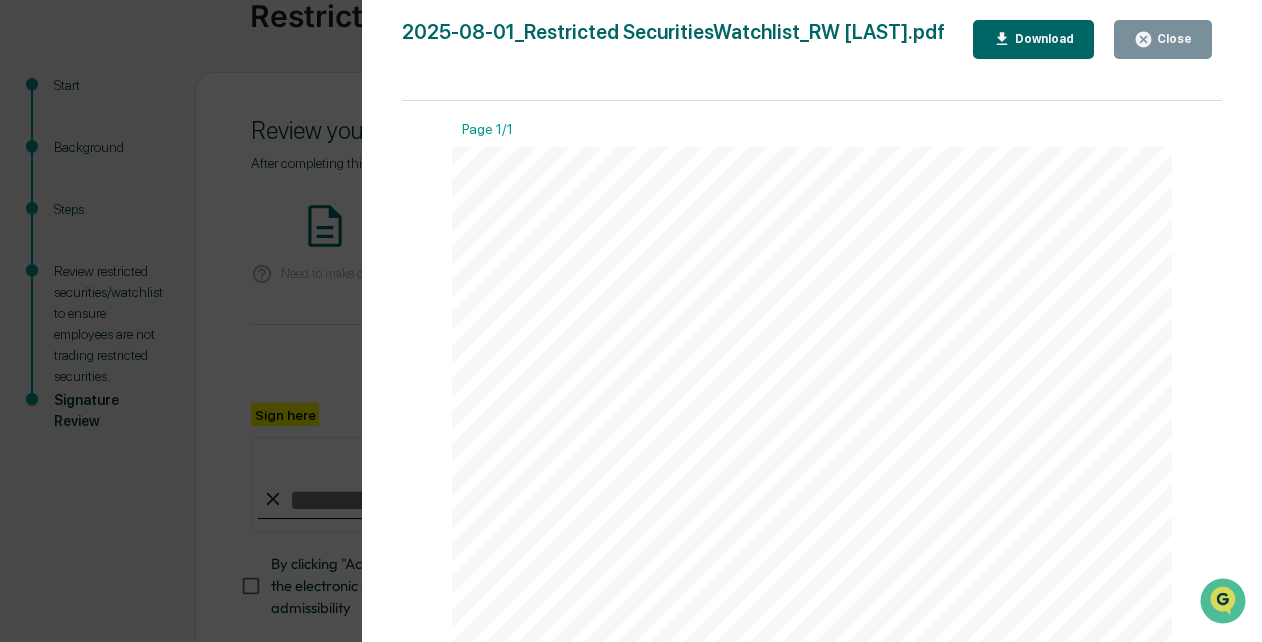scroll, scrollTop: 133, scrollLeft: 0, axis: vertical 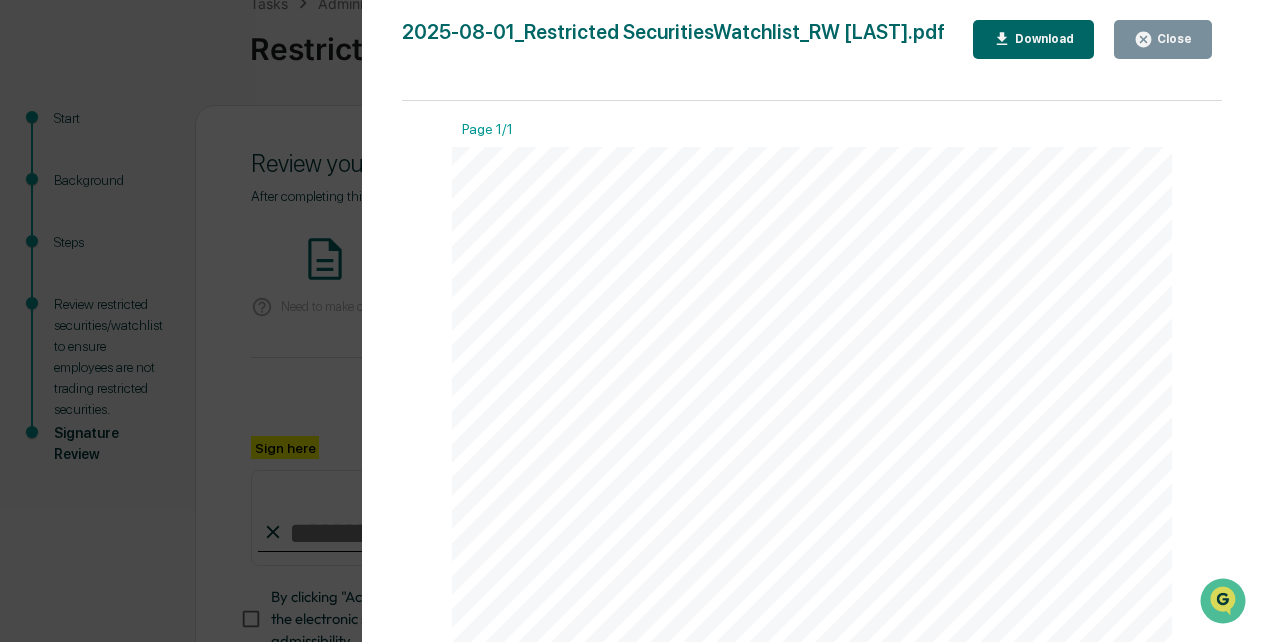 click on "Close" at bounding box center [1172, 39] 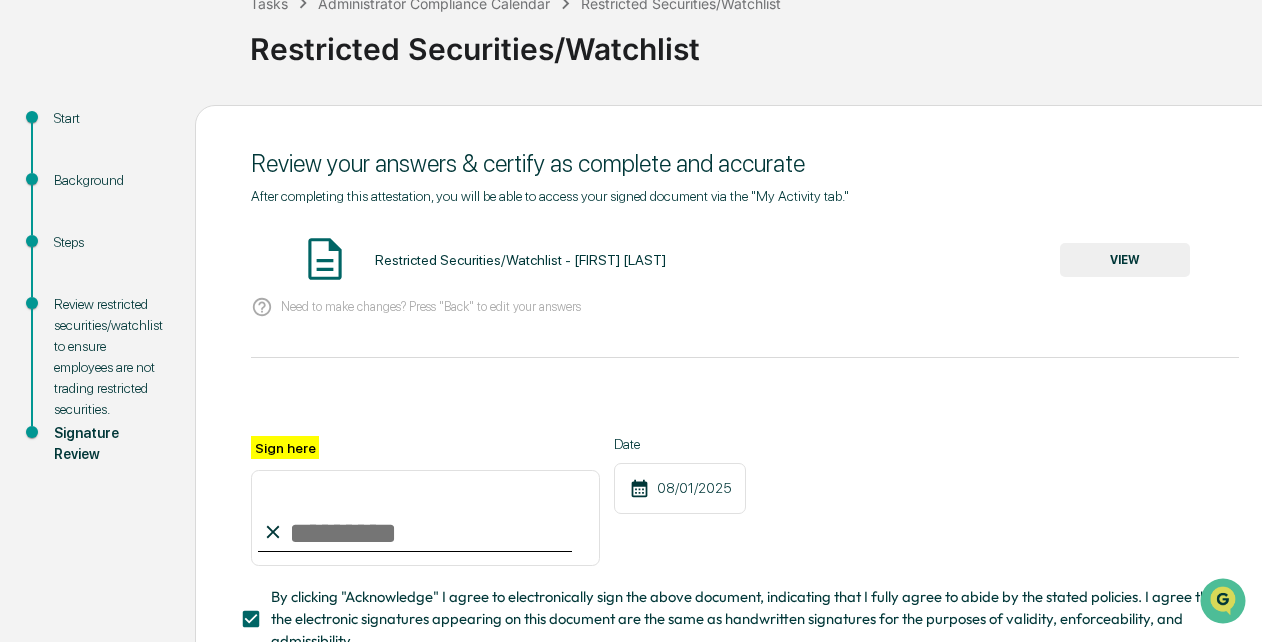 click 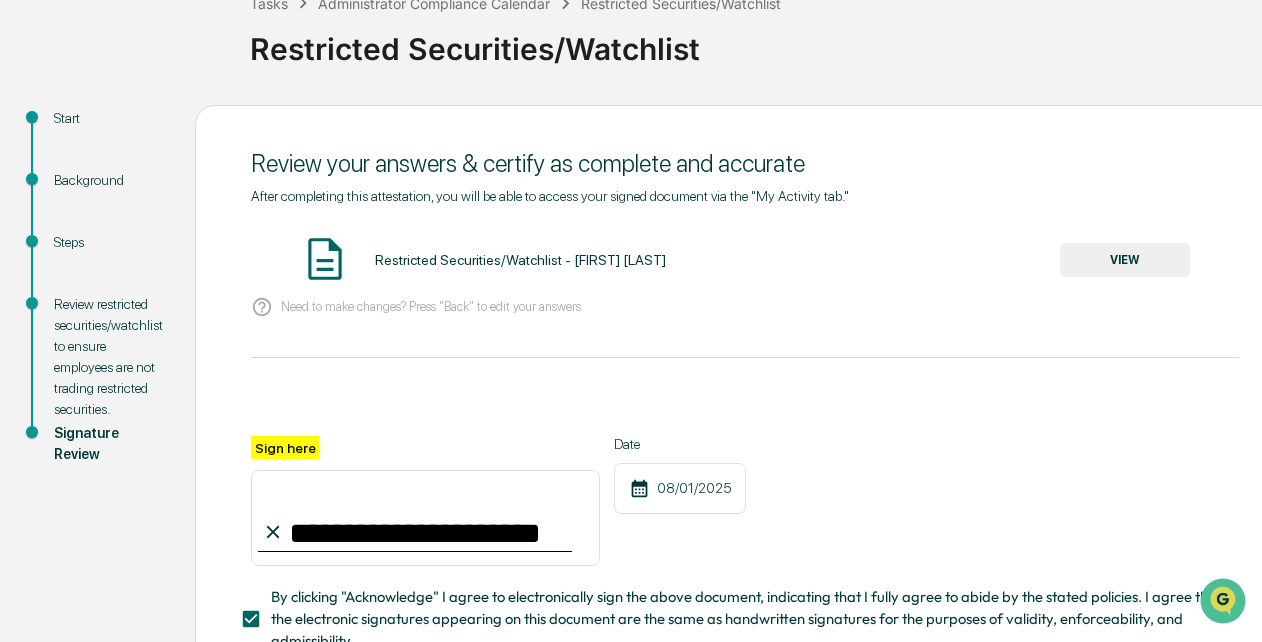 type on "**********" 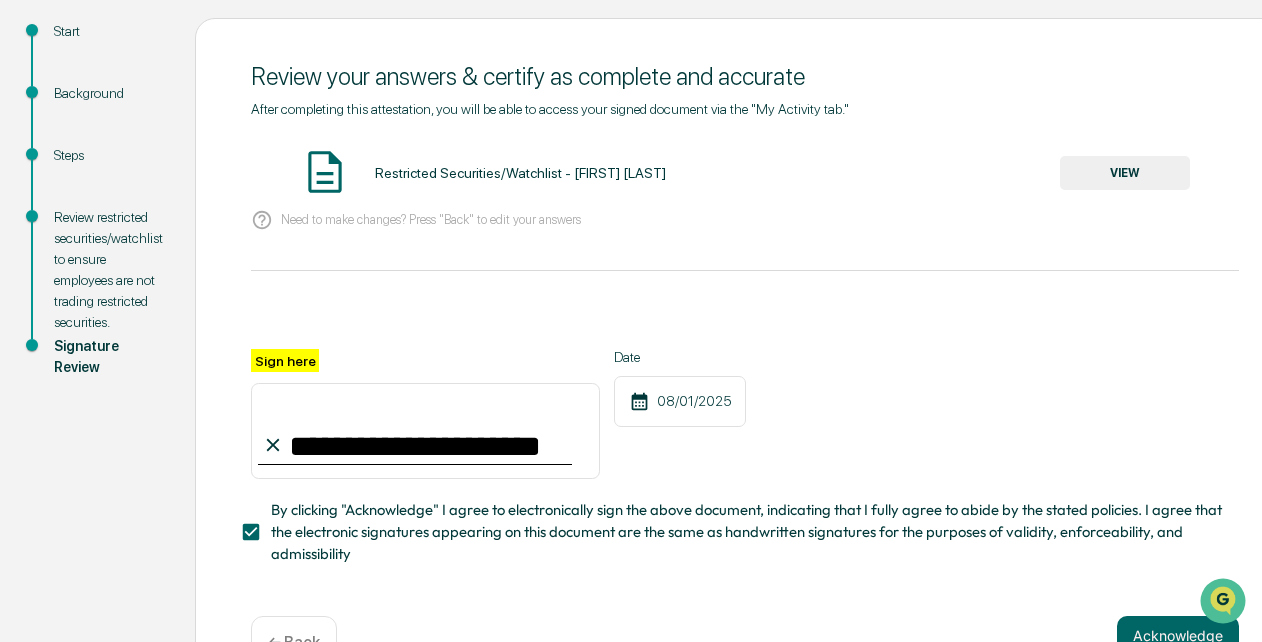scroll, scrollTop: 233, scrollLeft: 0, axis: vertical 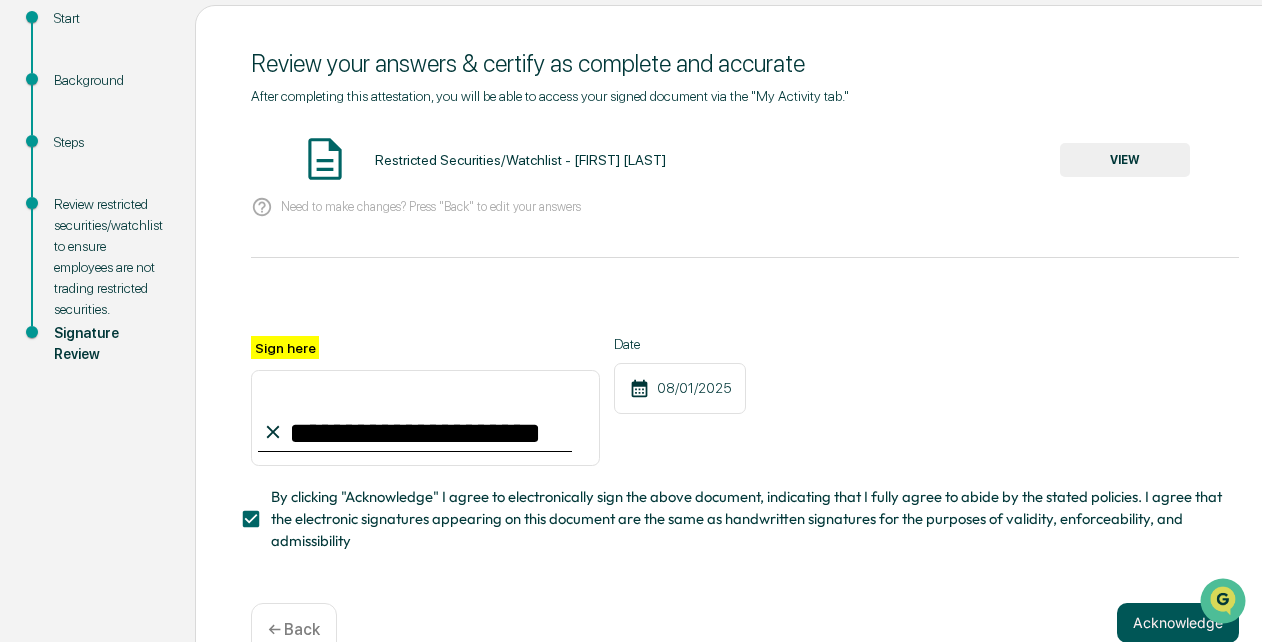 click on "Acknowledge" at bounding box center [1178, 623] 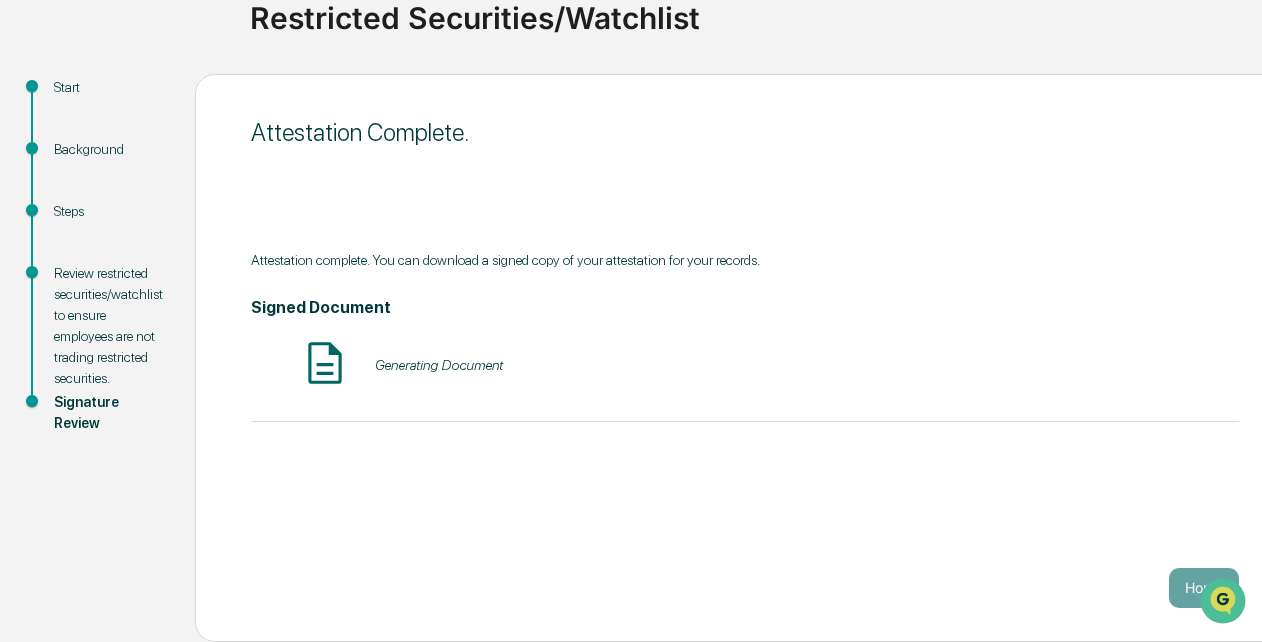 scroll, scrollTop: 164, scrollLeft: 0, axis: vertical 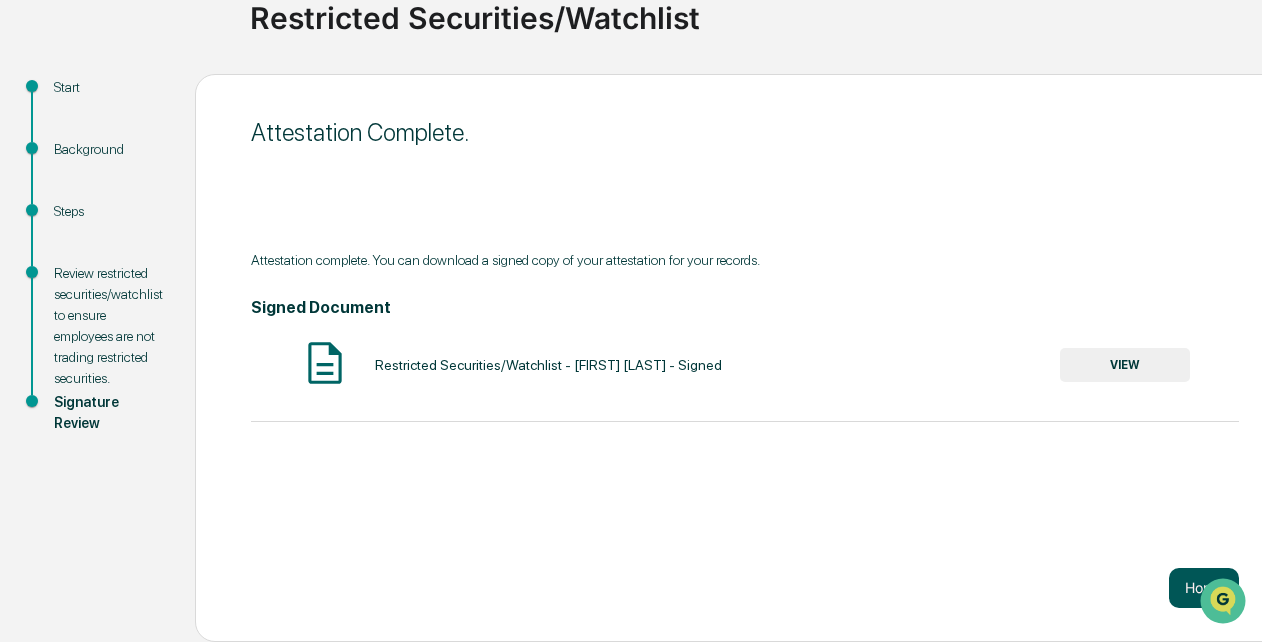 click on "Home" at bounding box center (1204, 588) 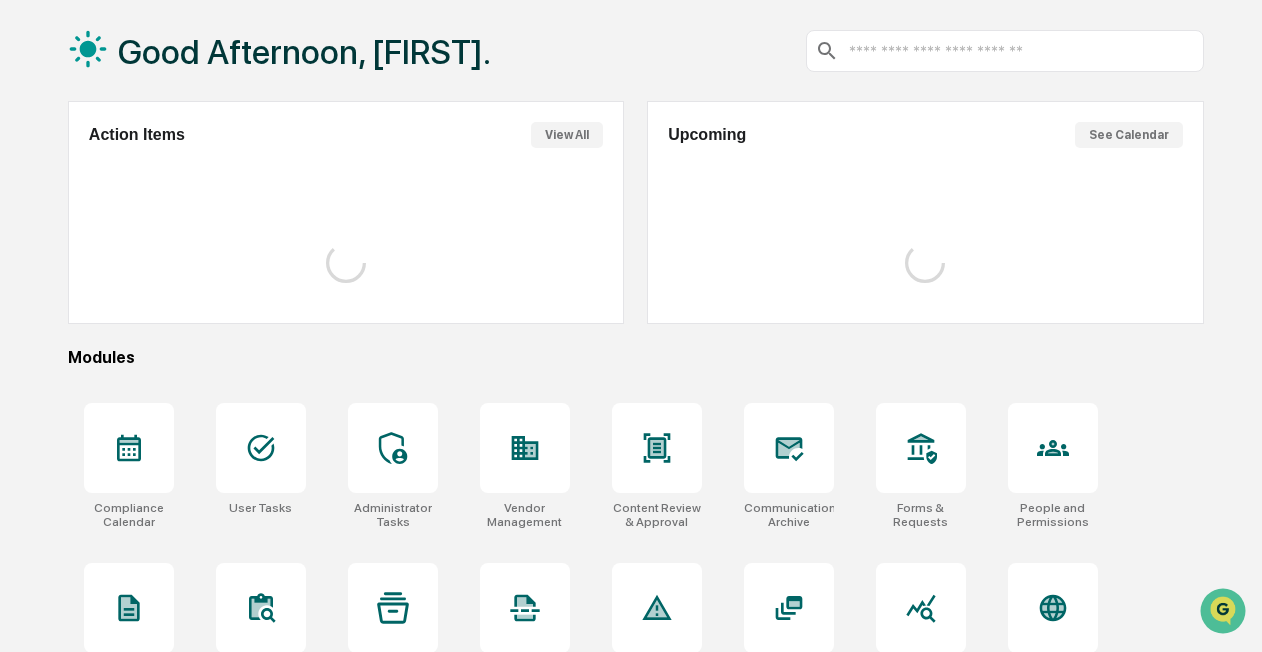 scroll, scrollTop: 164, scrollLeft: 0, axis: vertical 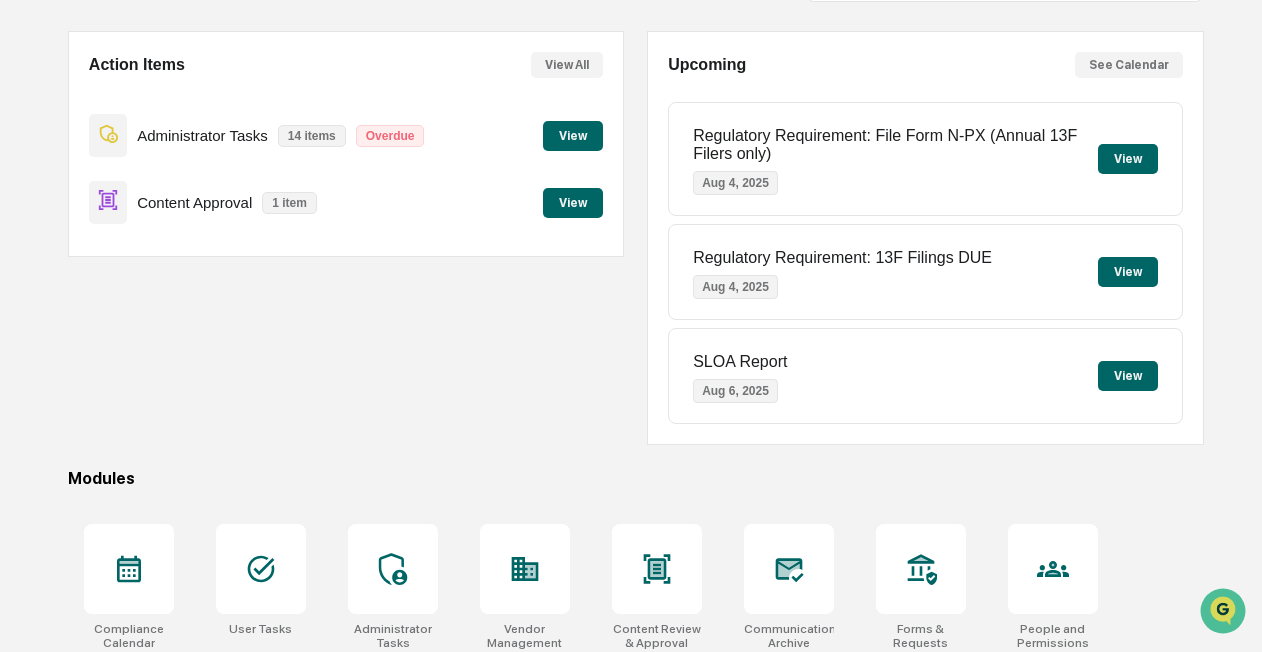 click on "View" at bounding box center [573, 136] 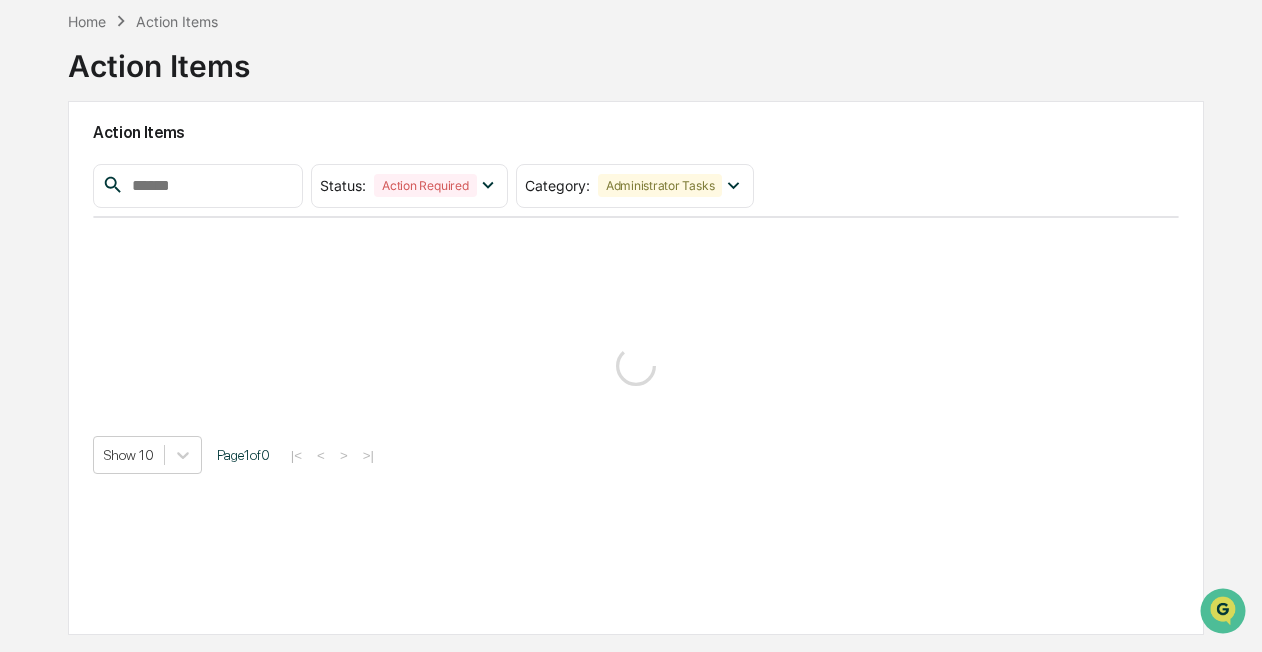 scroll, scrollTop: 164, scrollLeft: 0, axis: vertical 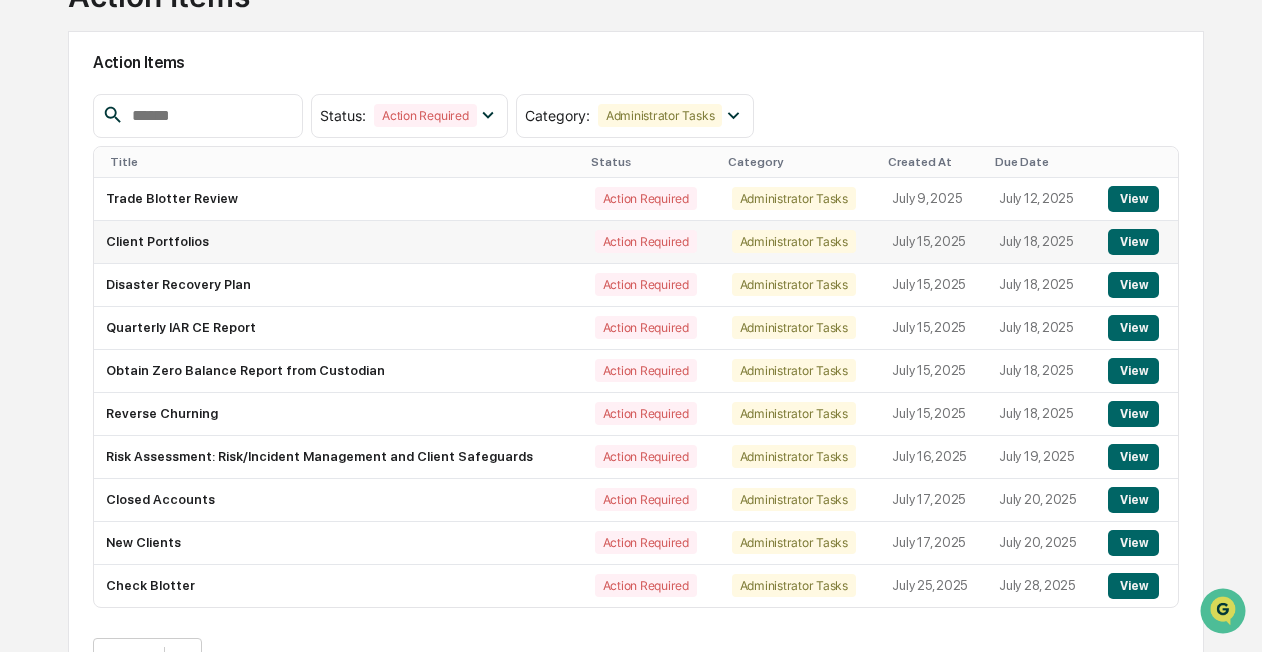 click on "View" at bounding box center (1133, 242) 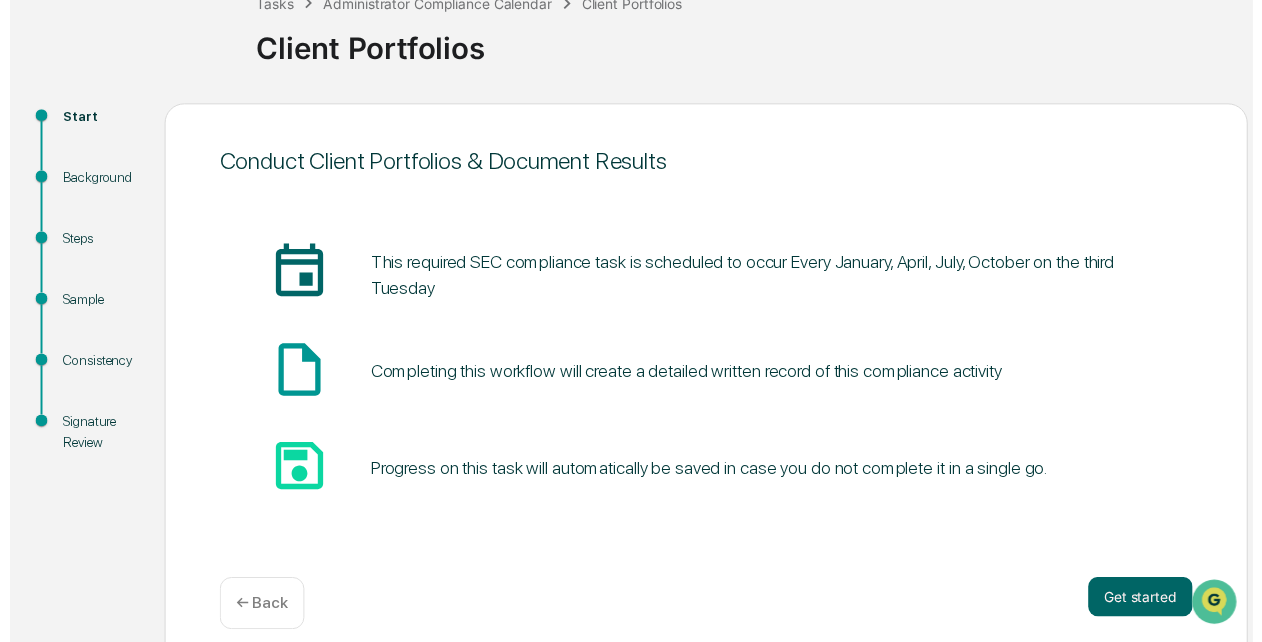 scroll, scrollTop: 154, scrollLeft: 0, axis: vertical 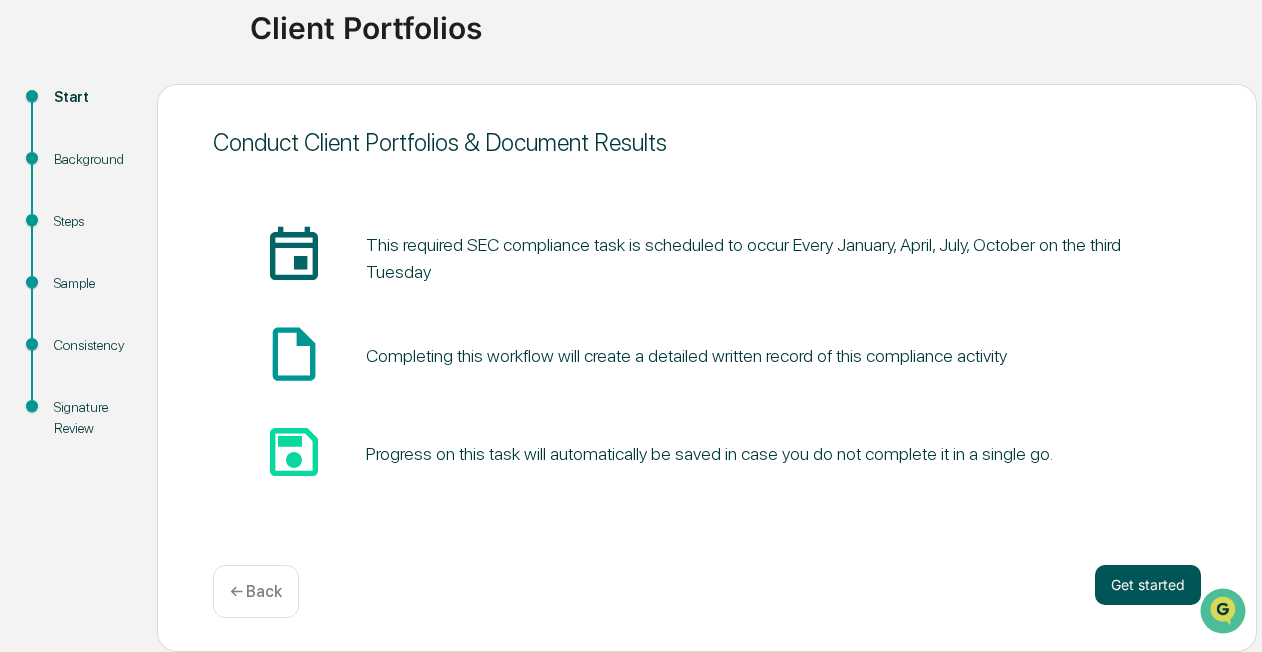 click on "Get started" at bounding box center [1148, 585] 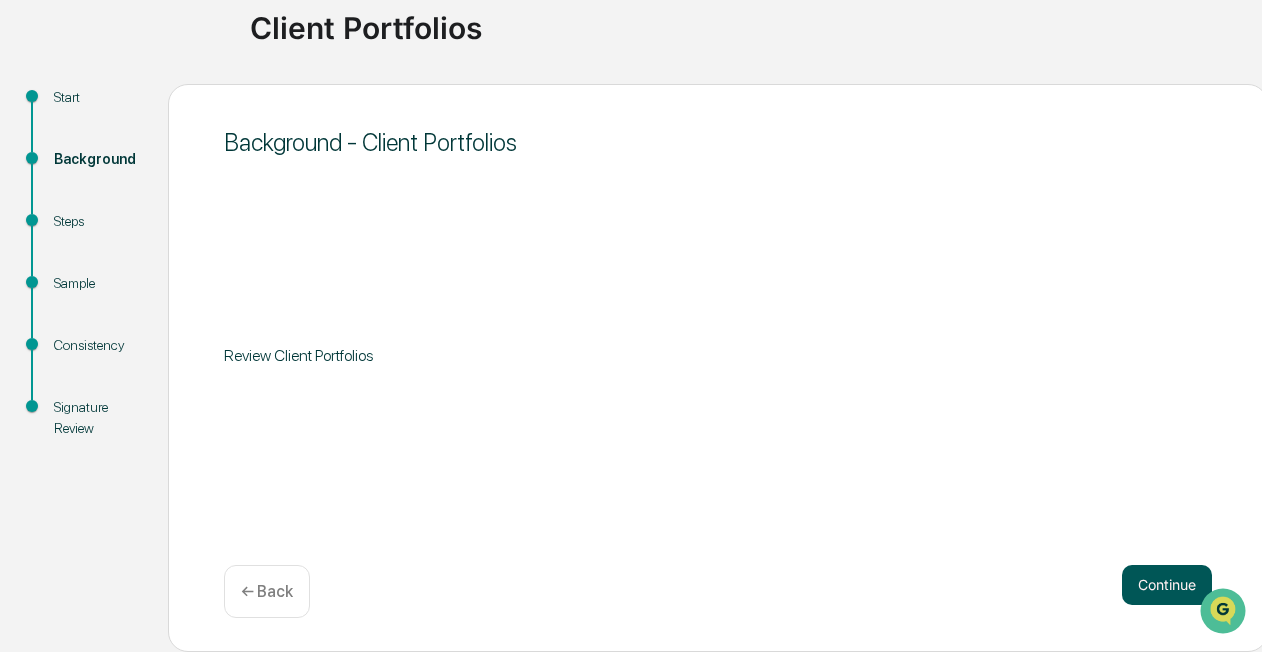 click on "Continue" at bounding box center (1167, 585) 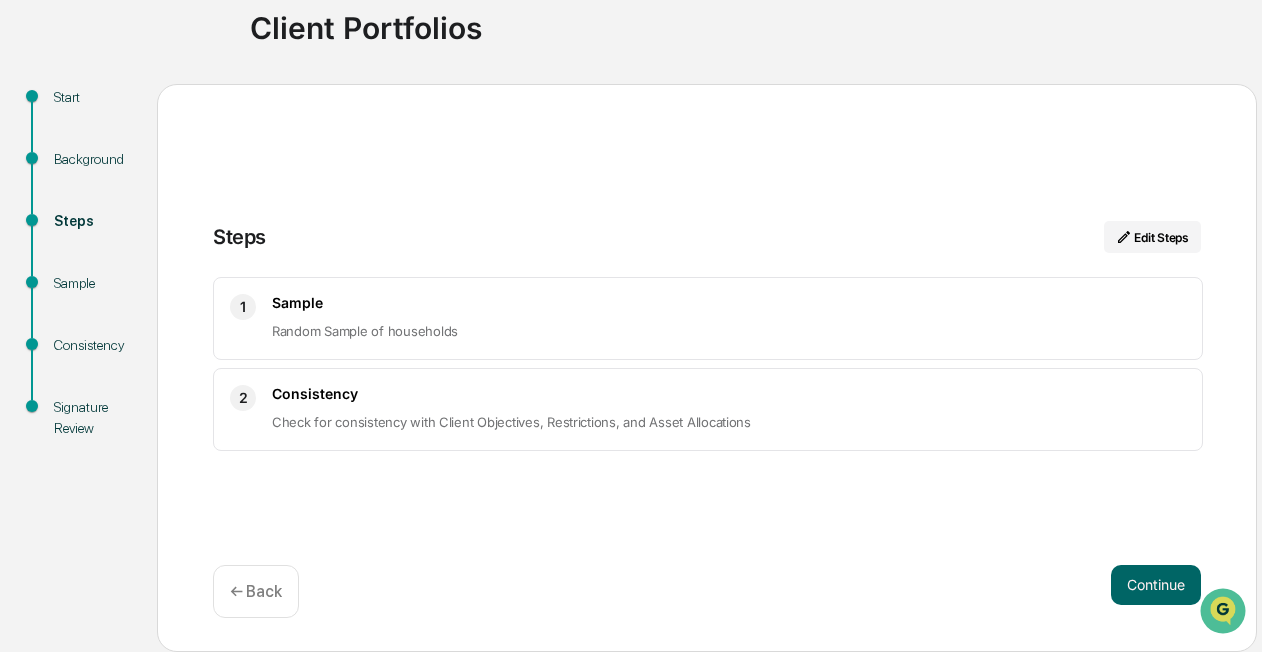 click on "Continue" at bounding box center (1156, 585) 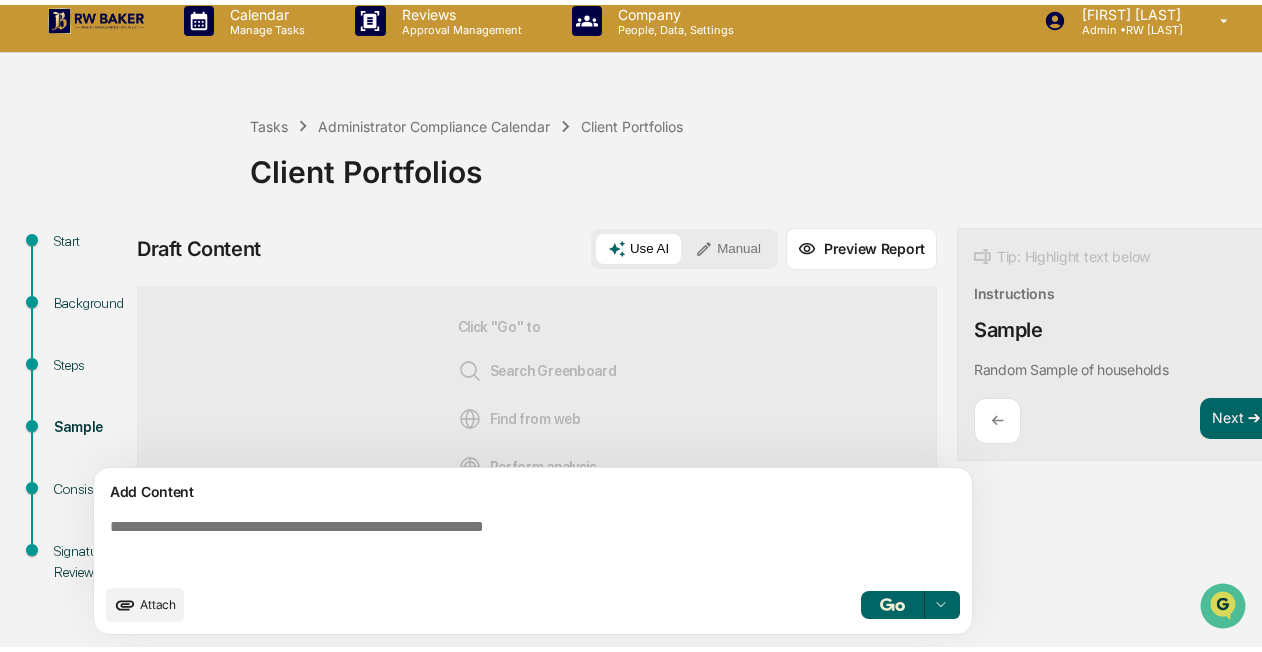 scroll, scrollTop: 24, scrollLeft: 0, axis: vertical 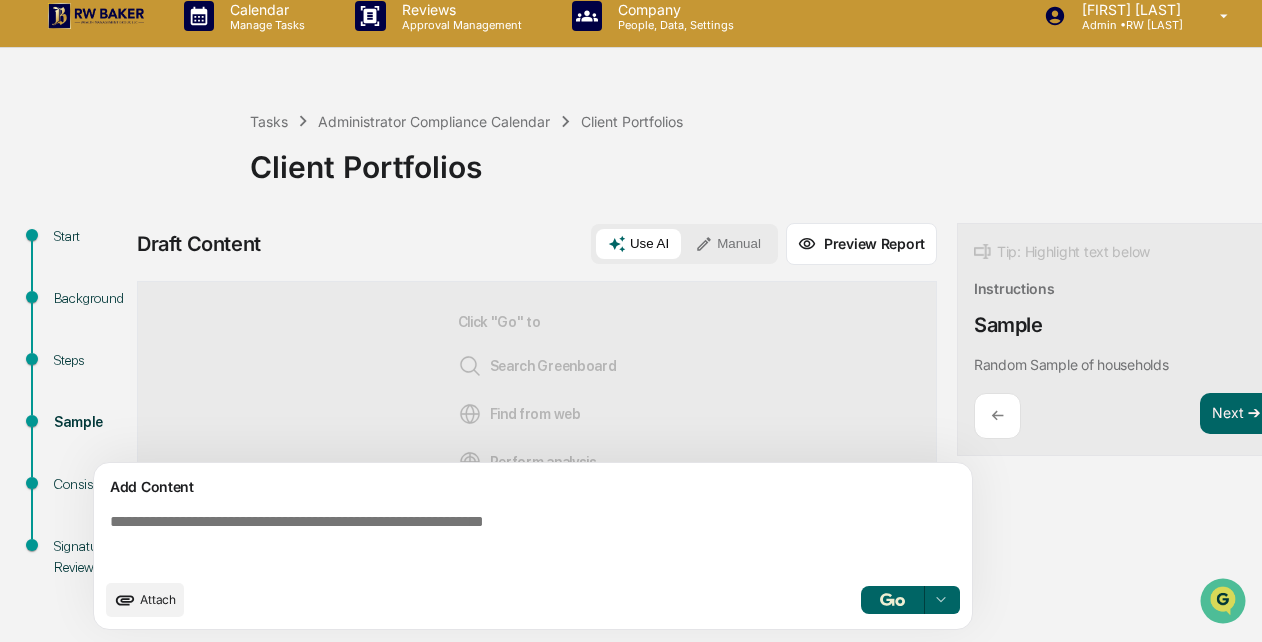 click on "Manual" at bounding box center [728, 244] 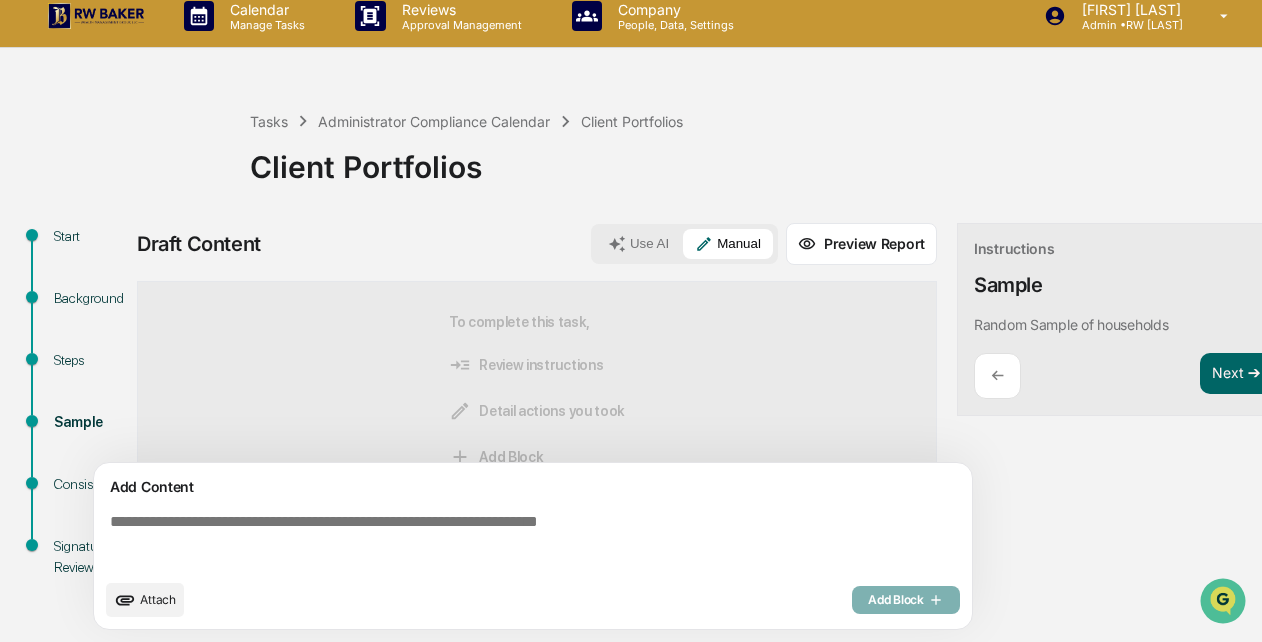 click at bounding box center [537, 541] 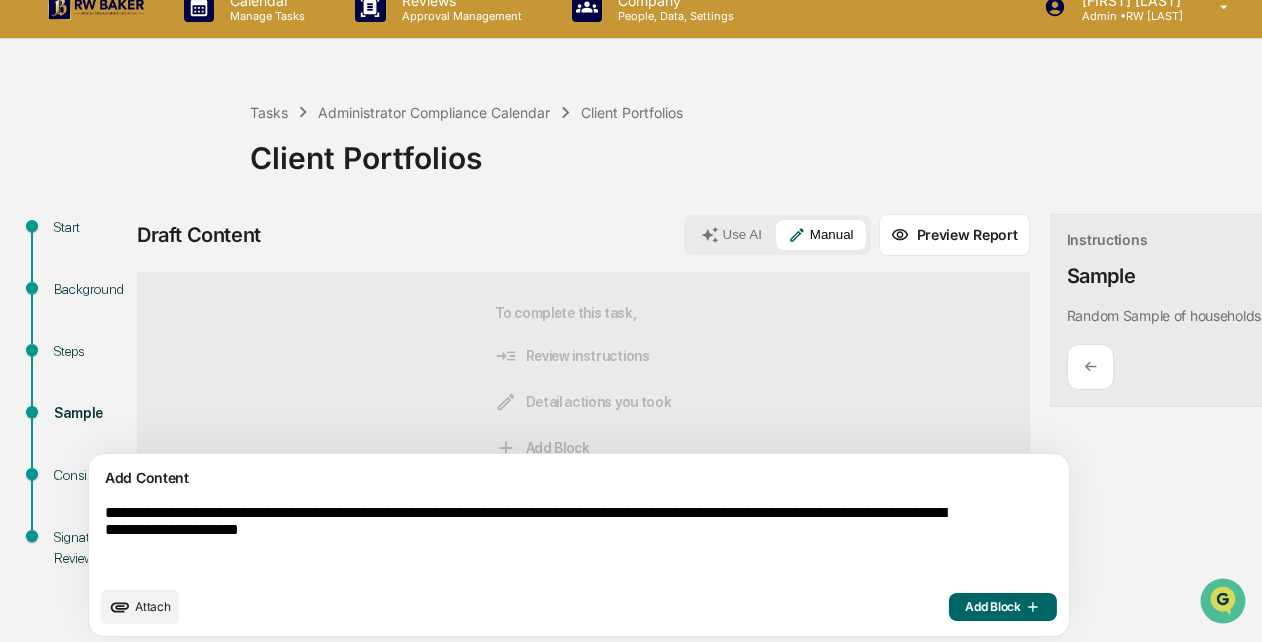 click on "**********" at bounding box center (532, 540) 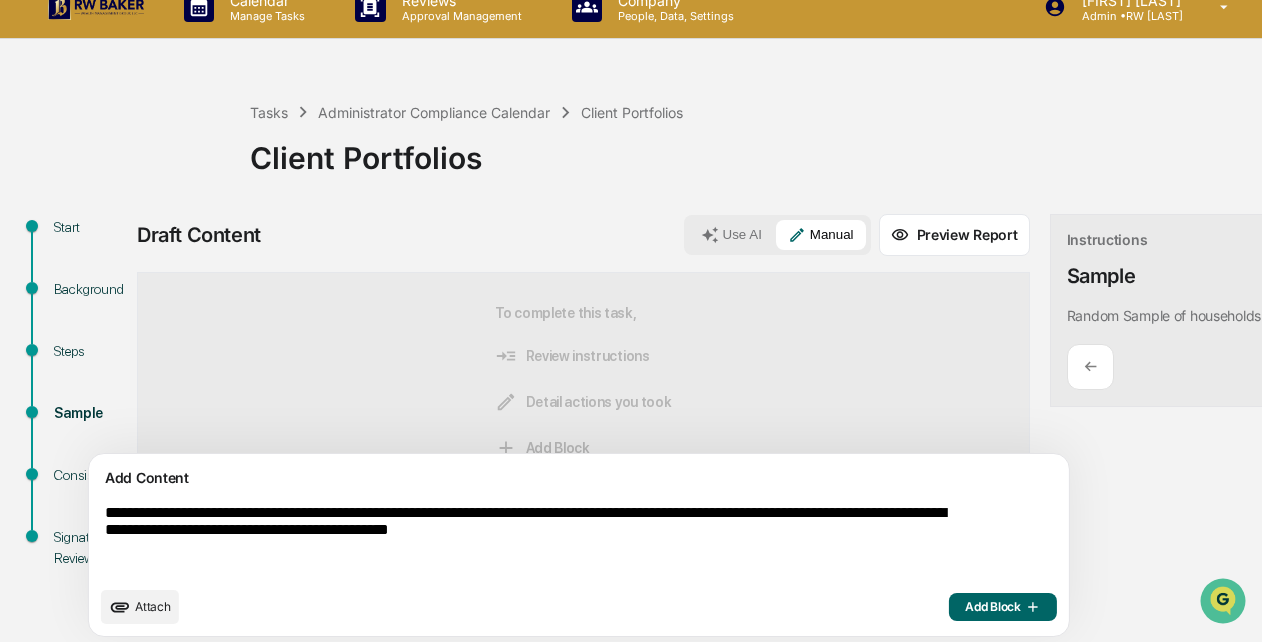 type on "**********" 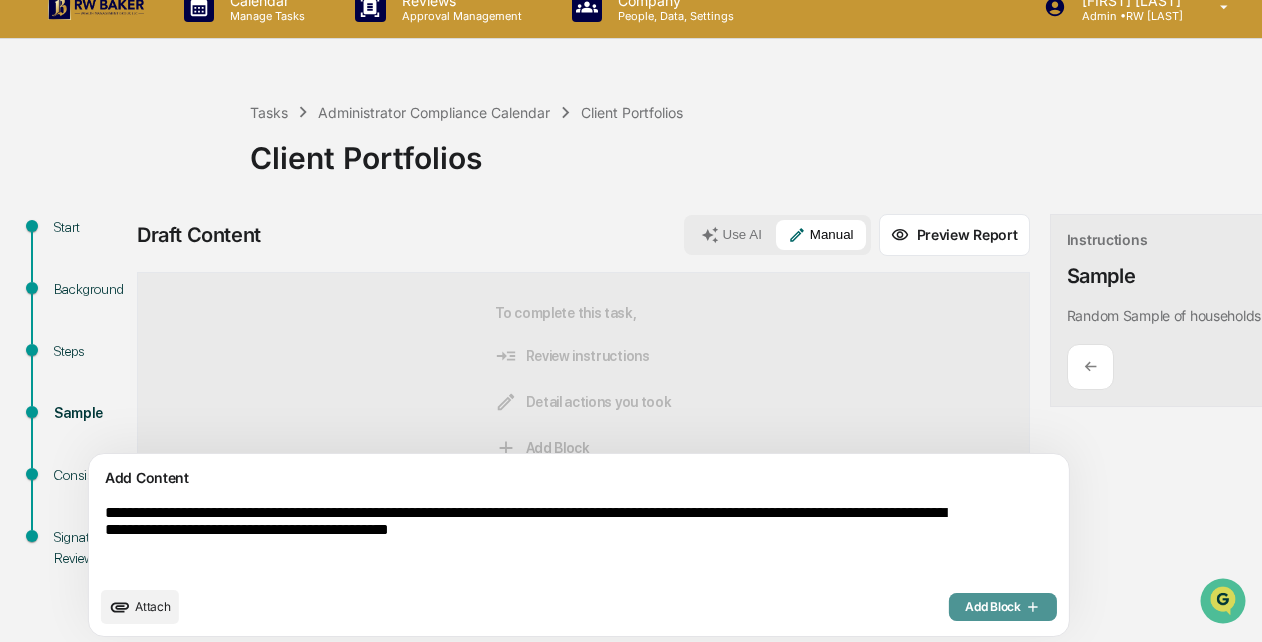 click on "Add Block" at bounding box center (1003, 607) 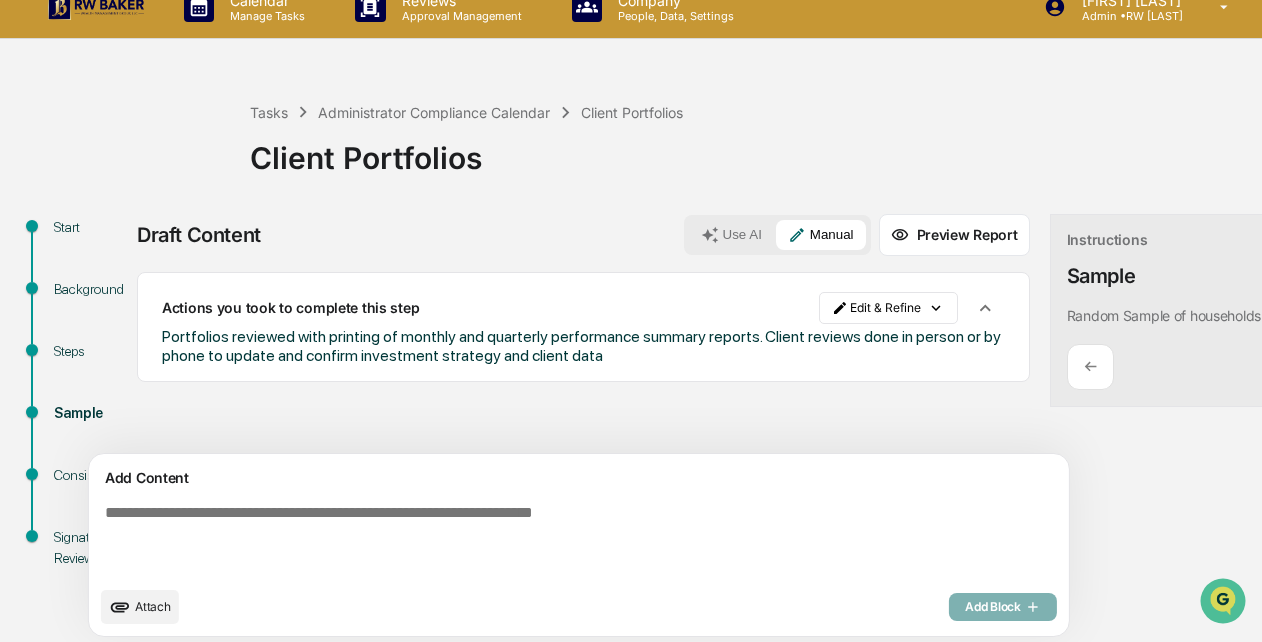 click on "Next ➔" at bounding box center [1329, 365] 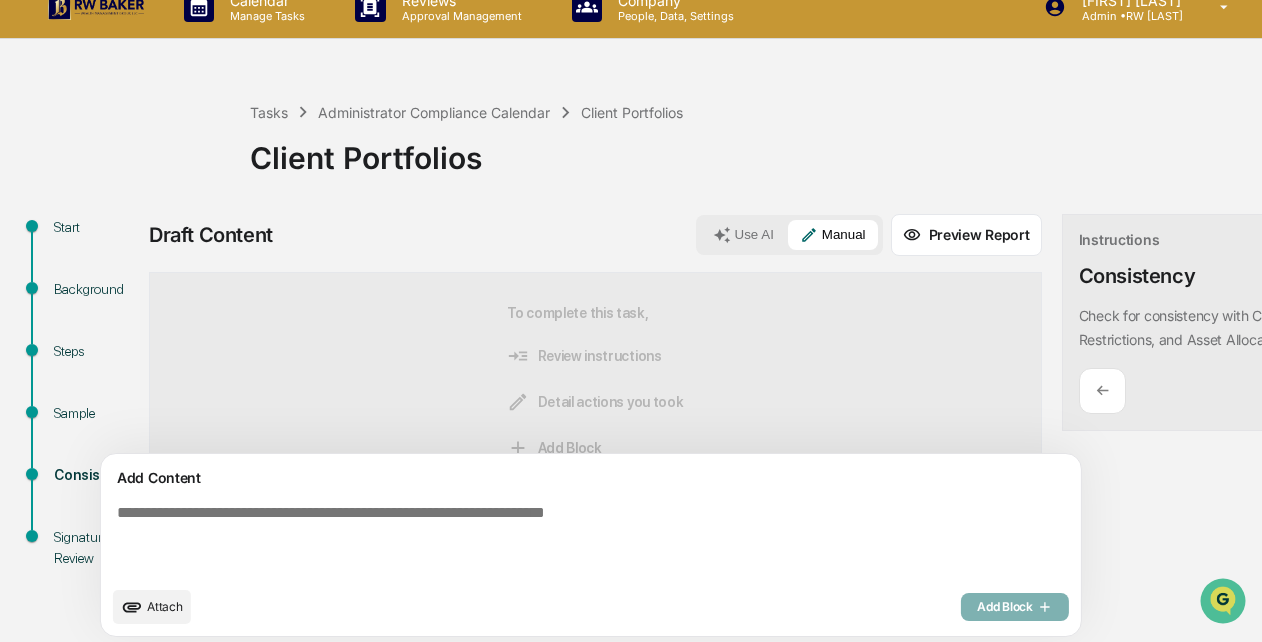 click at bounding box center (544, 540) 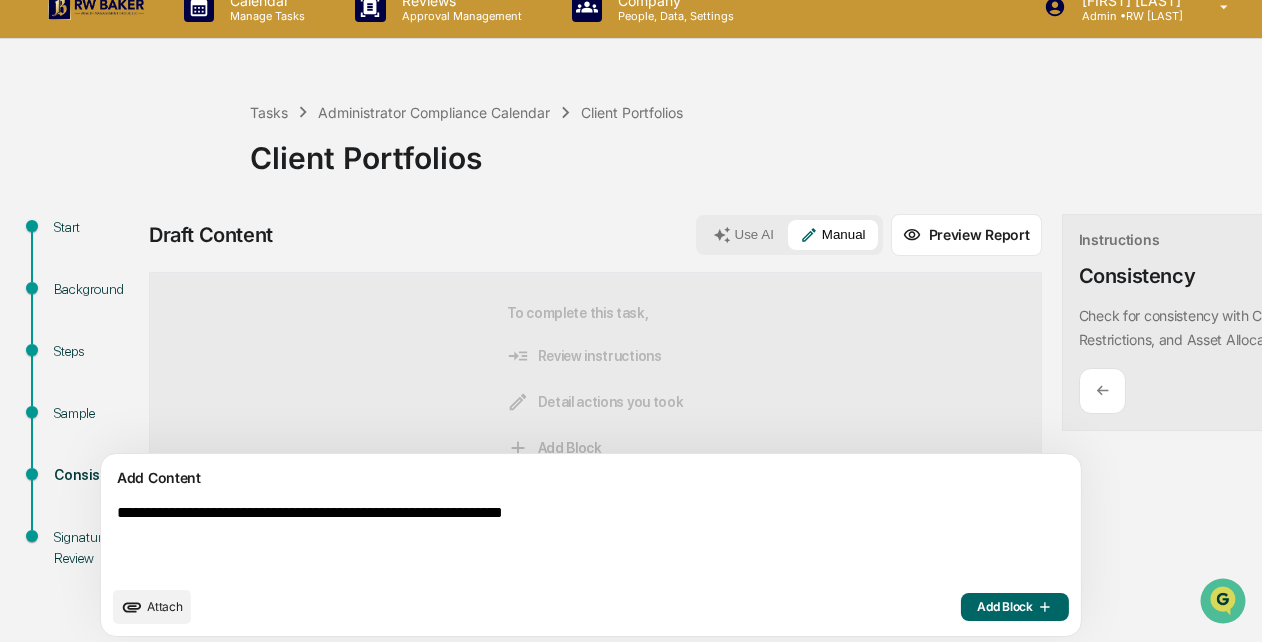 type on "**********" 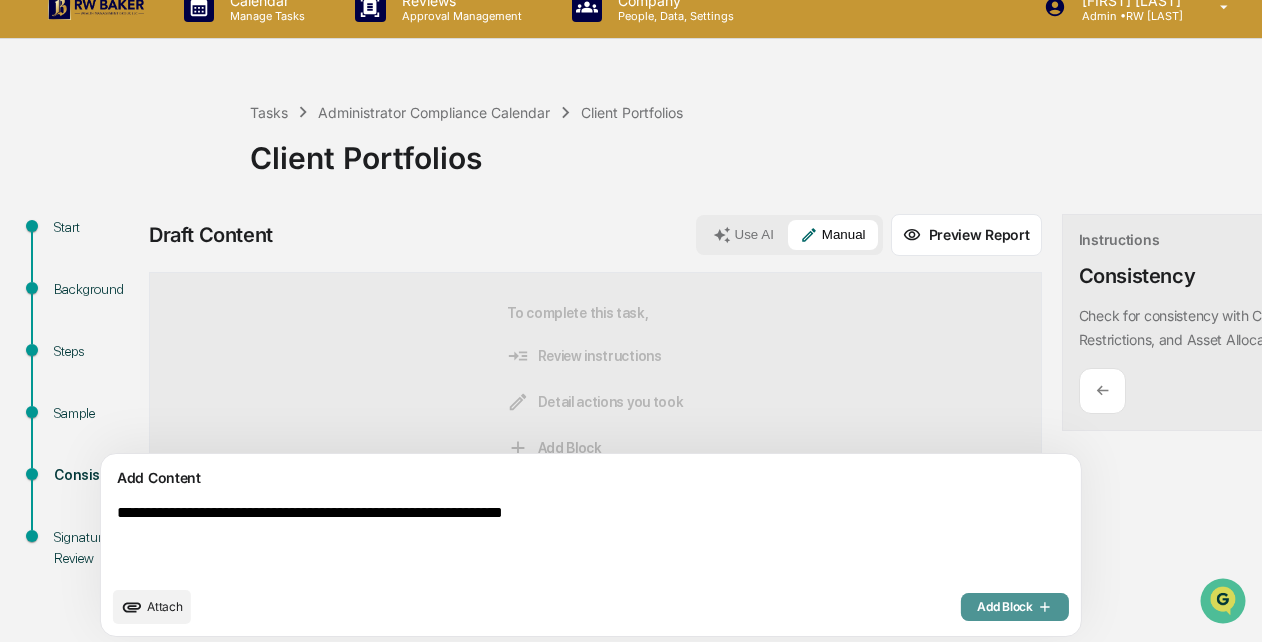 click on "Add Block" at bounding box center (1015, 607) 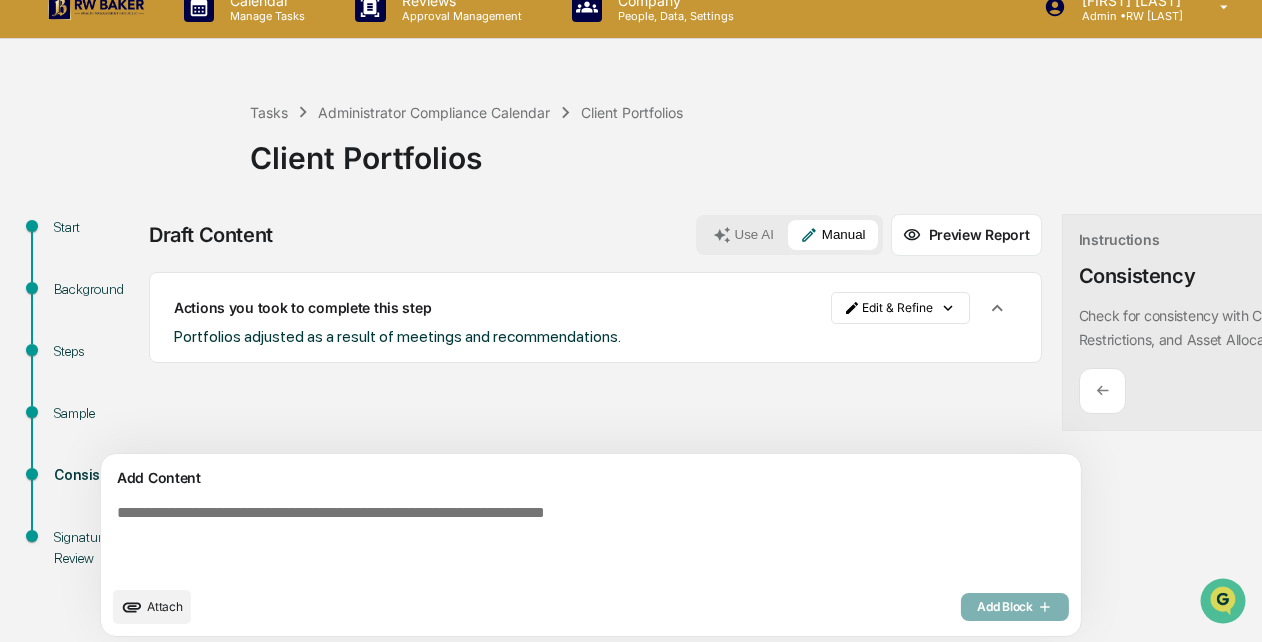 click on "Next ➔" at bounding box center [1341, 389] 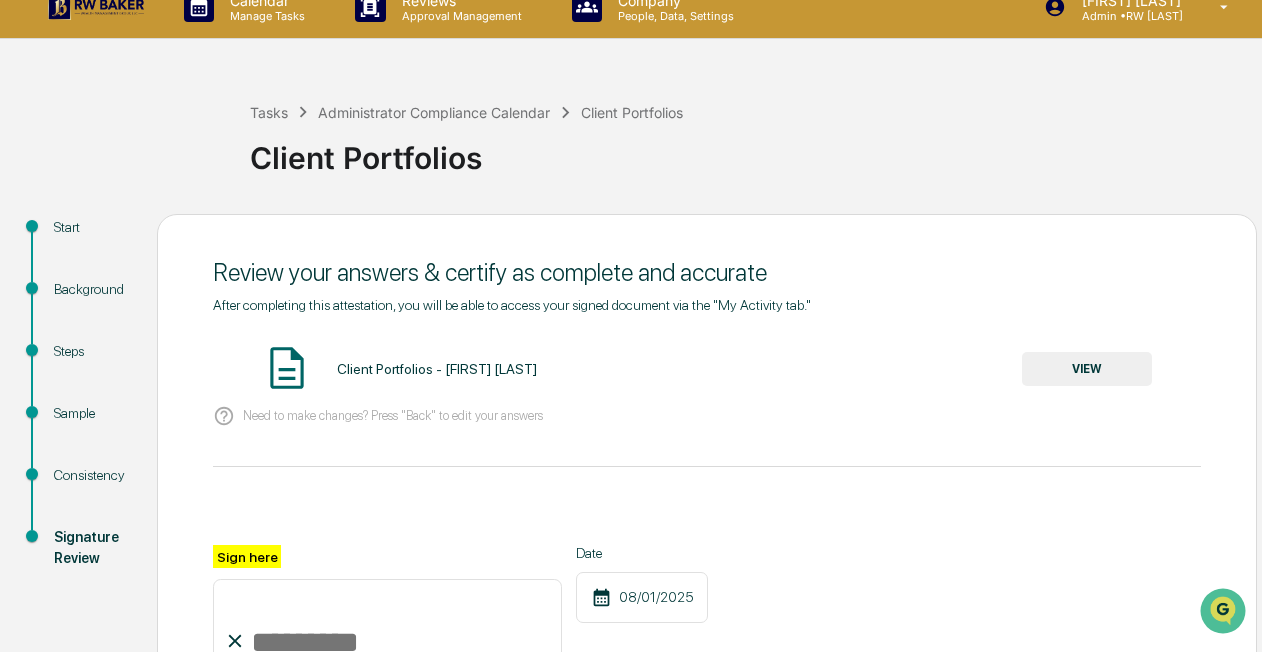 click on "VIEW" at bounding box center [1087, 369] 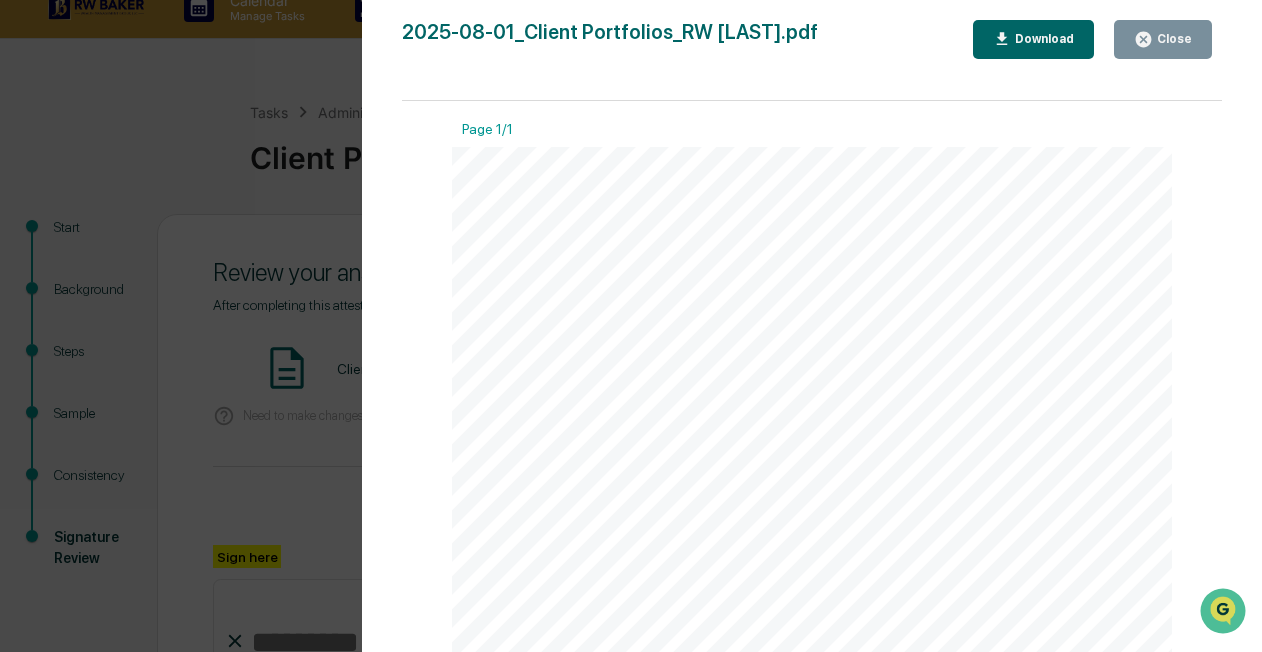 click on "Close" at bounding box center [1172, 39] 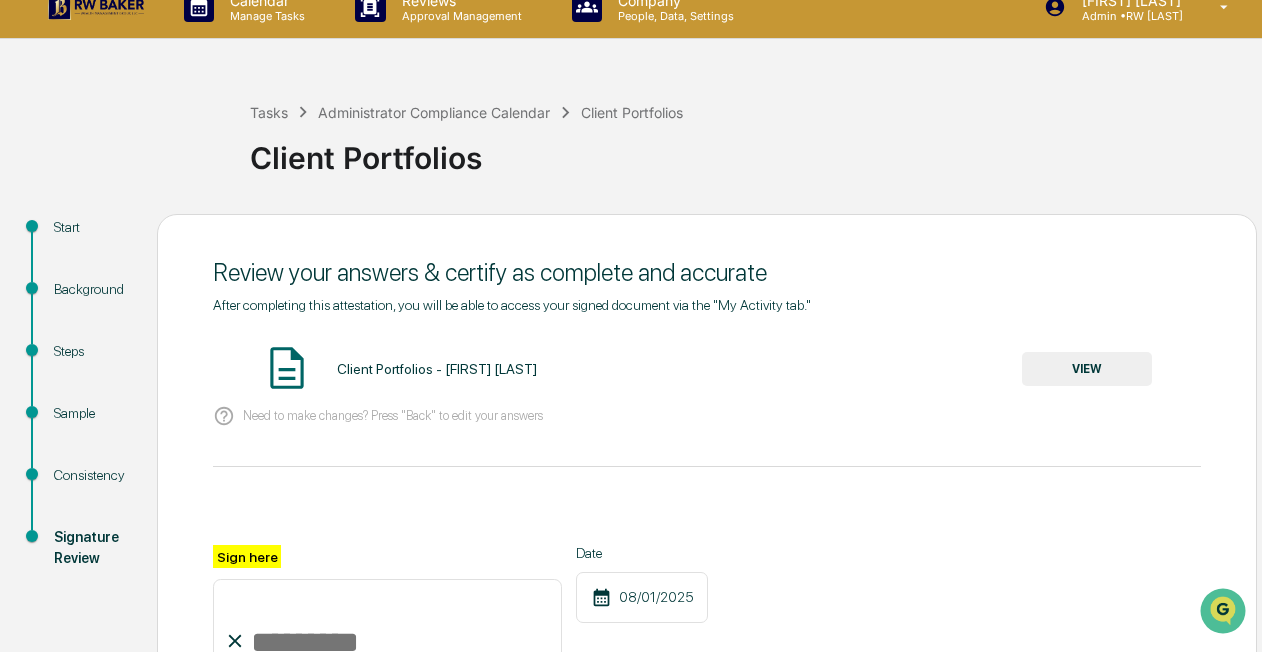 click on "VIEW" at bounding box center (1087, 369) 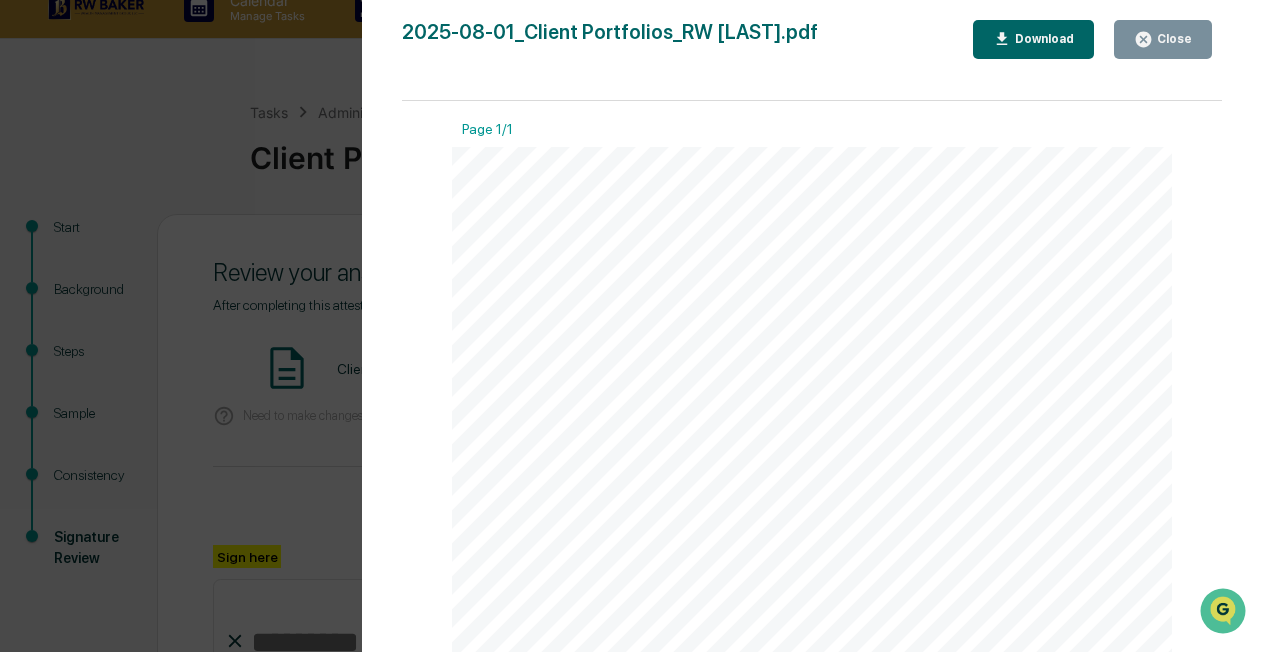 click on "Close" at bounding box center [1172, 39] 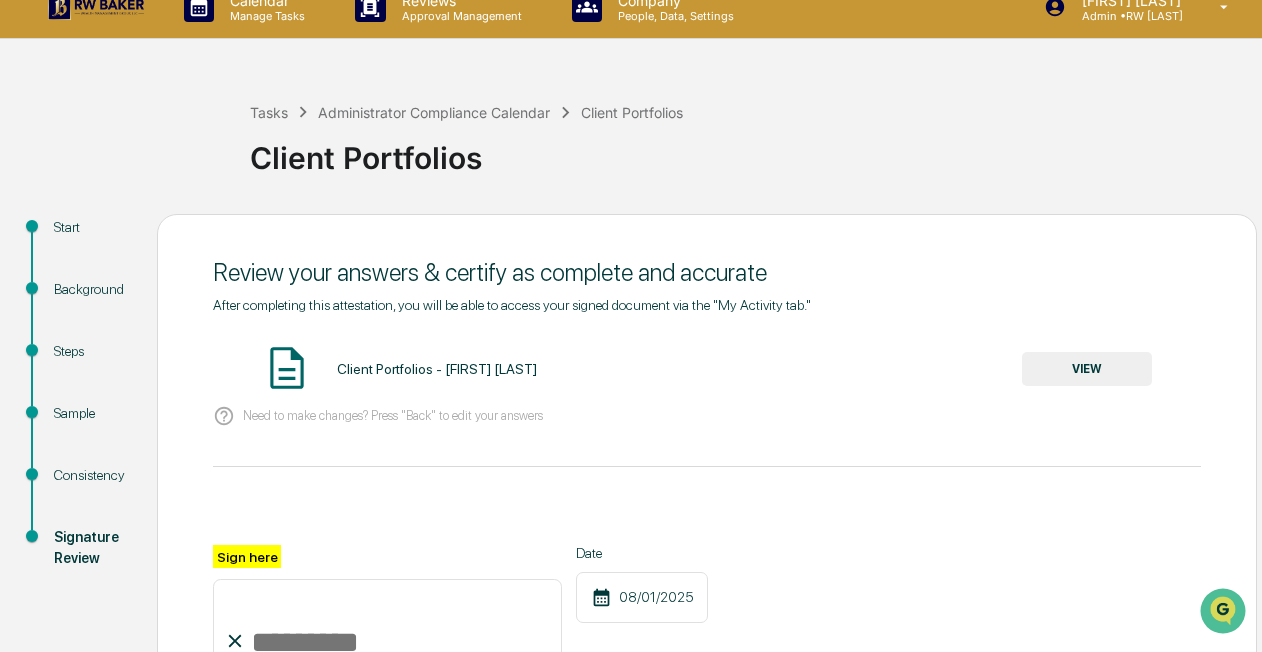 click on "VIEW" at bounding box center (1087, 369) 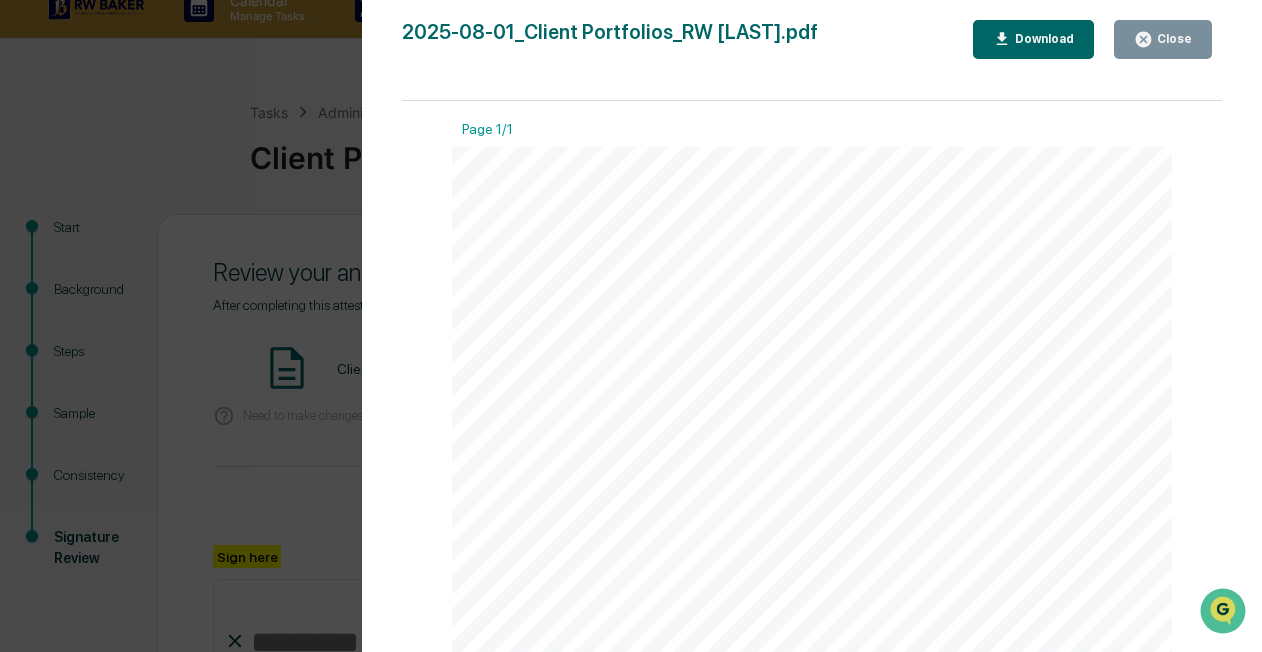 click on "Close" at bounding box center (1172, 39) 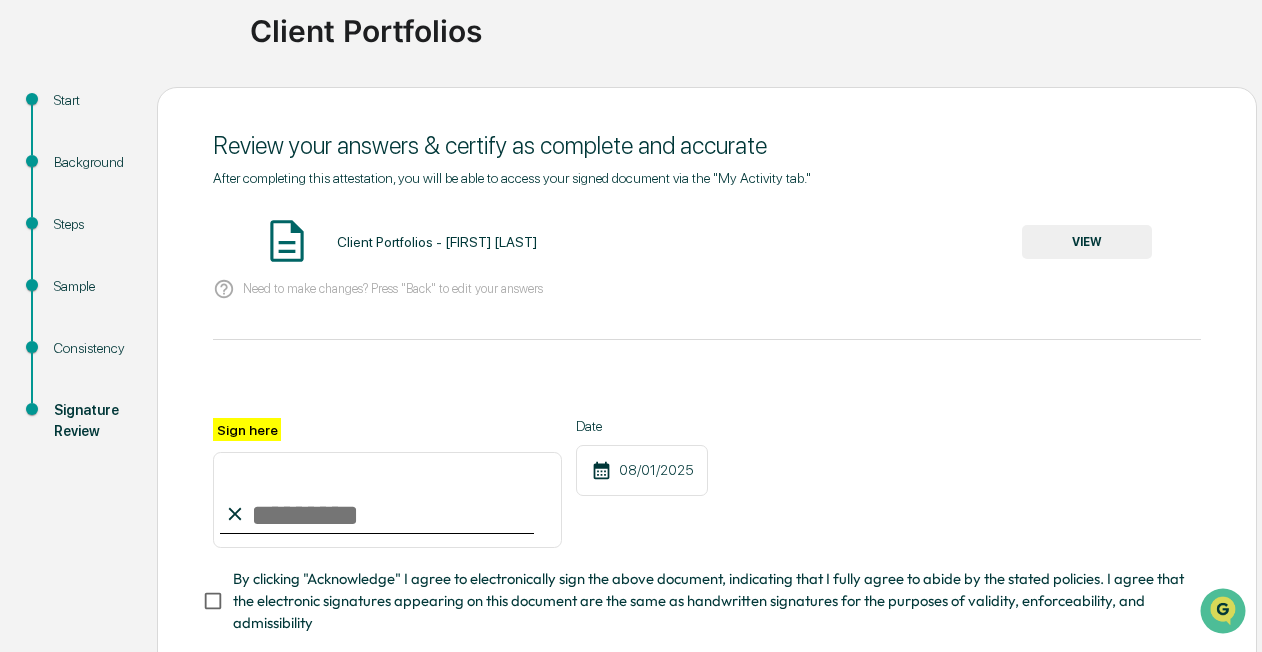 scroll, scrollTop: 158, scrollLeft: 0, axis: vertical 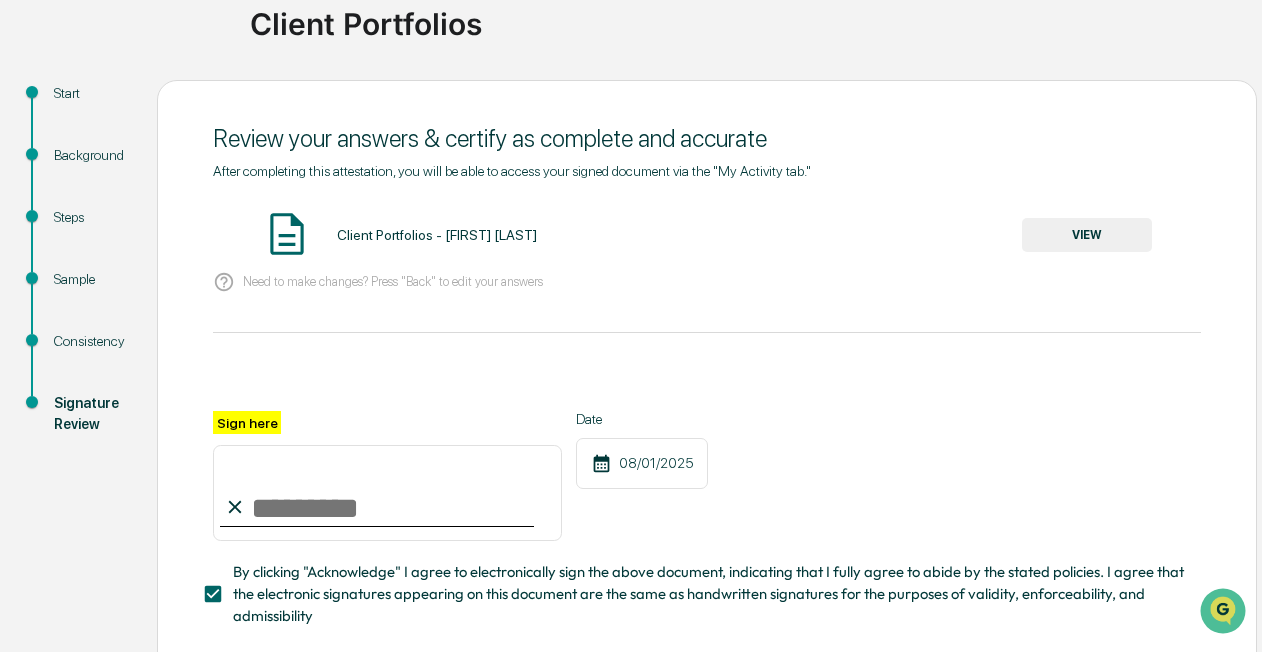 click on "Sign here" at bounding box center [387, 493] 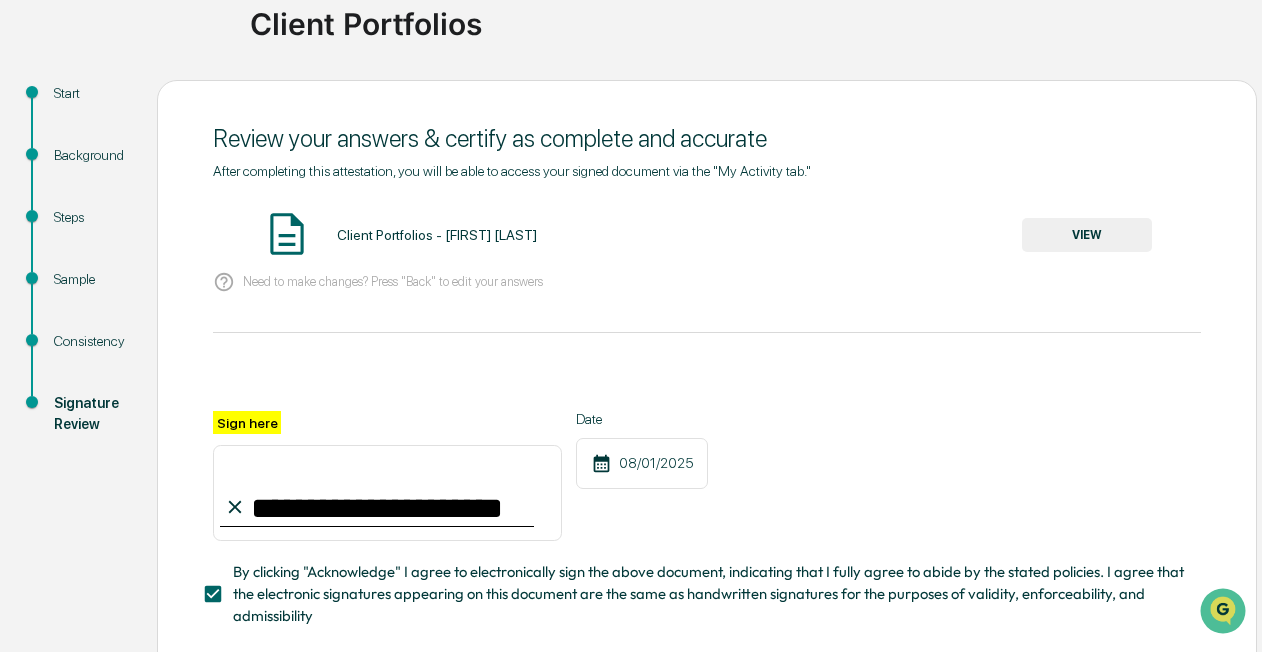 type on "**********" 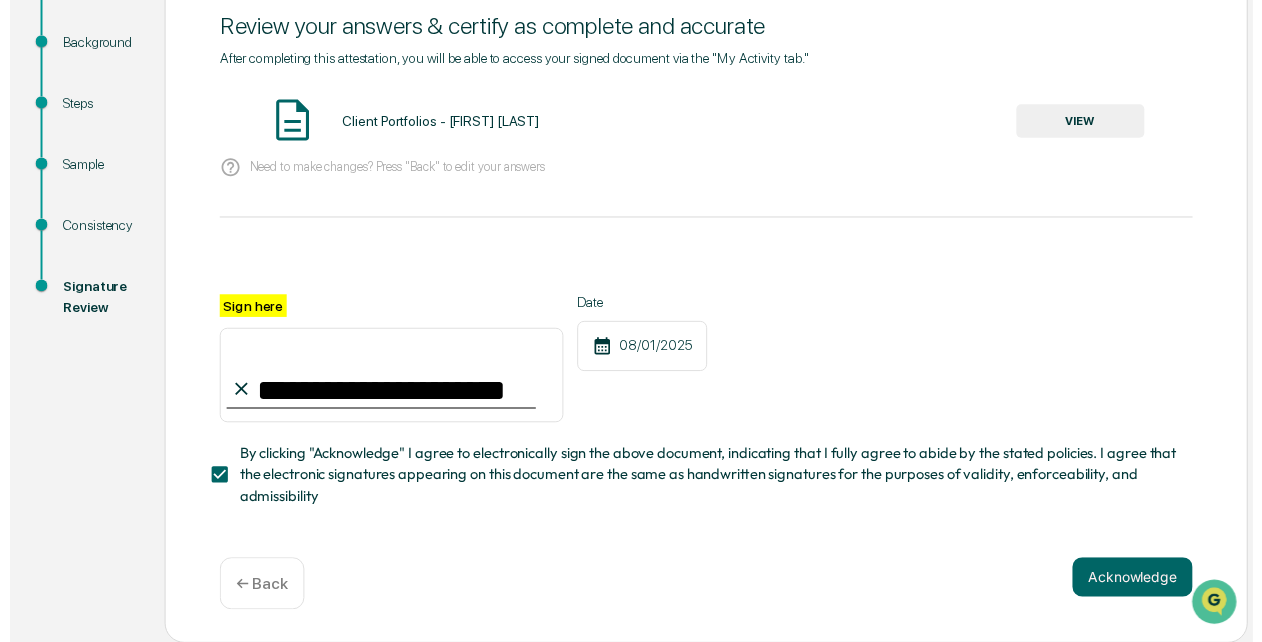 scroll, scrollTop: 278, scrollLeft: 0, axis: vertical 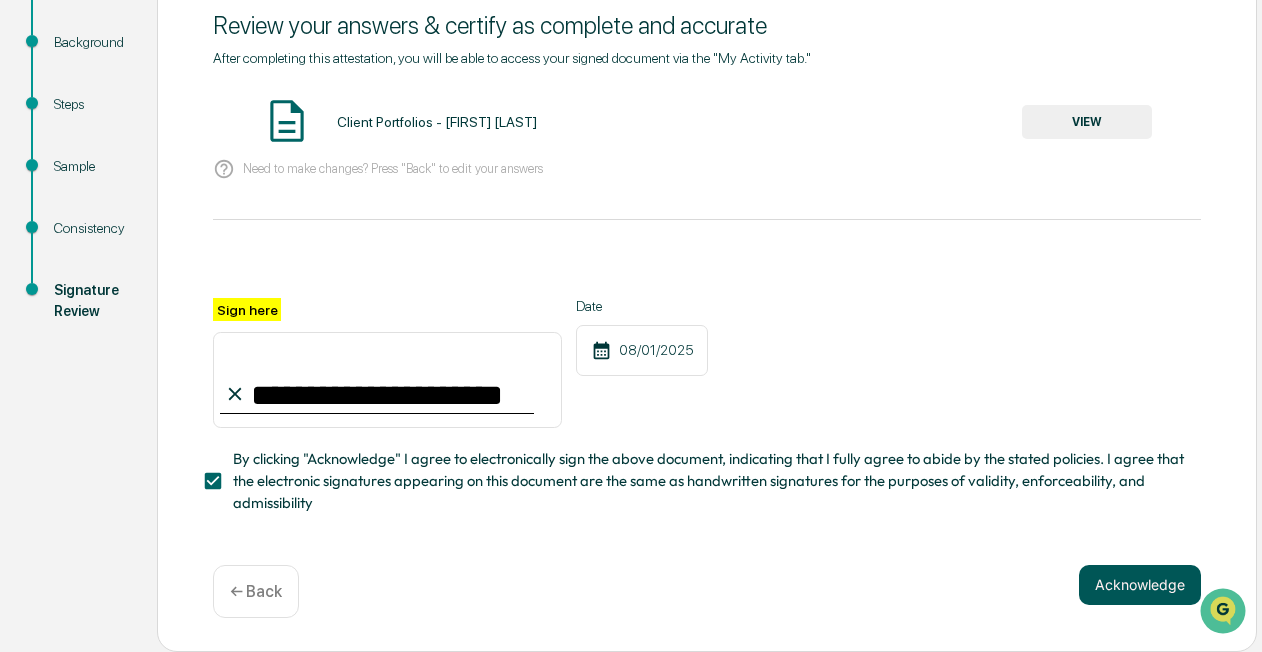 click on "Acknowledge" at bounding box center [1140, 585] 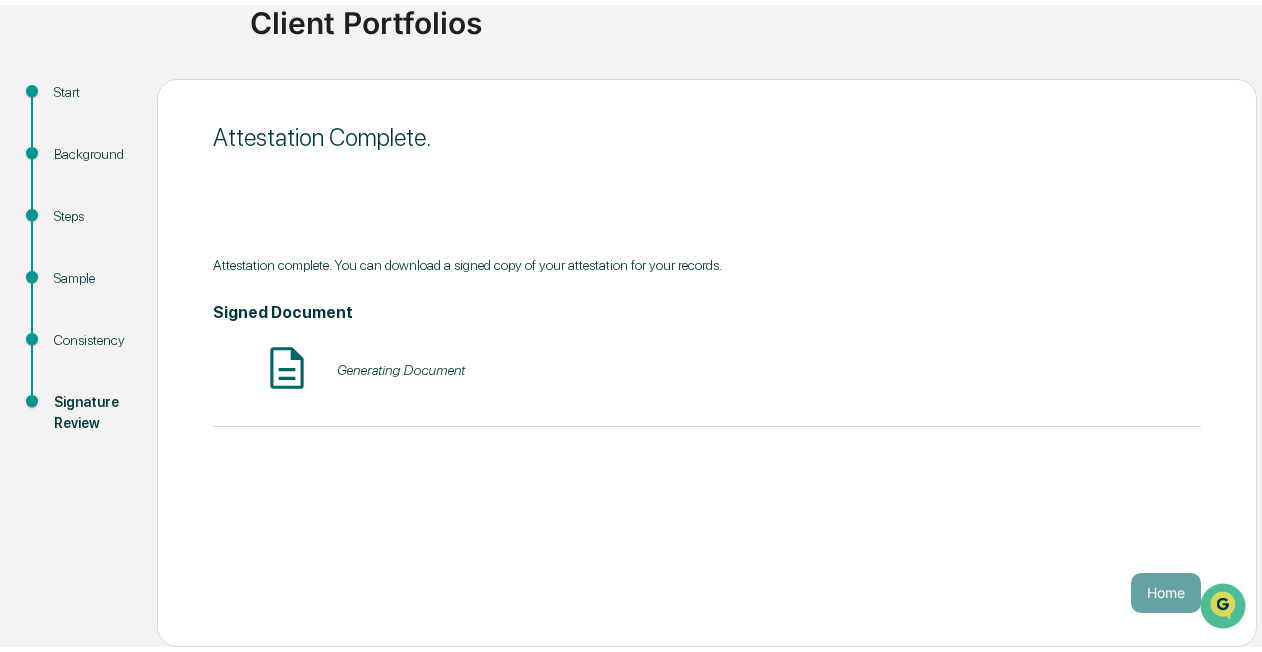 scroll, scrollTop: 154, scrollLeft: 0, axis: vertical 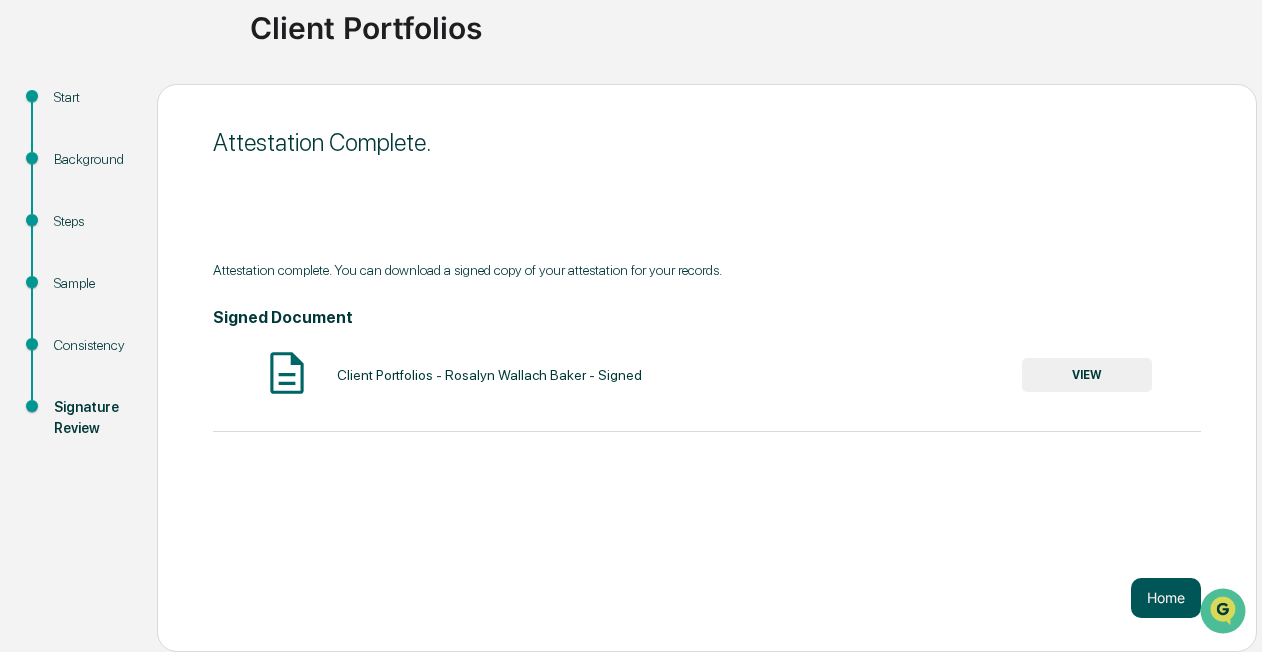 click on "Home" at bounding box center [1166, 598] 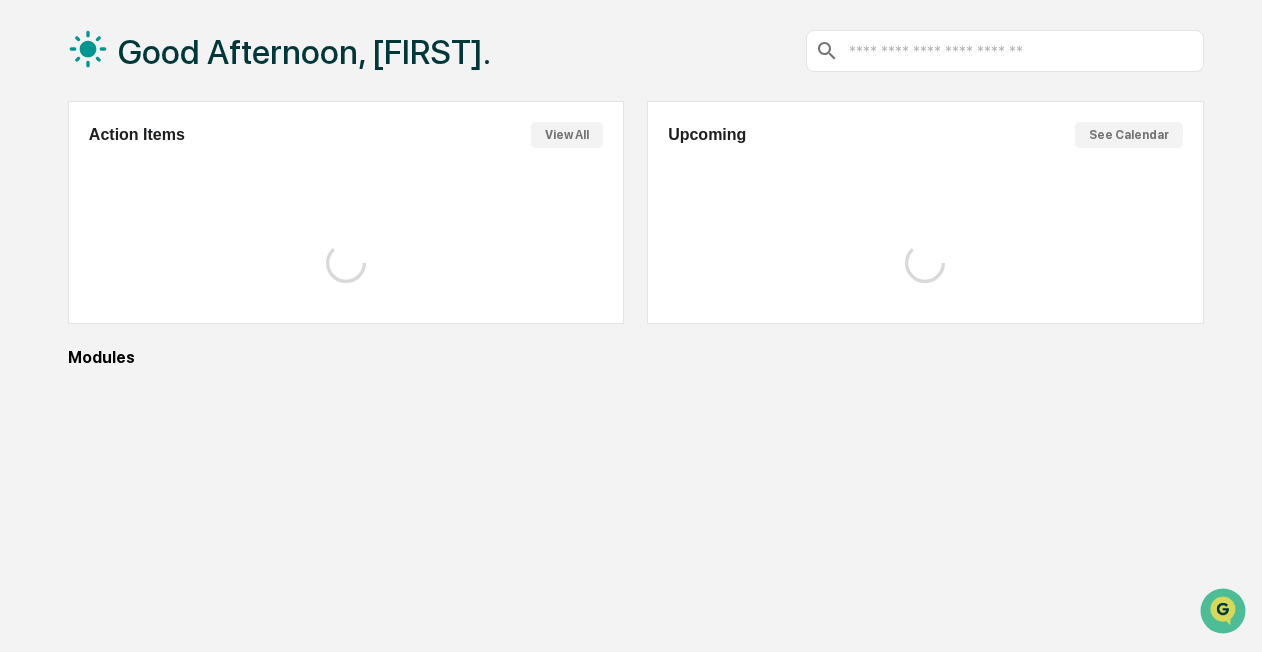scroll, scrollTop: 154, scrollLeft: 0, axis: vertical 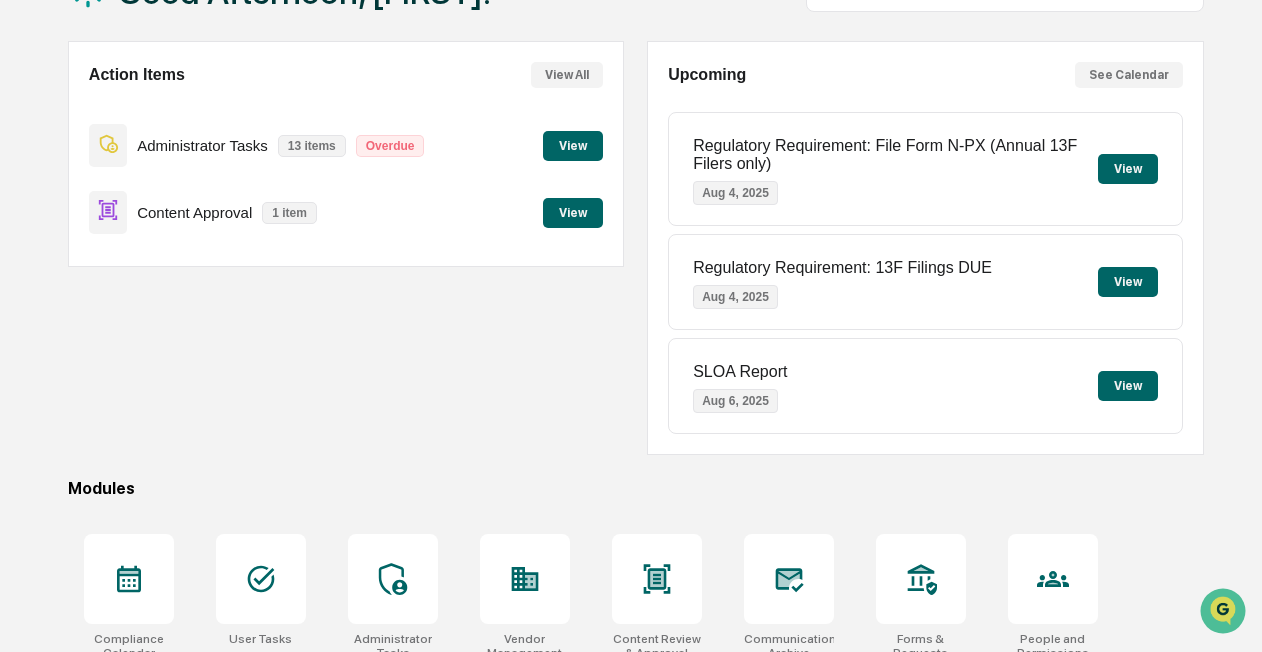 click on "View" at bounding box center (573, 146) 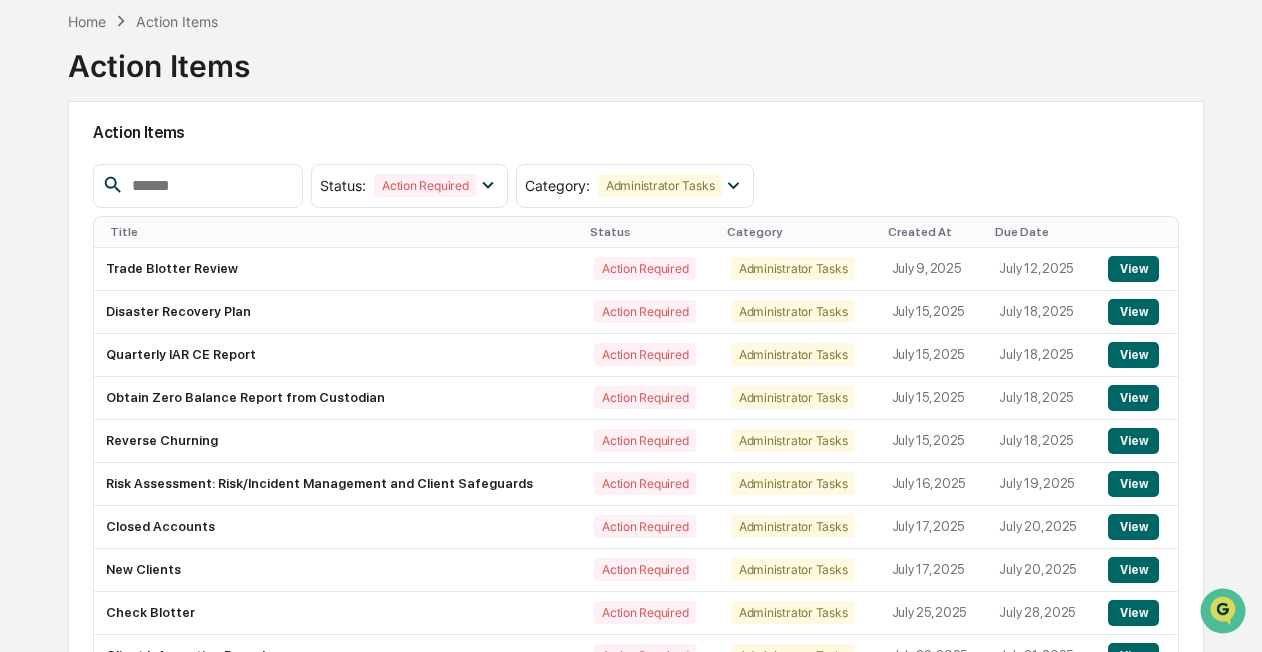 scroll, scrollTop: 154, scrollLeft: 0, axis: vertical 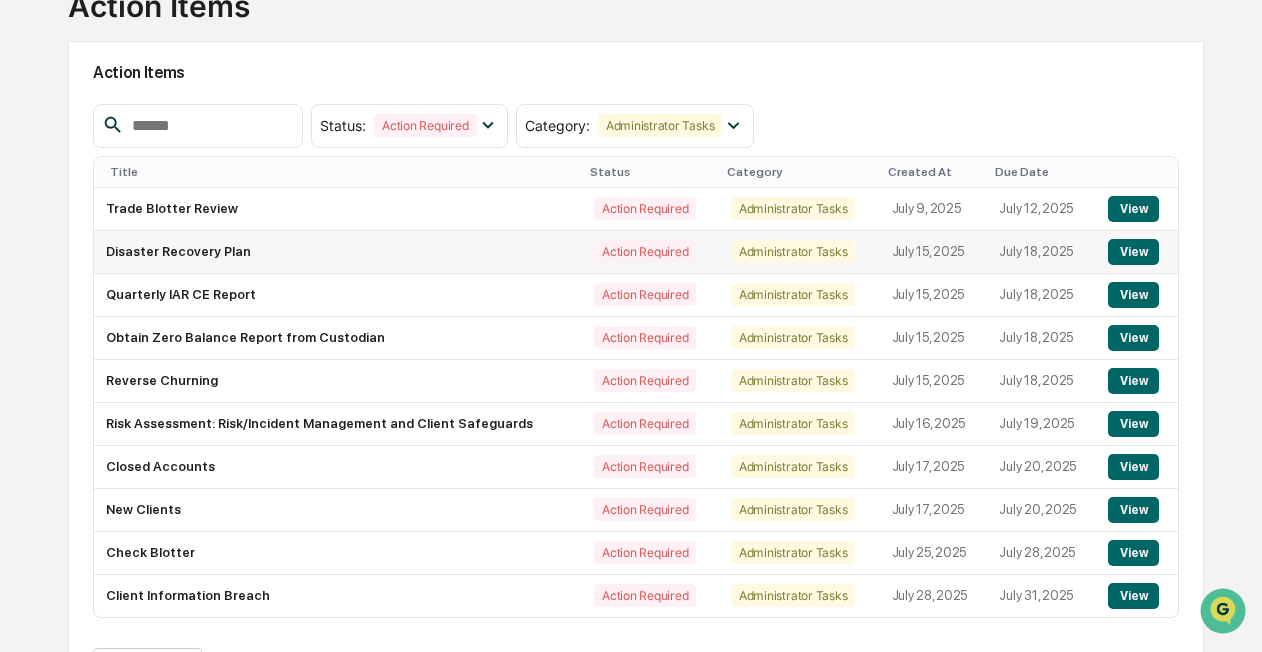 click on "View" at bounding box center (1133, 252) 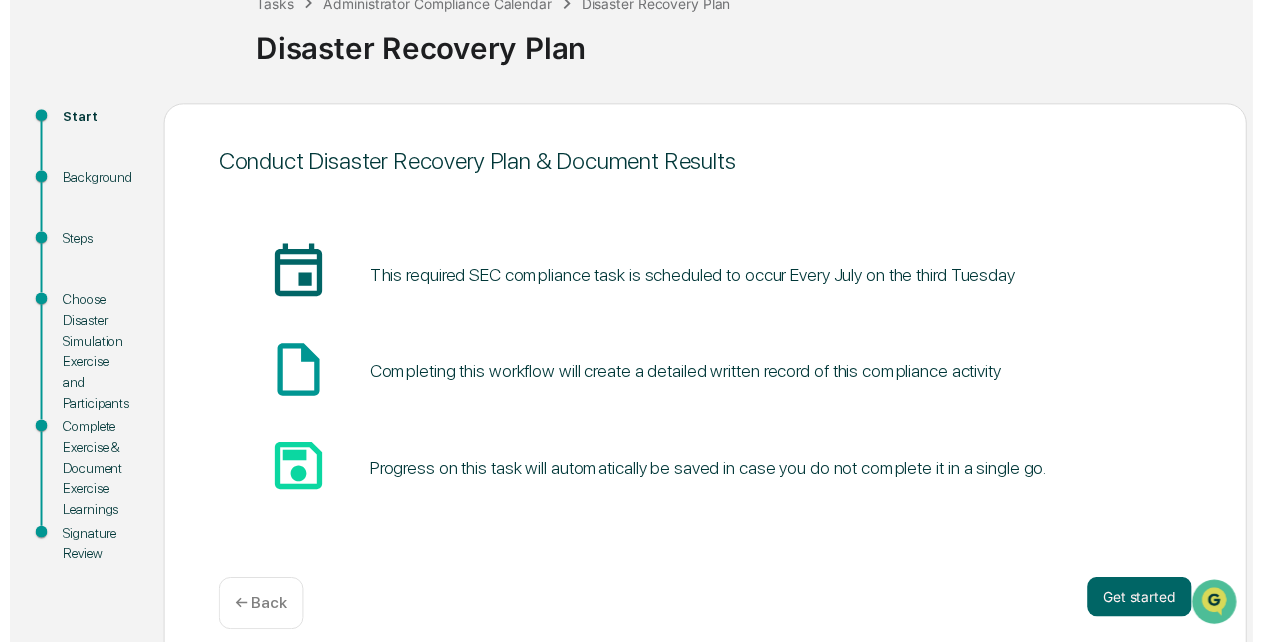 scroll, scrollTop: 154, scrollLeft: 0, axis: vertical 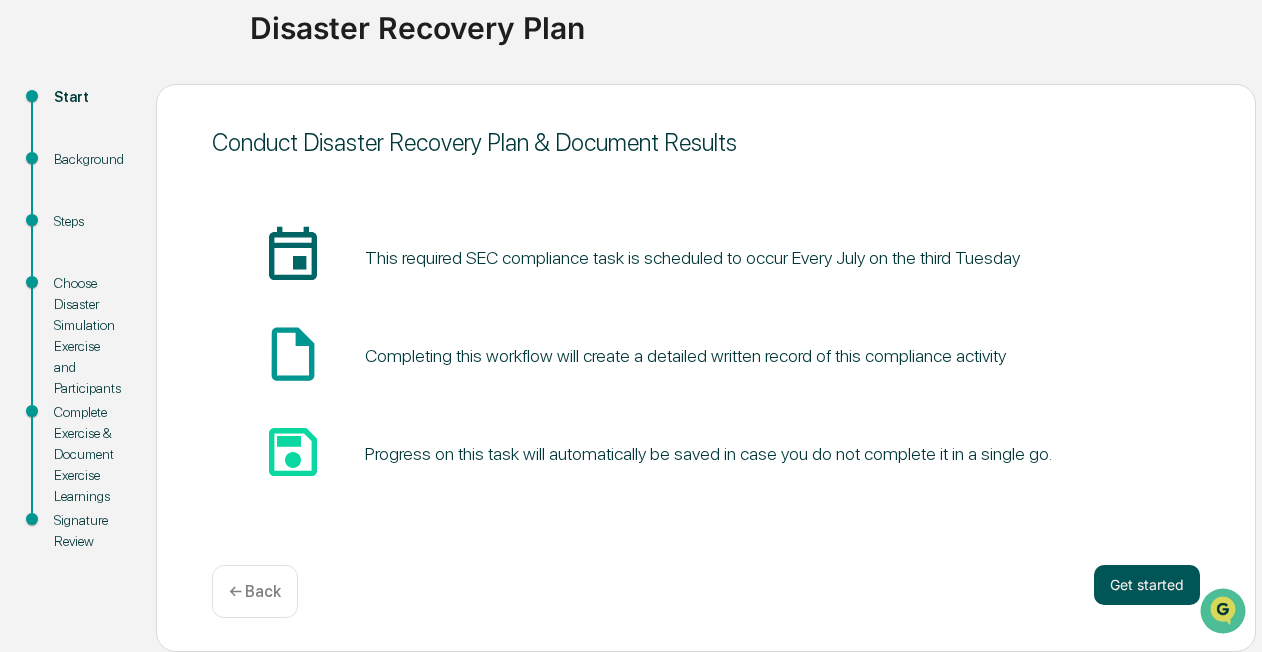 click on "Get started" at bounding box center [1147, 585] 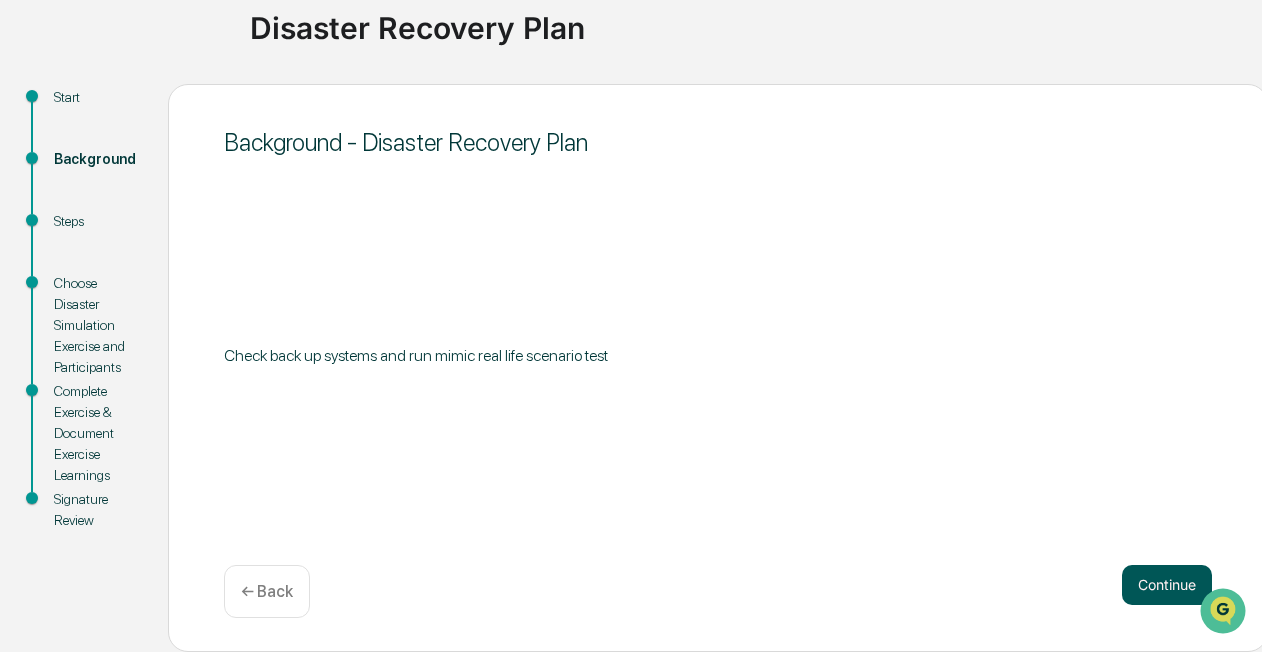 click on "Continue" at bounding box center (1167, 585) 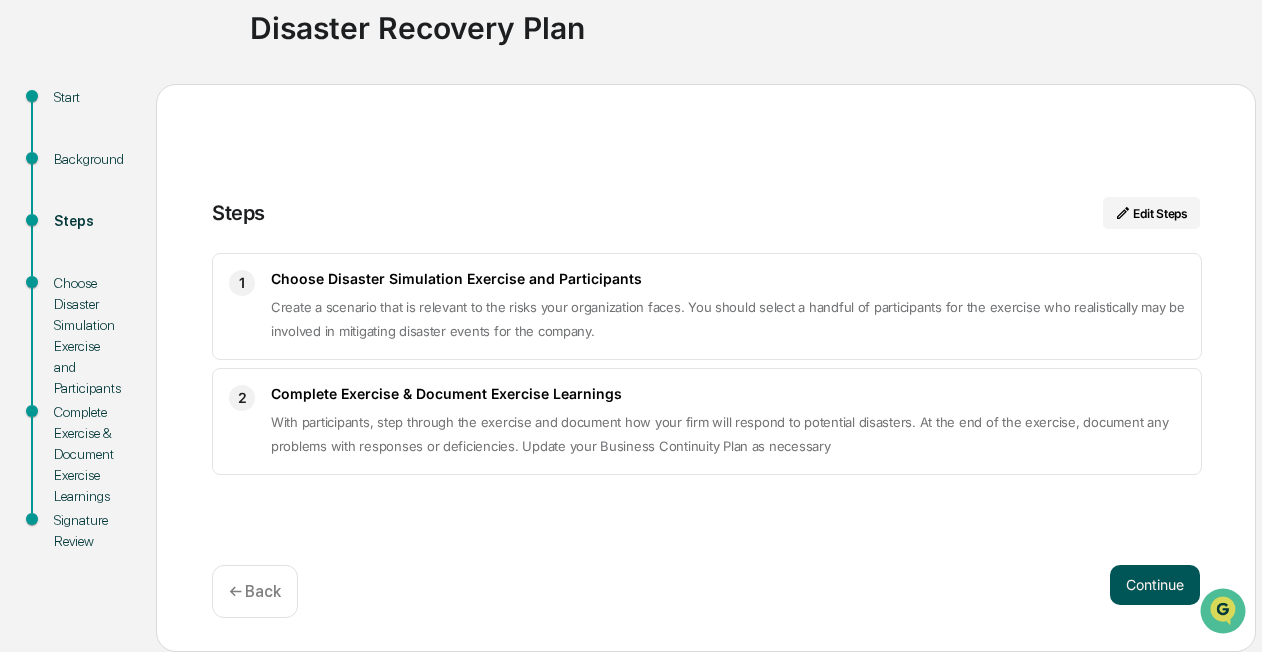 click on "Continue" at bounding box center (1155, 585) 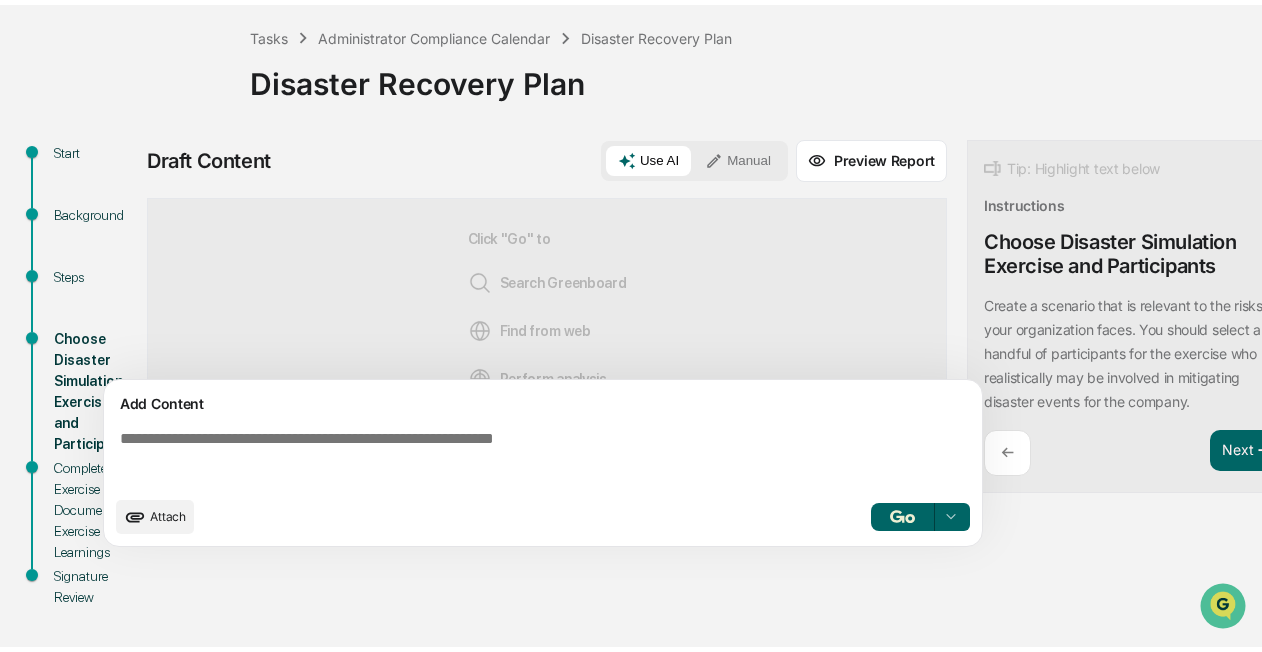 scroll, scrollTop: 104, scrollLeft: 0, axis: vertical 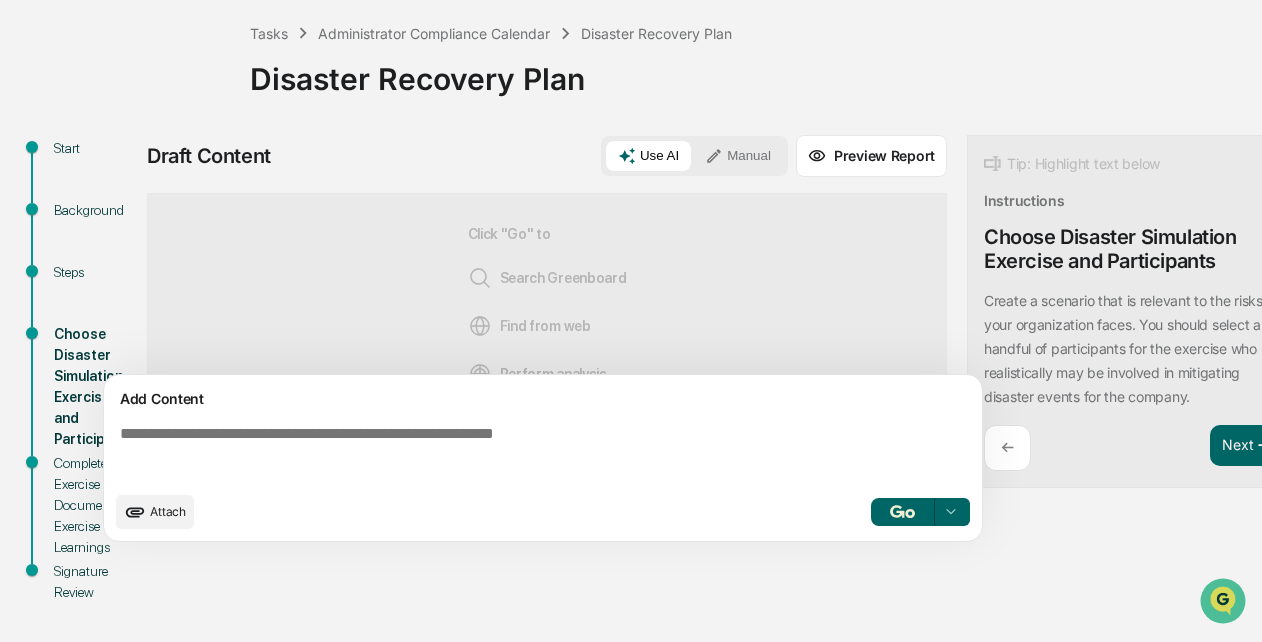 click on "Manual" at bounding box center [738, 156] 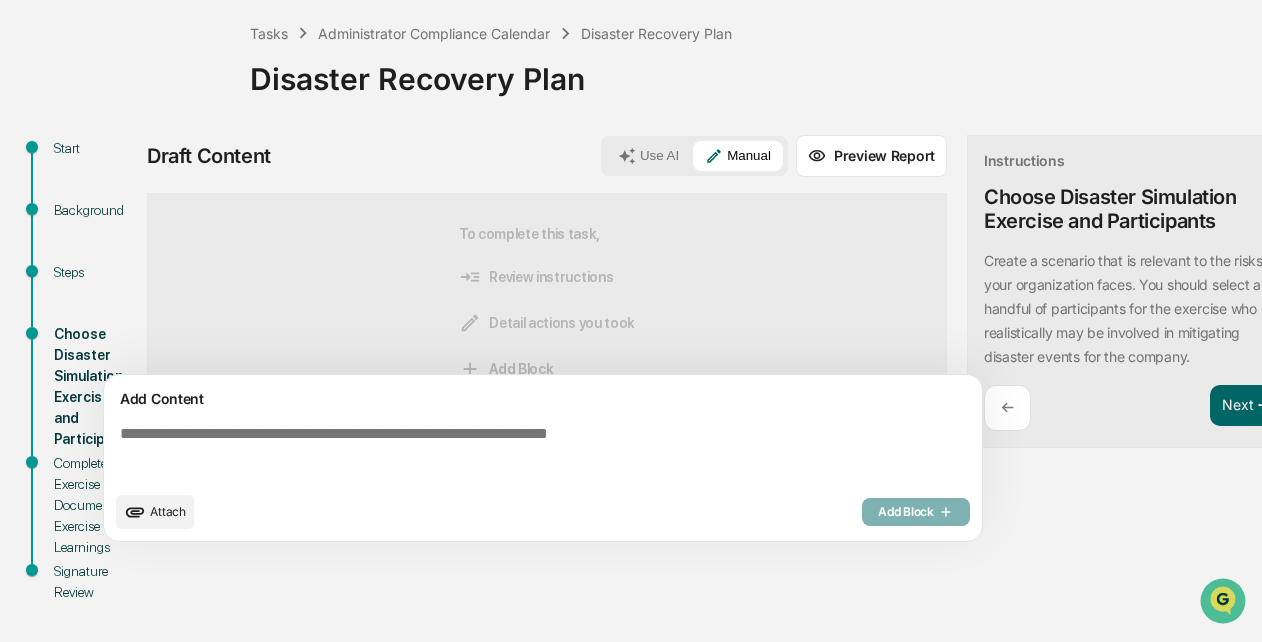 click at bounding box center [547, 453] 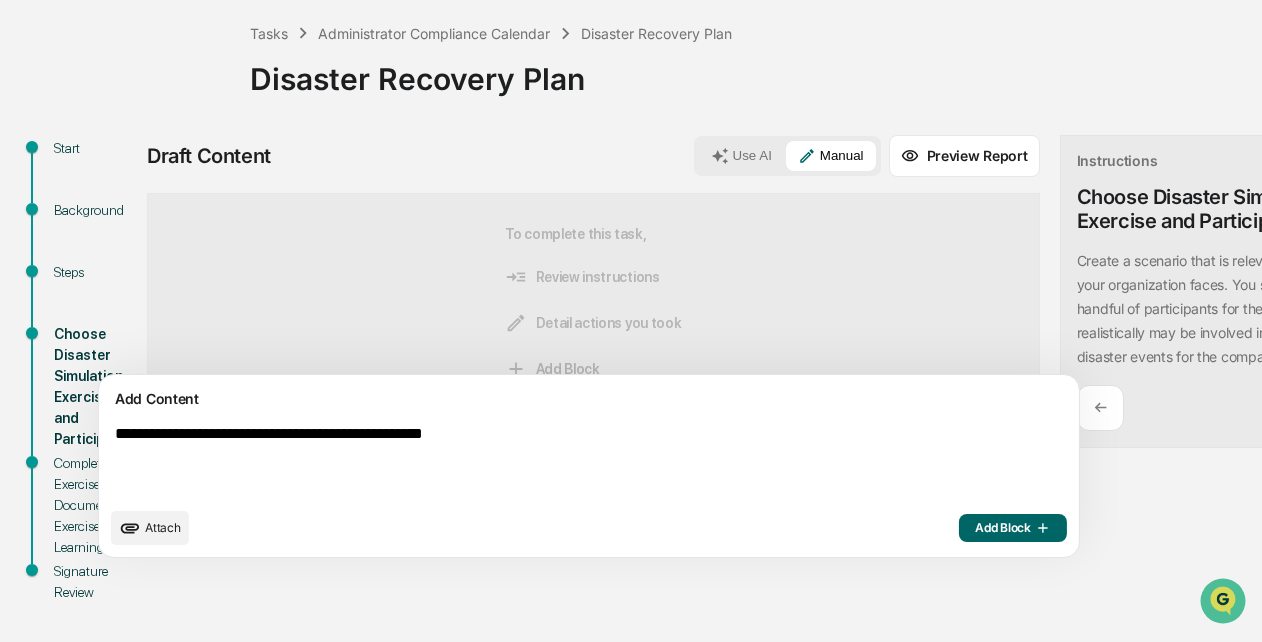 click on "**********" at bounding box center [542, 461] 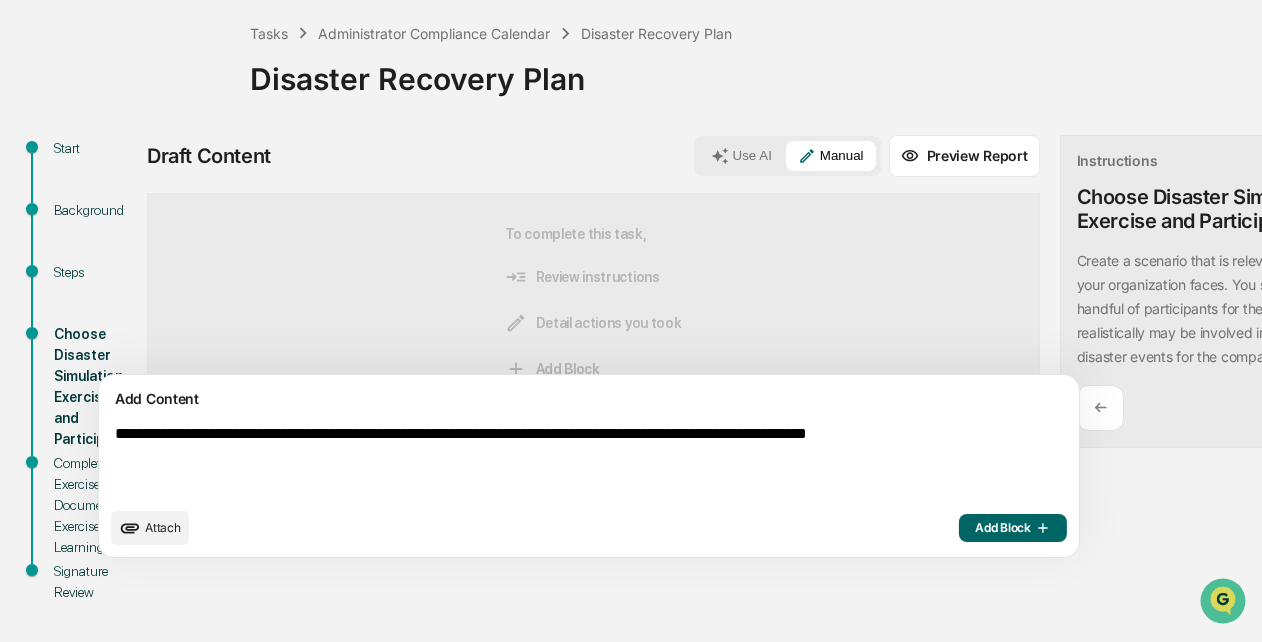 click on "**********" at bounding box center (542, 461) 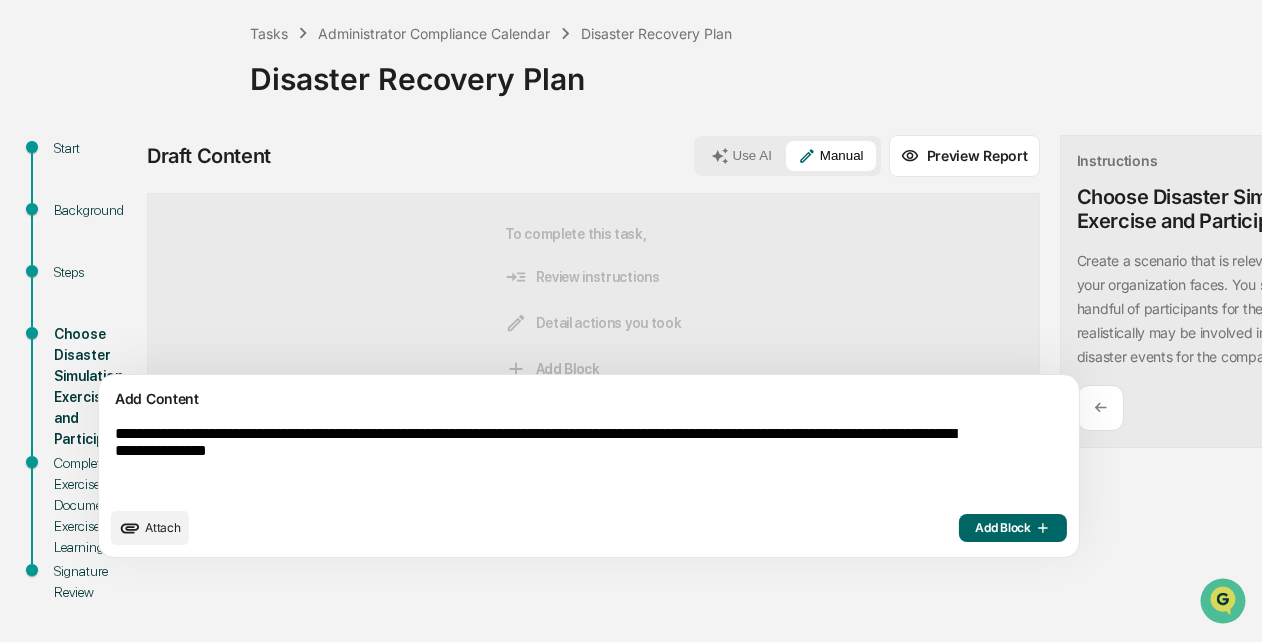 type on "**********" 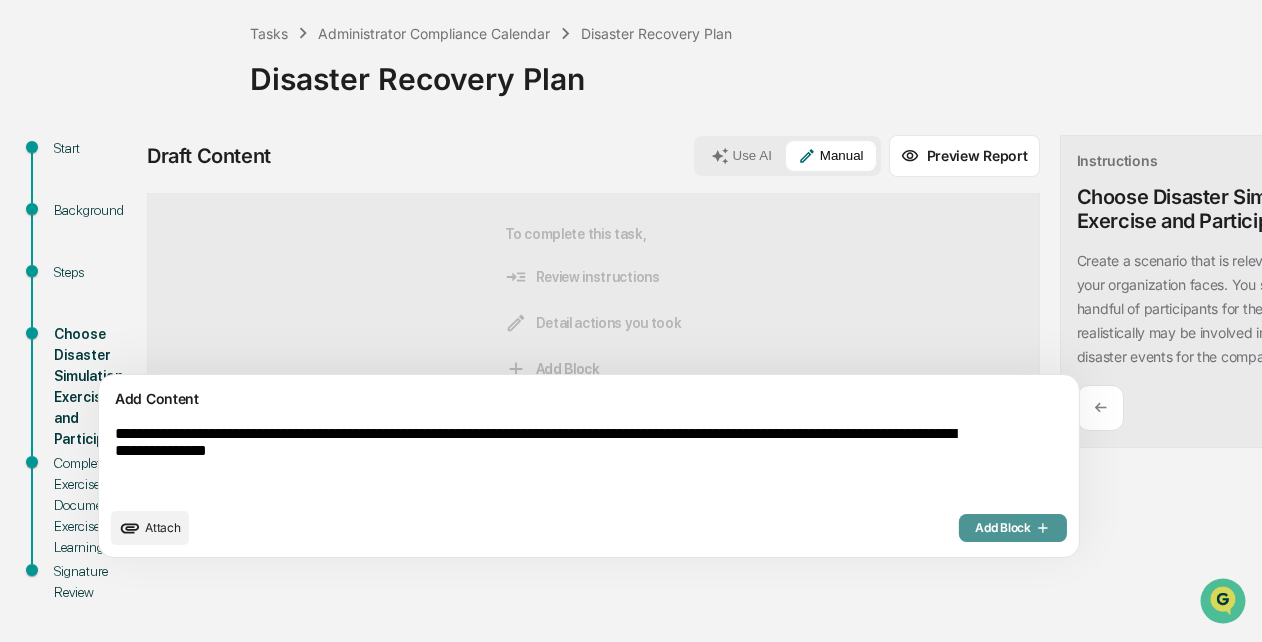 click on "Add Block" at bounding box center [1013, 528] 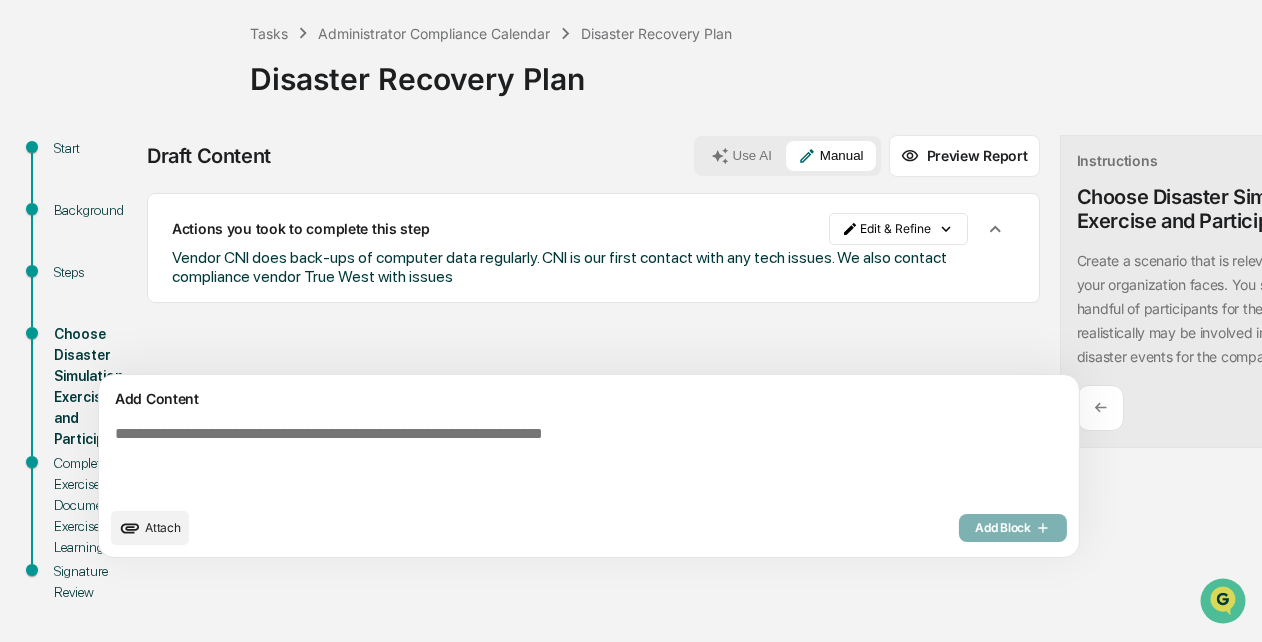 click on "Next ➔" at bounding box center (1339, 406) 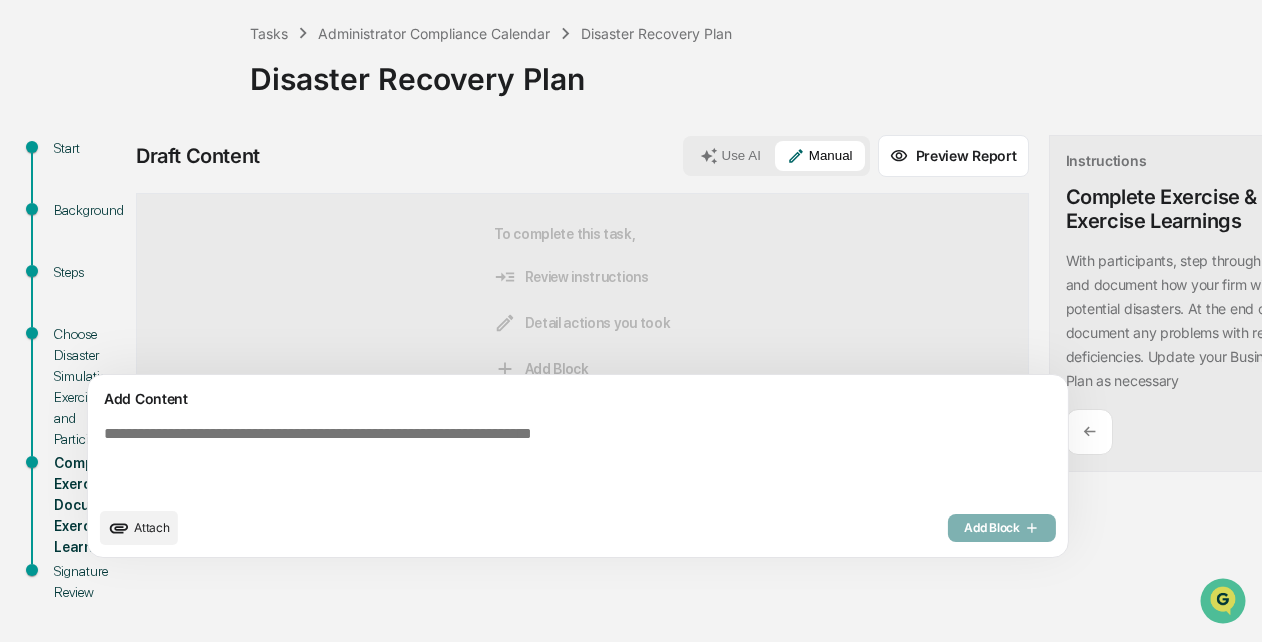 click at bounding box center [531, 461] 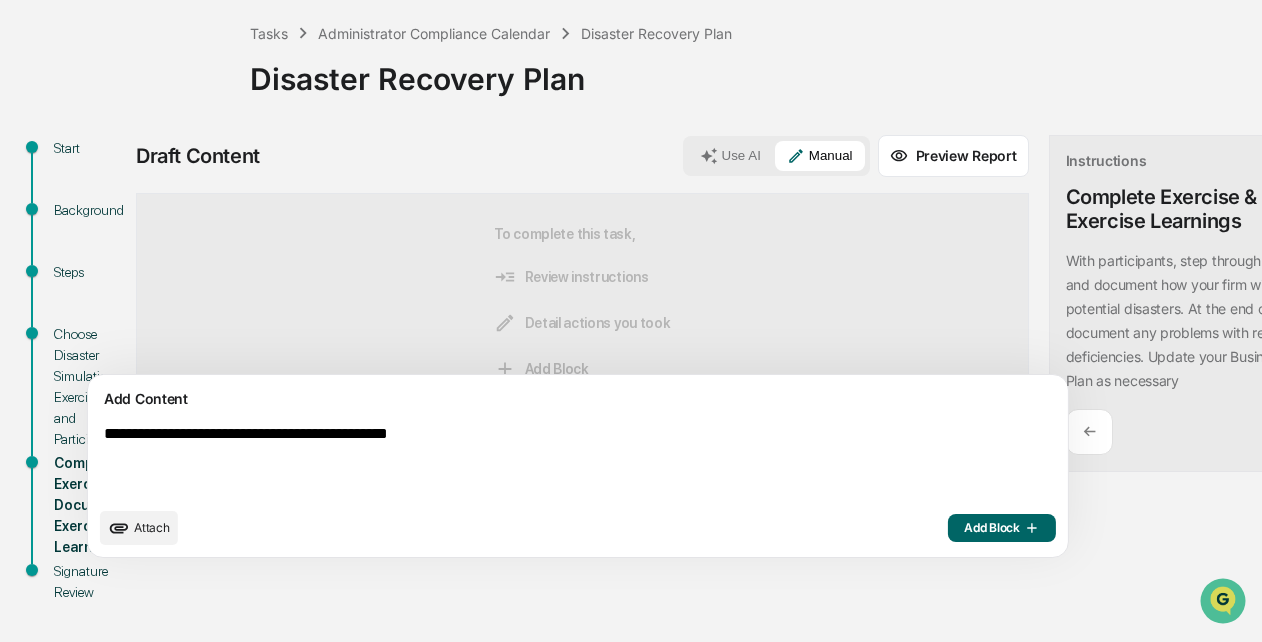 type on "**********" 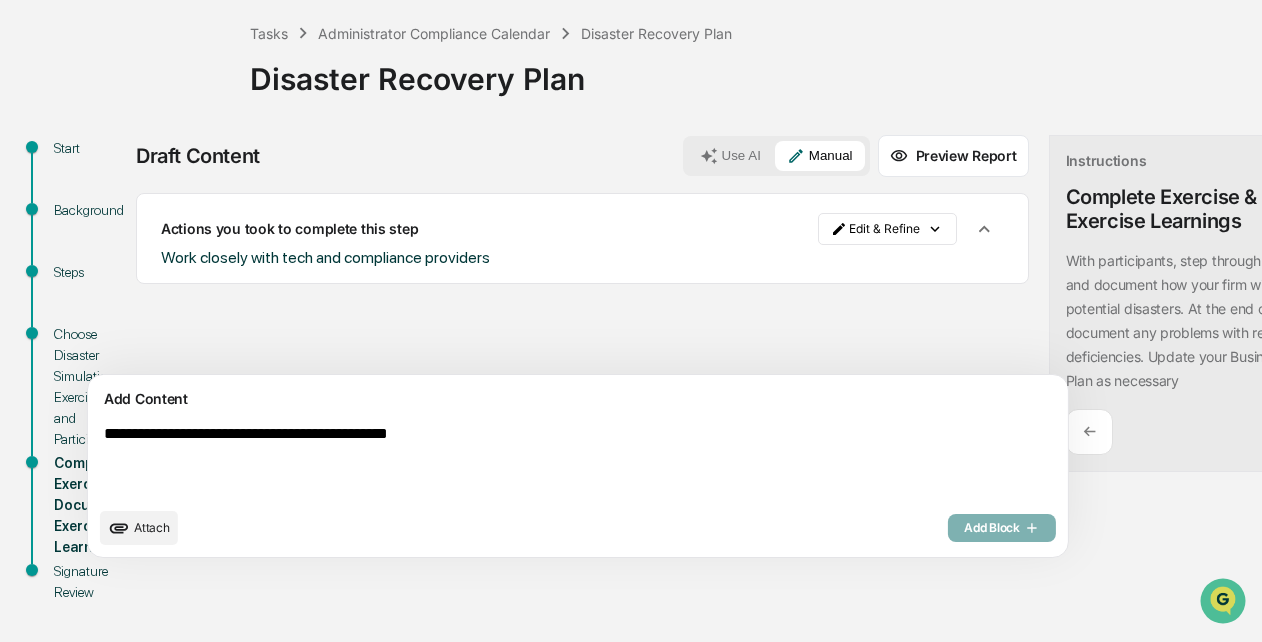 type 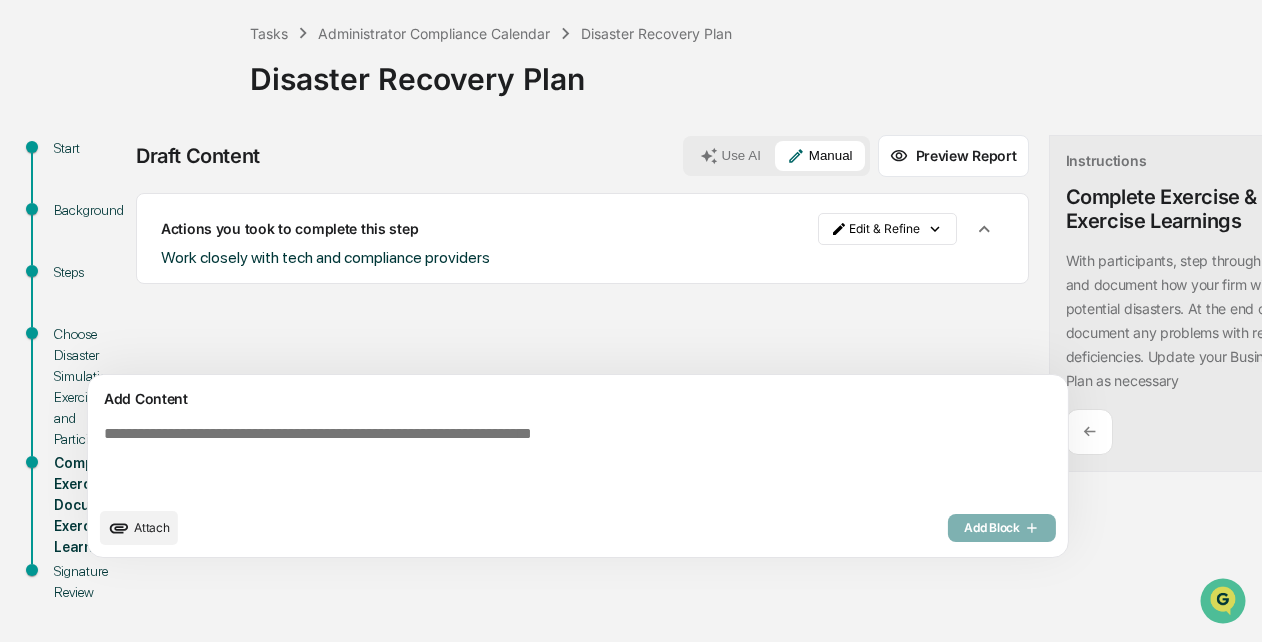 click on "Next ➔" at bounding box center (1328, 430) 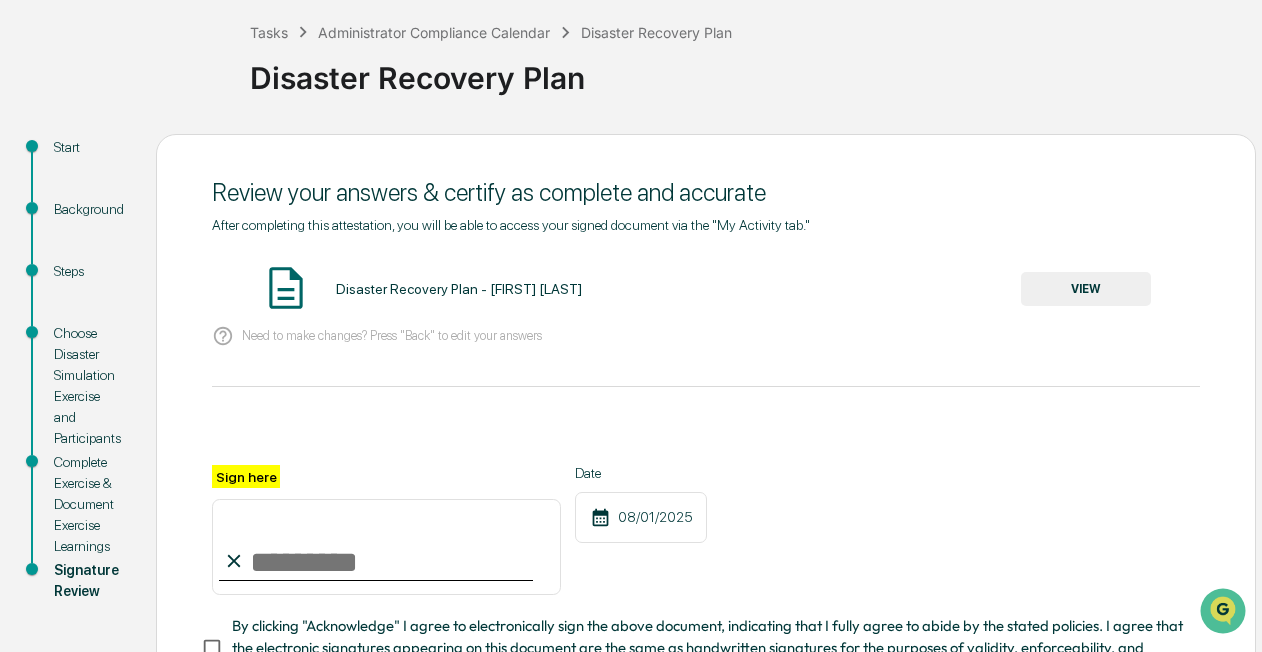 click on "VIEW" at bounding box center [1086, 289] 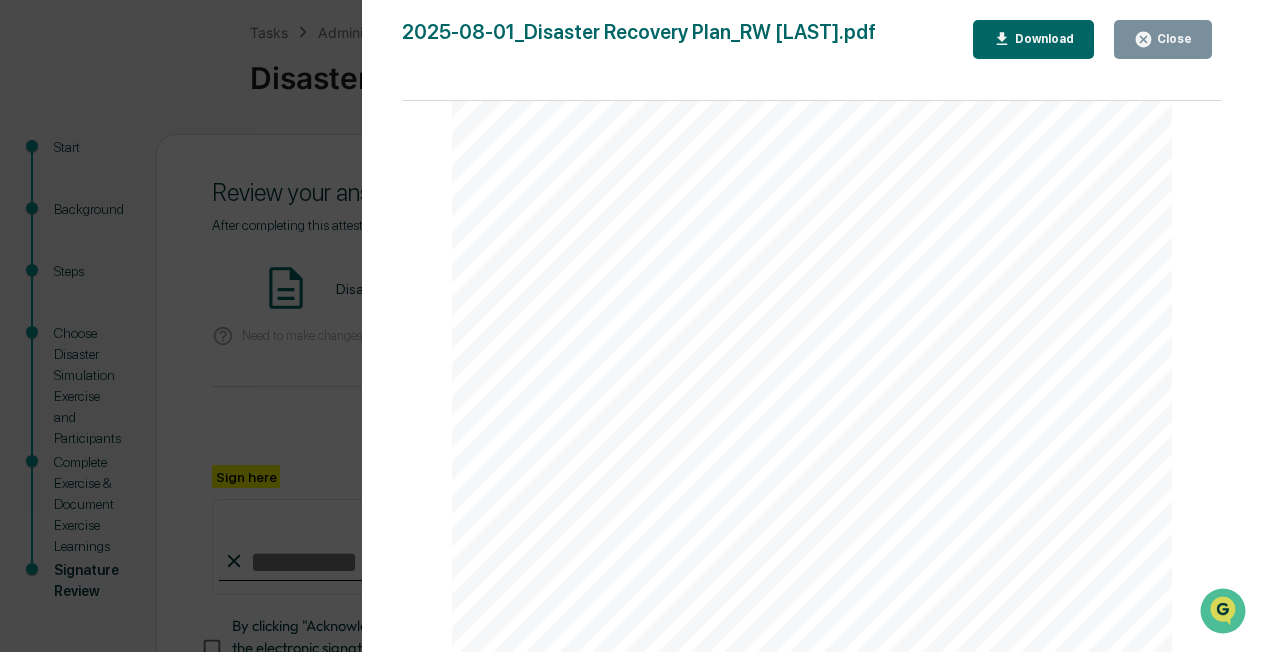 scroll, scrollTop: 300, scrollLeft: 0, axis: vertical 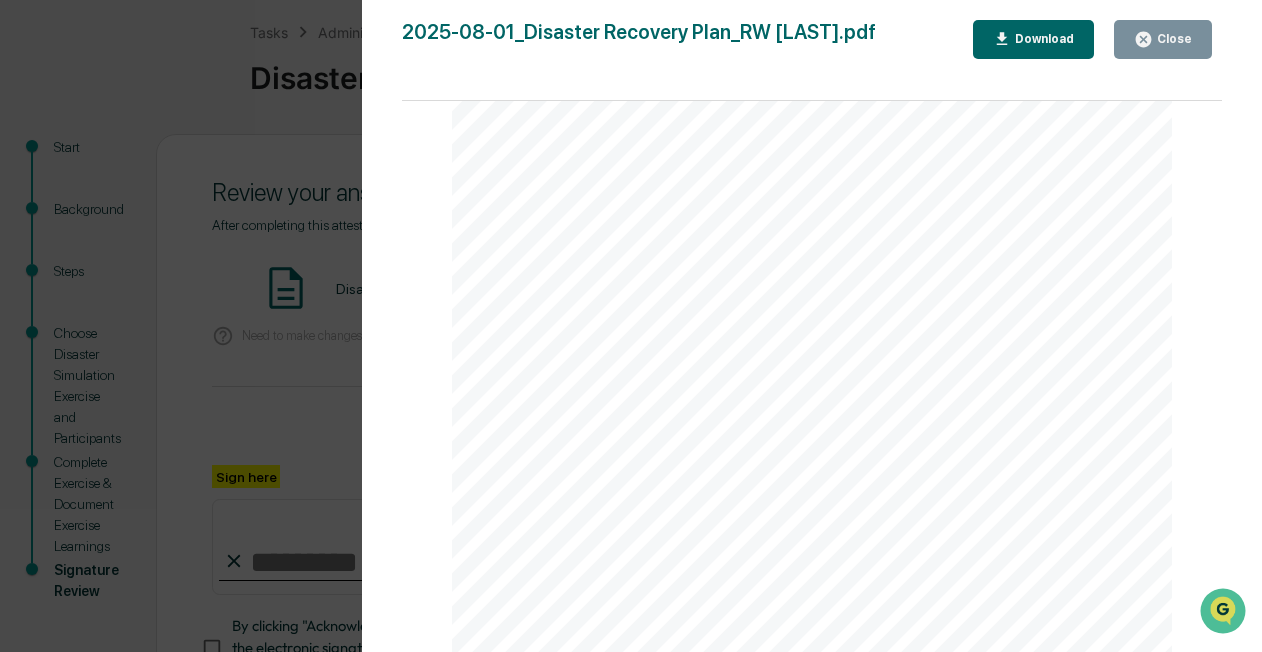 click on "Close" at bounding box center [1172, 39] 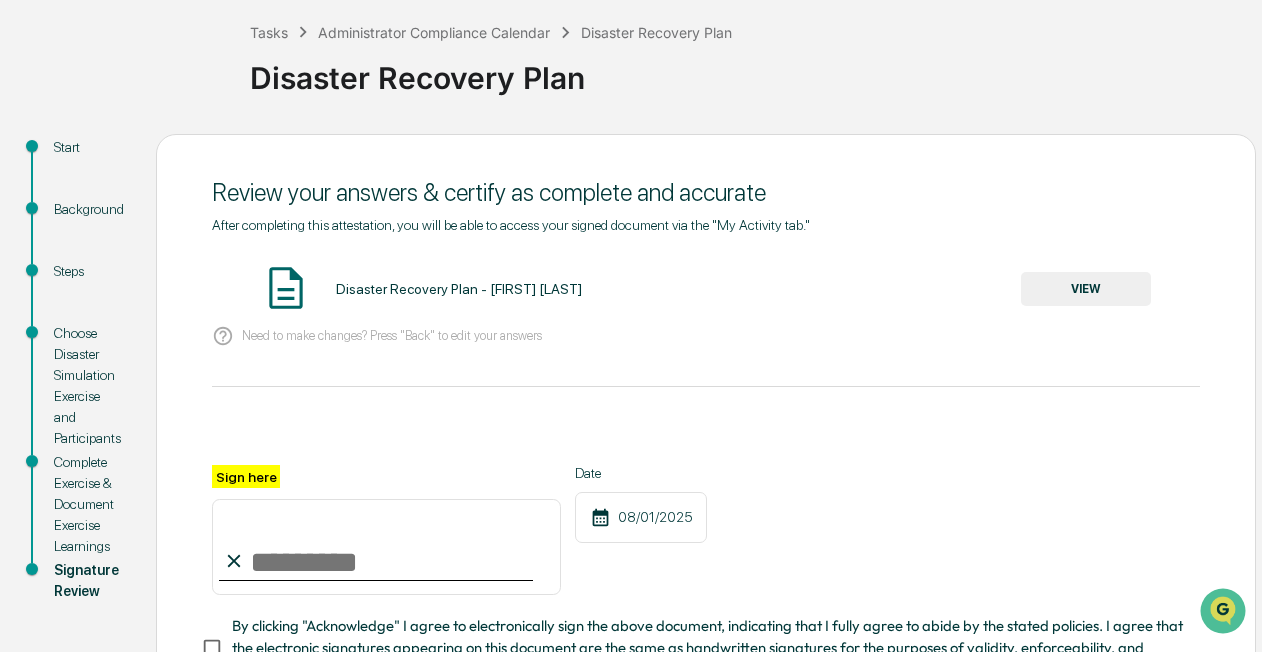 click on "VIEW" at bounding box center [1086, 289] 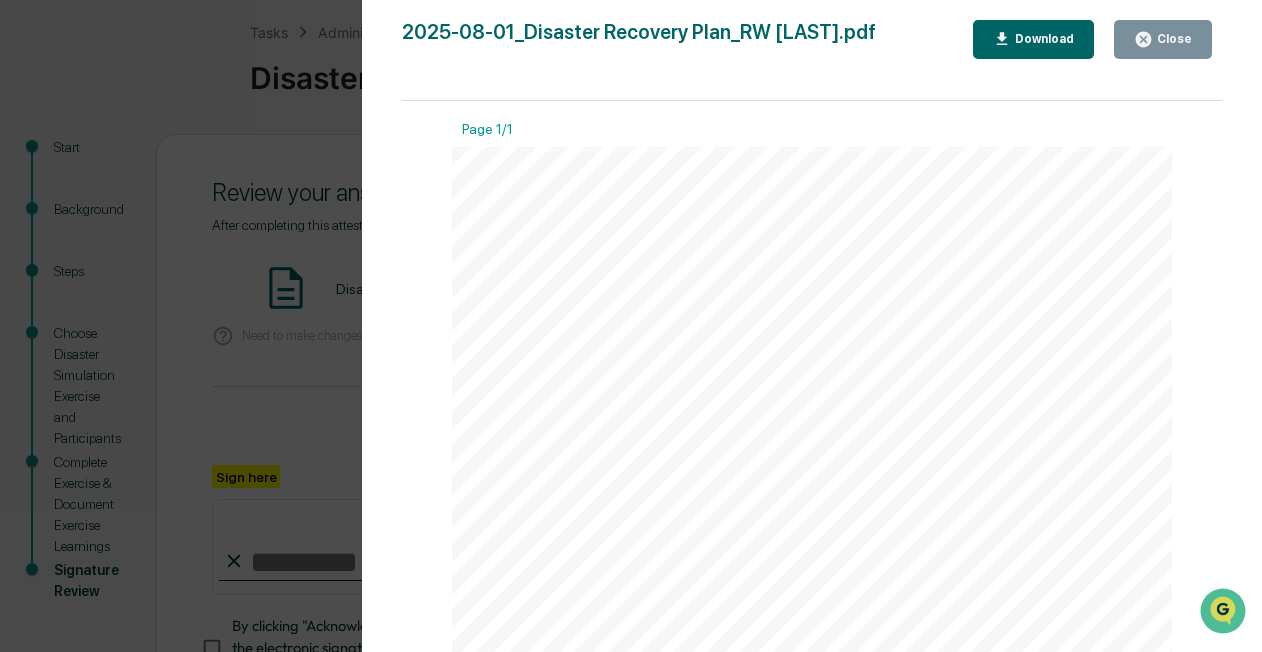 click on "Close" at bounding box center [1172, 39] 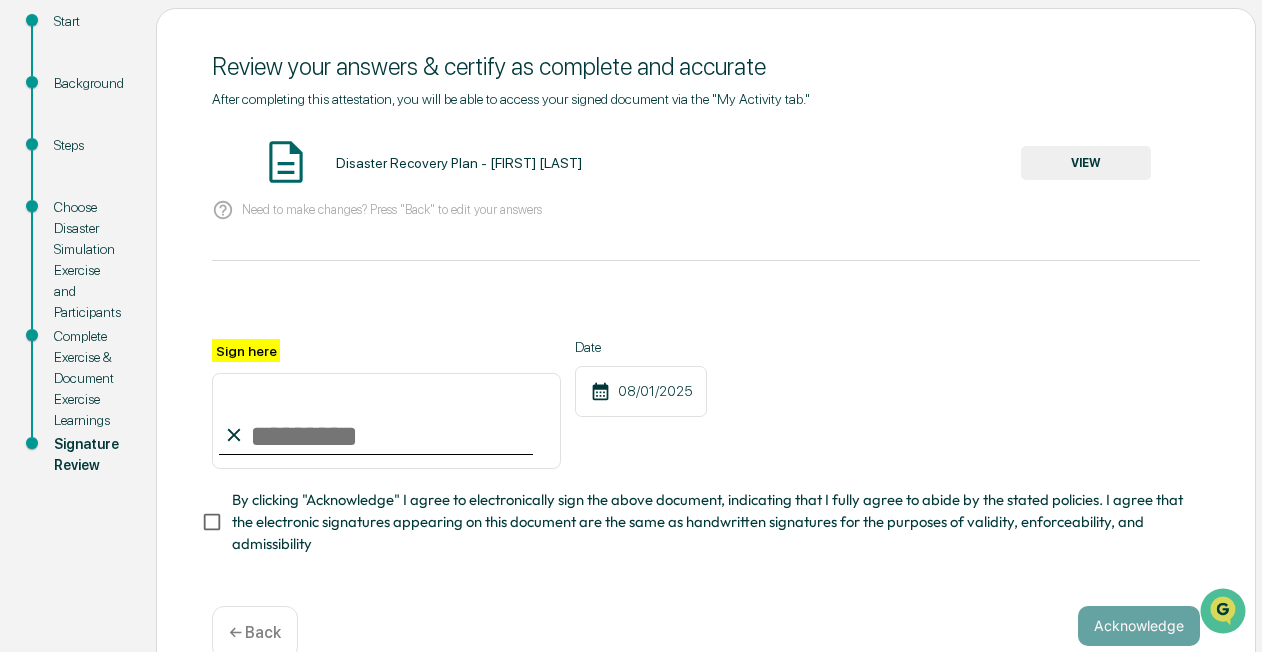 scroll, scrollTop: 237, scrollLeft: 0, axis: vertical 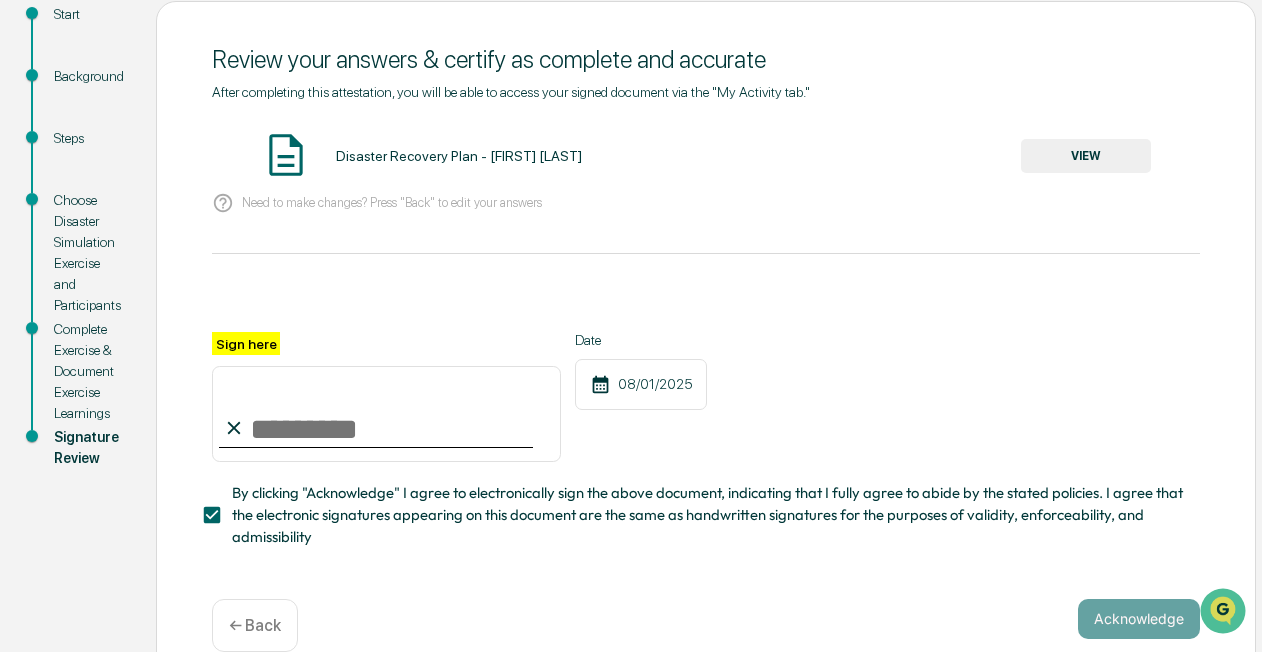 click on "Sign here" at bounding box center [386, 414] 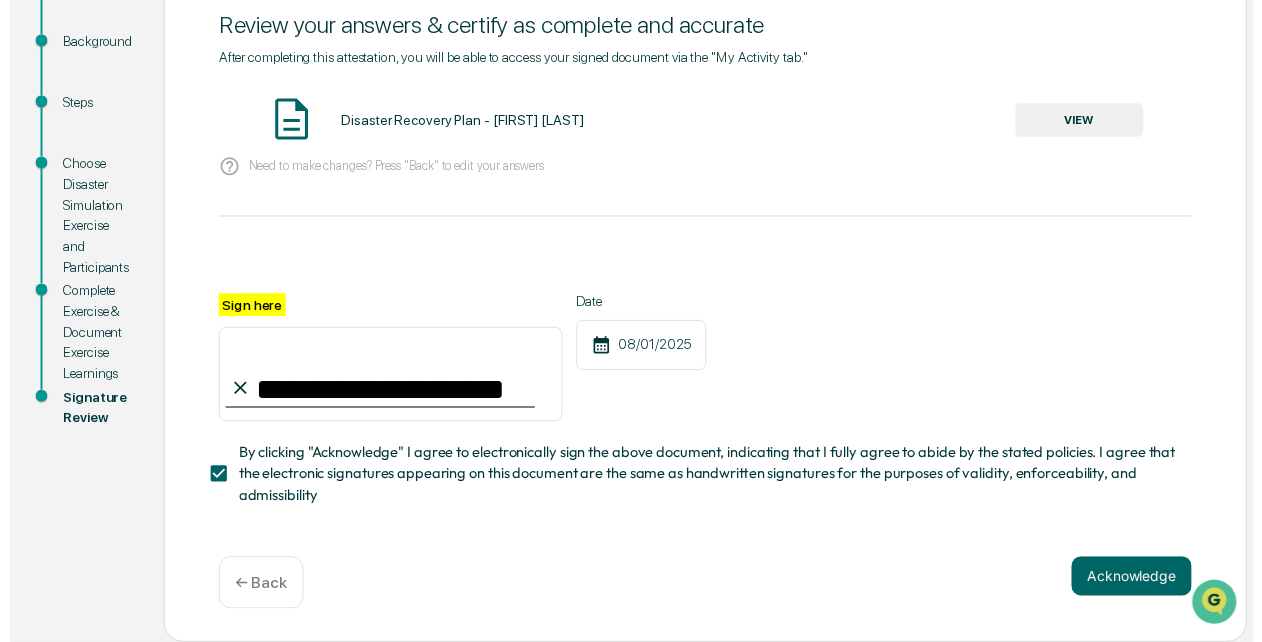 scroll, scrollTop: 278, scrollLeft: 0, axis: vertical 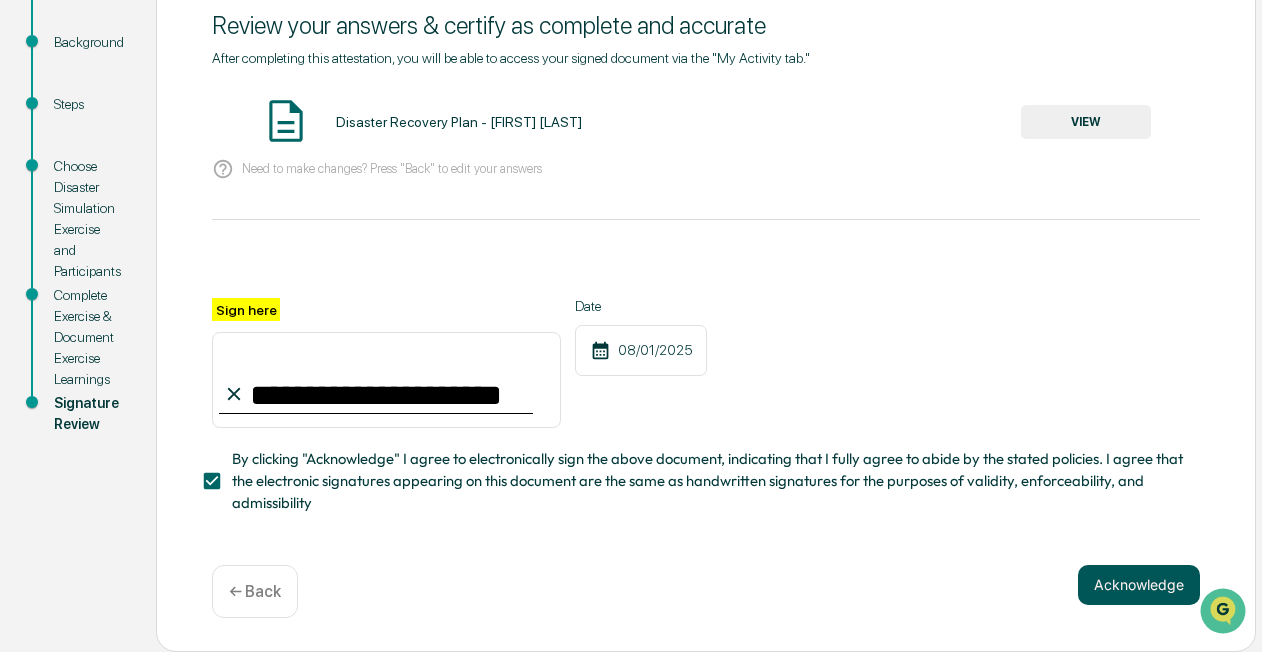 type on "**********" 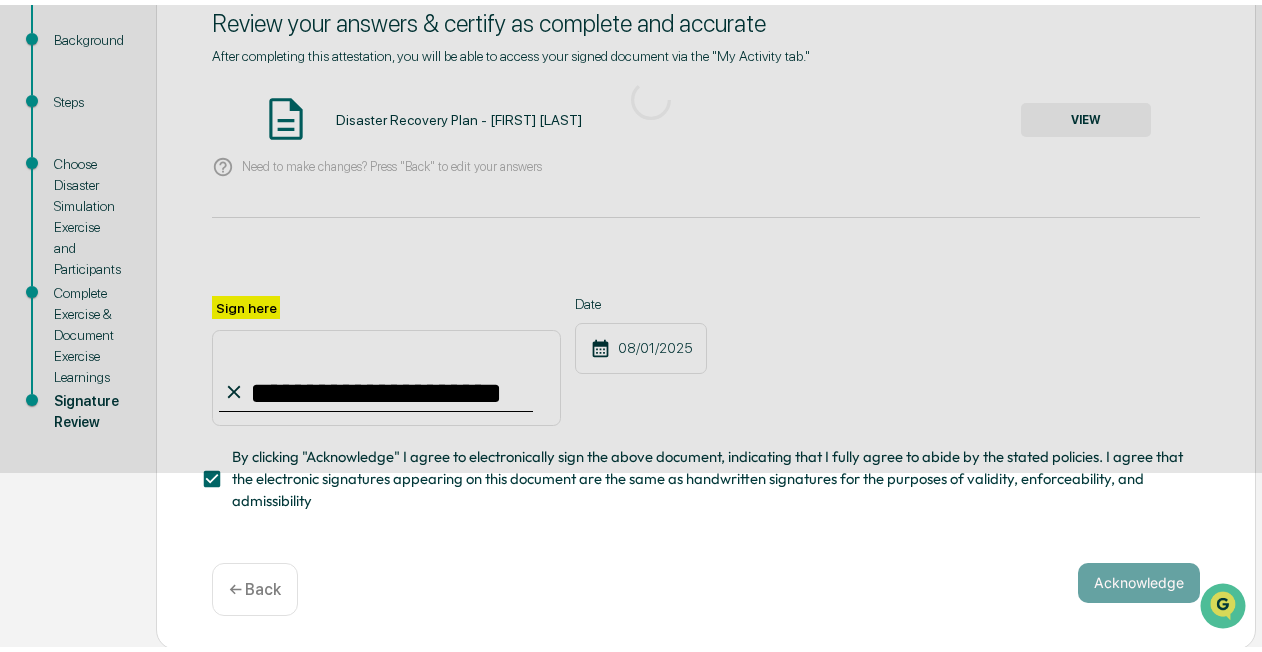 scroll, scrollTop: 154, scrollLeft: 0, axis: vertical 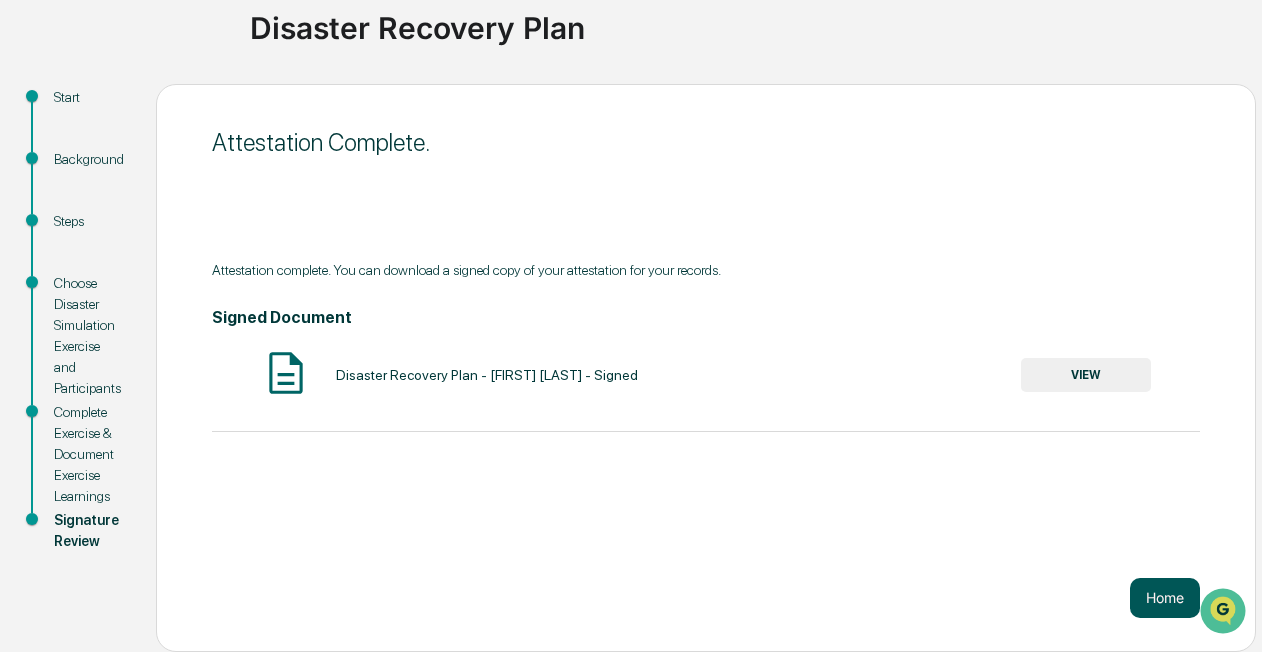 click on "Home" at bounding box center [1165, 598] 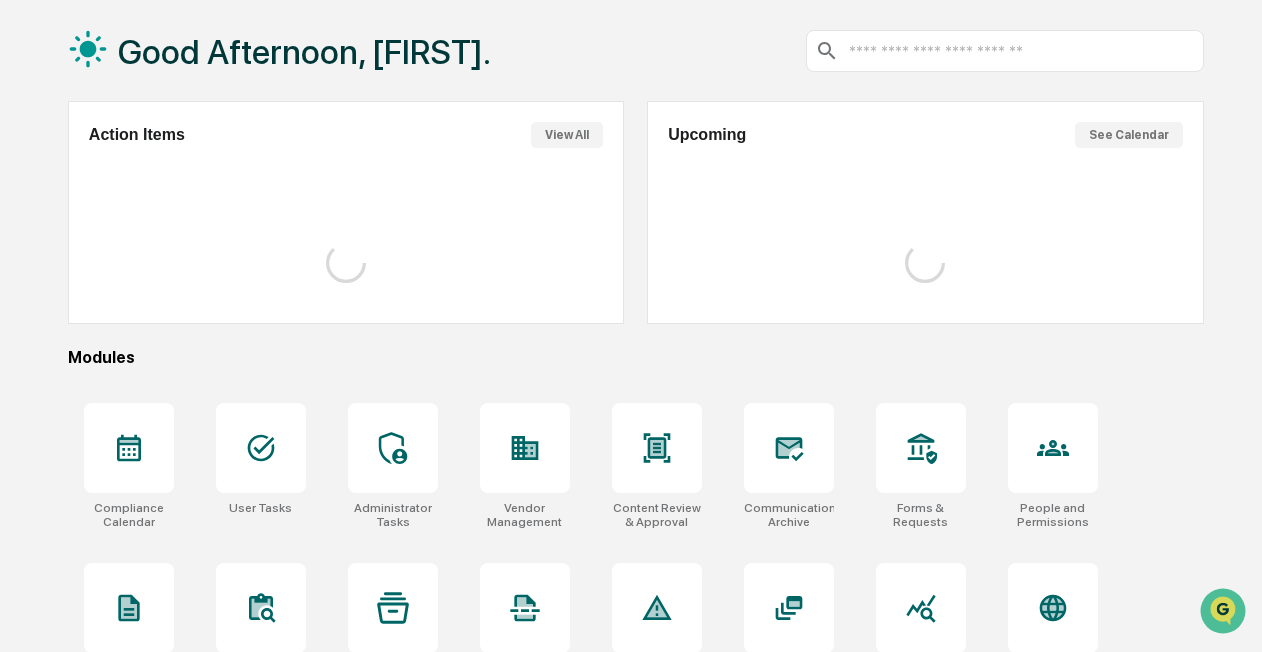 scroll, scrollTop: 154, scrollLeft: 0, axis: vertical 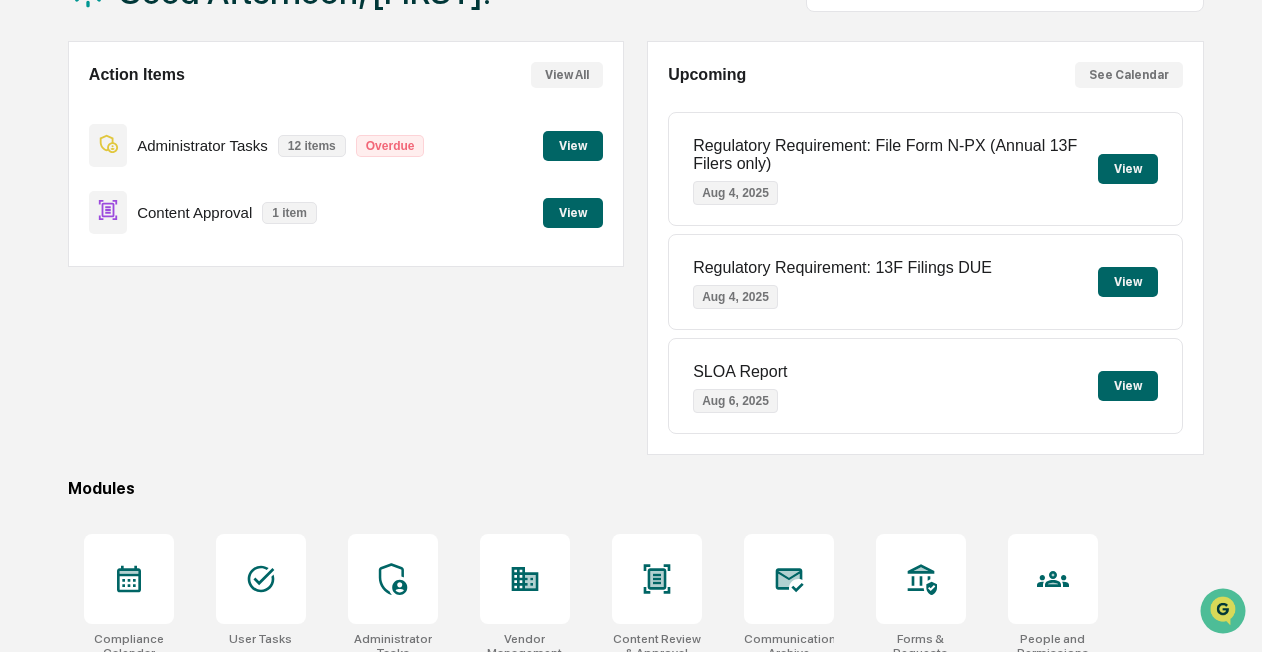 click on "View" at bounding box center (573, 146) 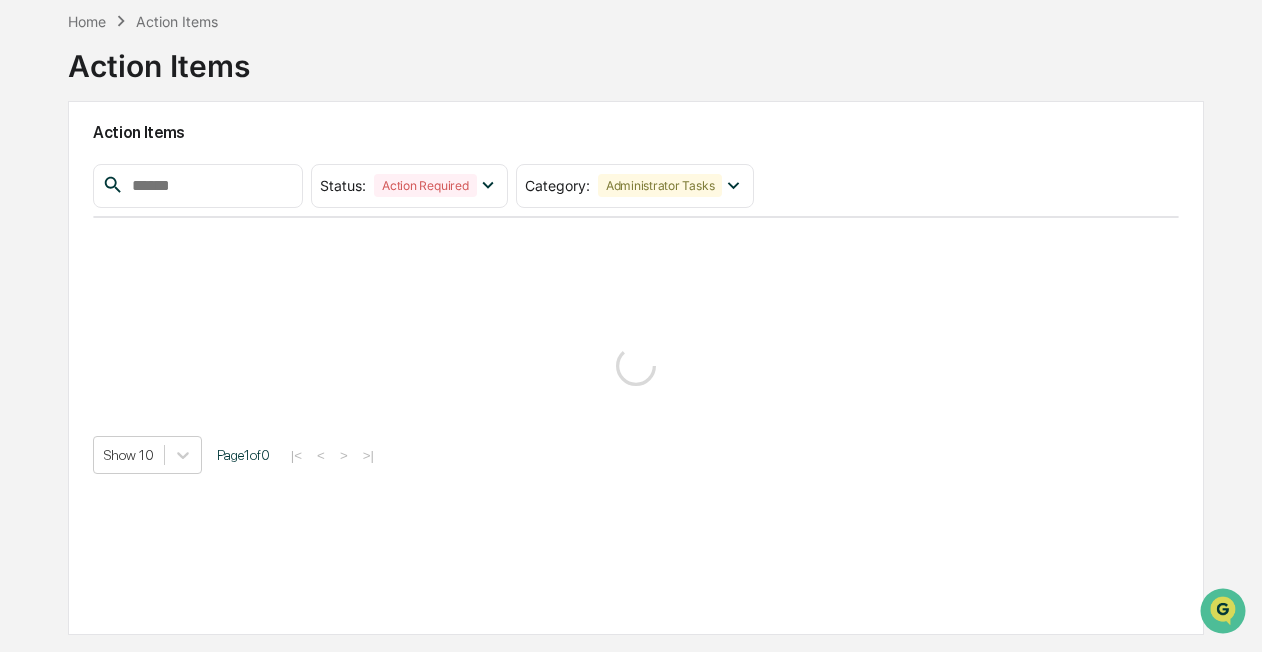 scroll, scrollTop: 154, scrollLeft: 0, axis: vertical 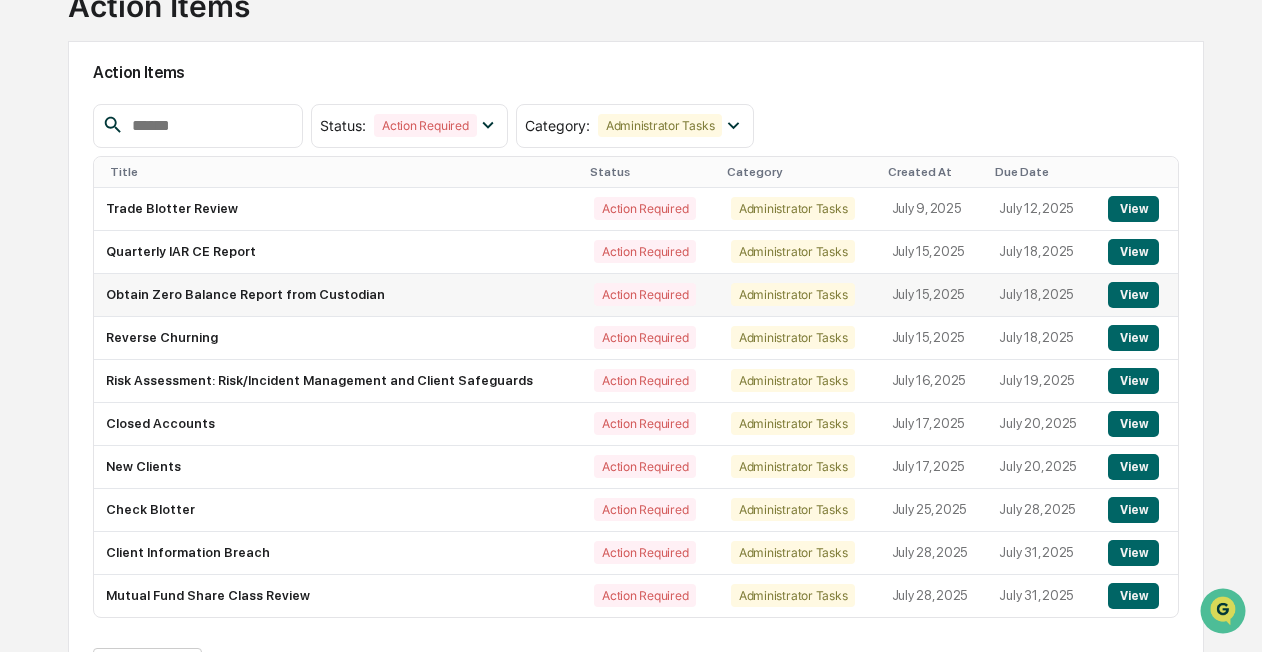 click on "Obtain Zero Balance Report from Custodian" at bounding box center [338, 295] 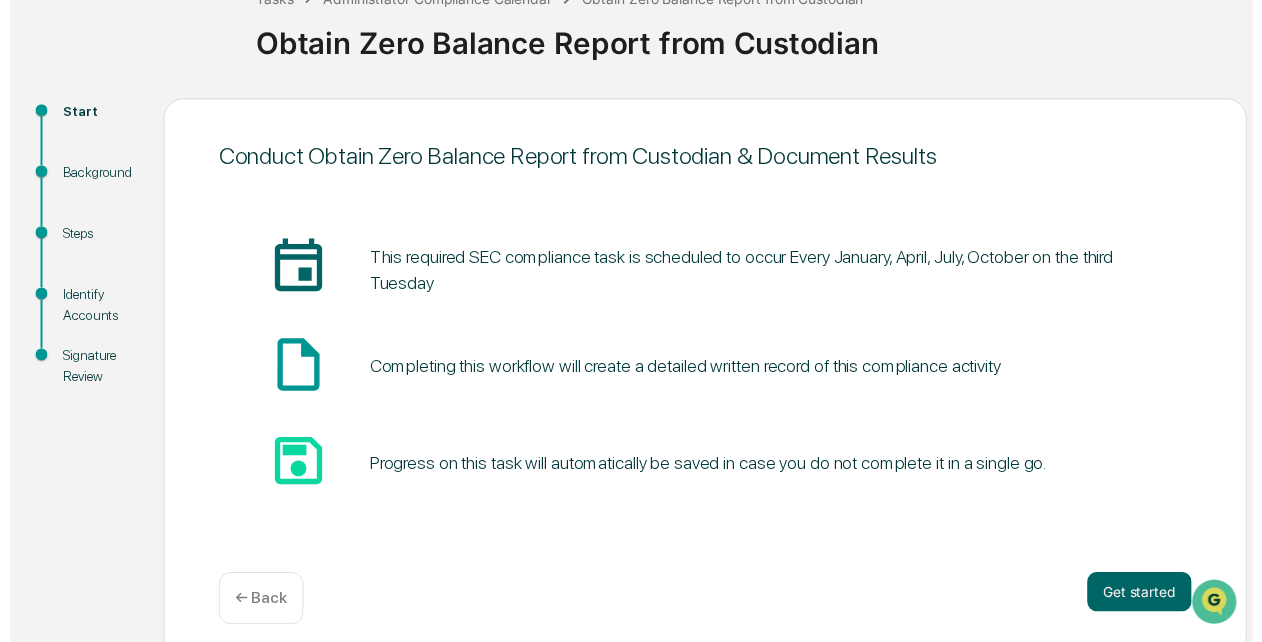 scroll, scrollTop: 154, scrollLeft: 0, axis: vertical 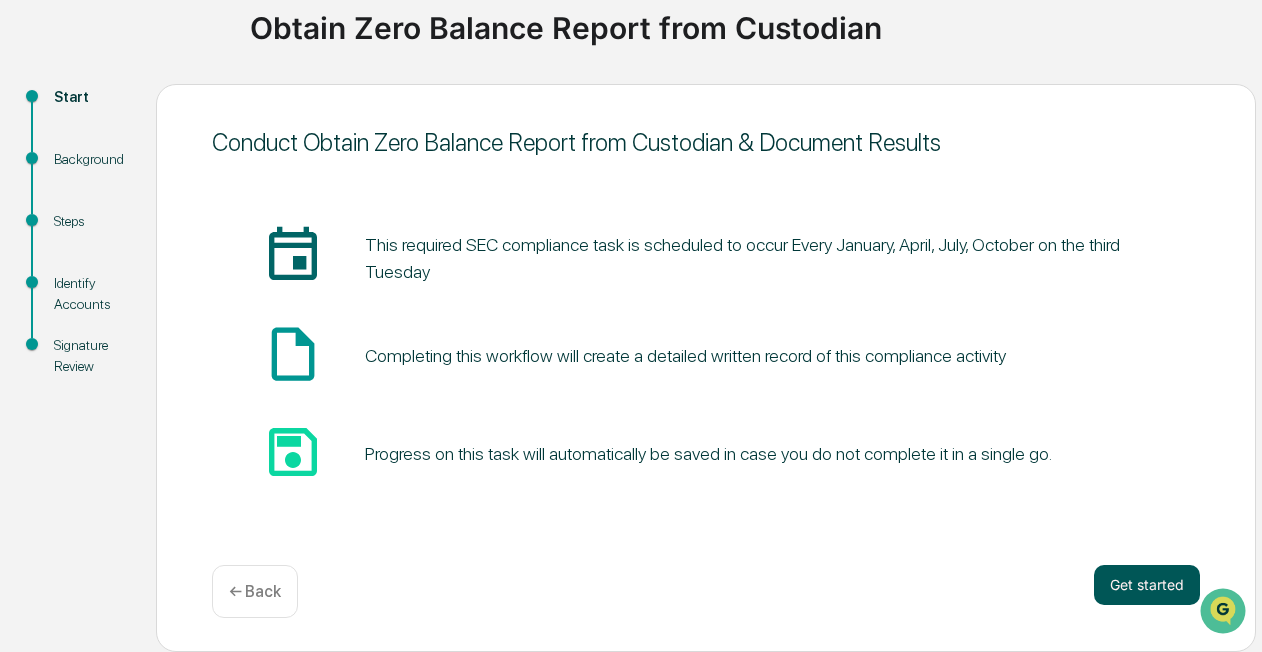 click on "Get started" at bounding box center [1147, 585] 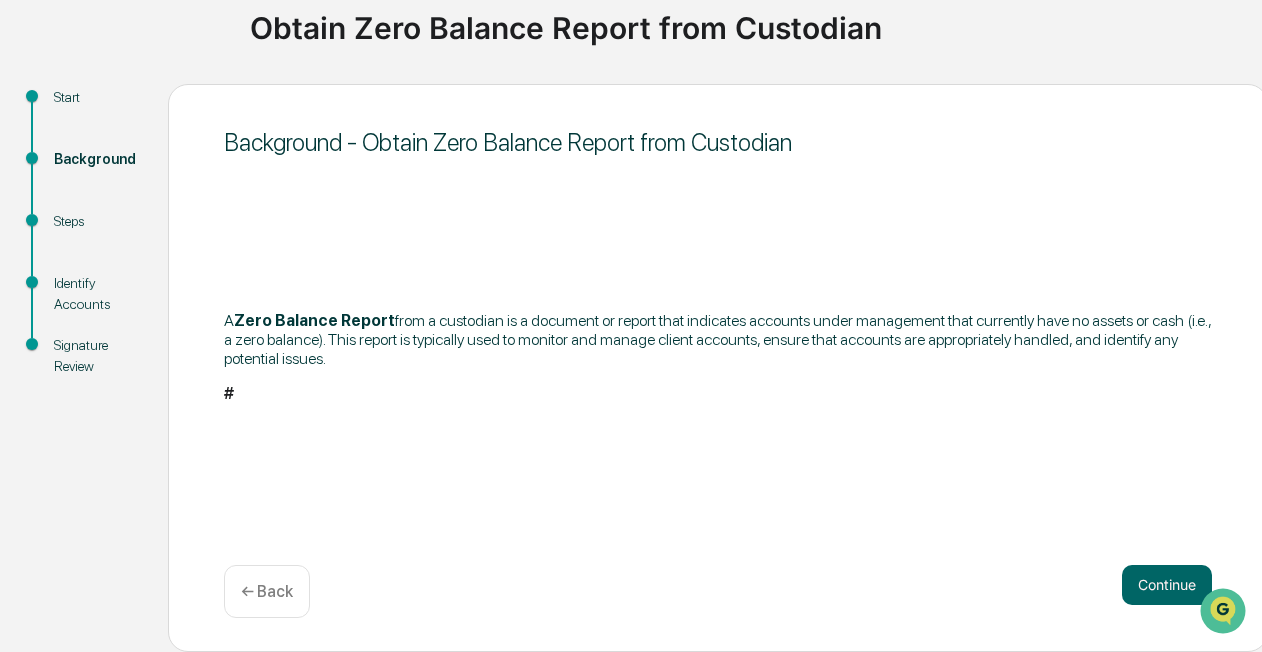 click on "Continue" at bounding box center [1167, 585] 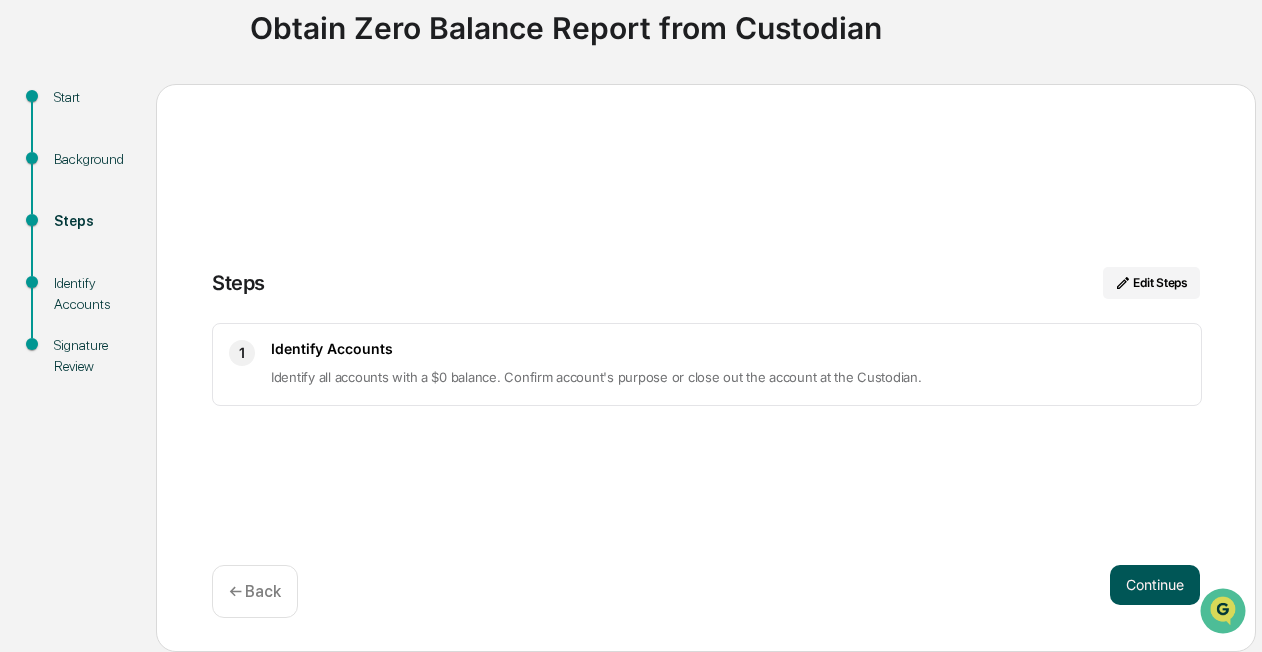 click on "Continue" at bounding box center (1155, 585) 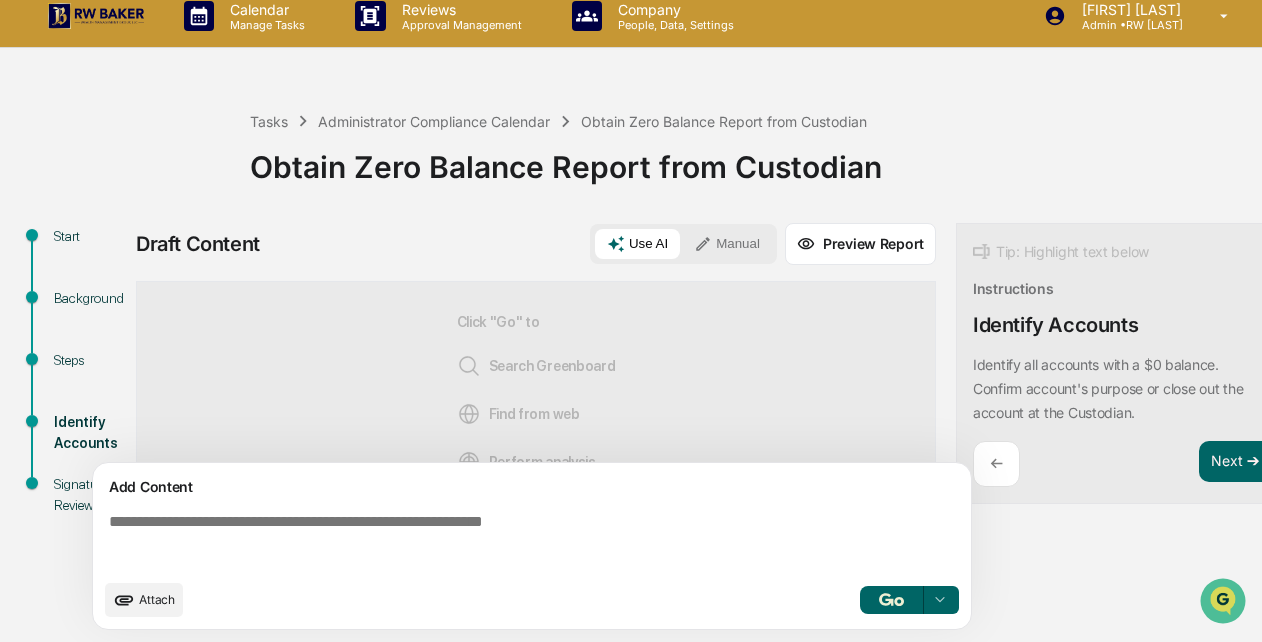 scroll, scrollTop: 24, scrollLeft: 0, axis: vertical 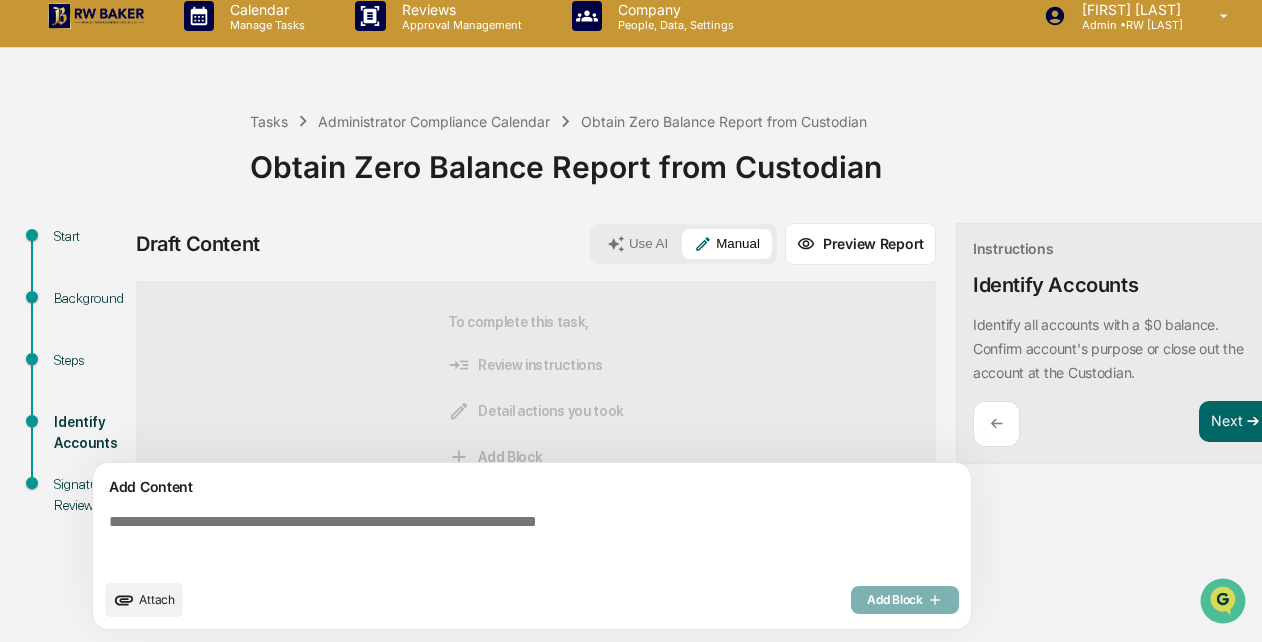 click at bounding box center (536, 541) 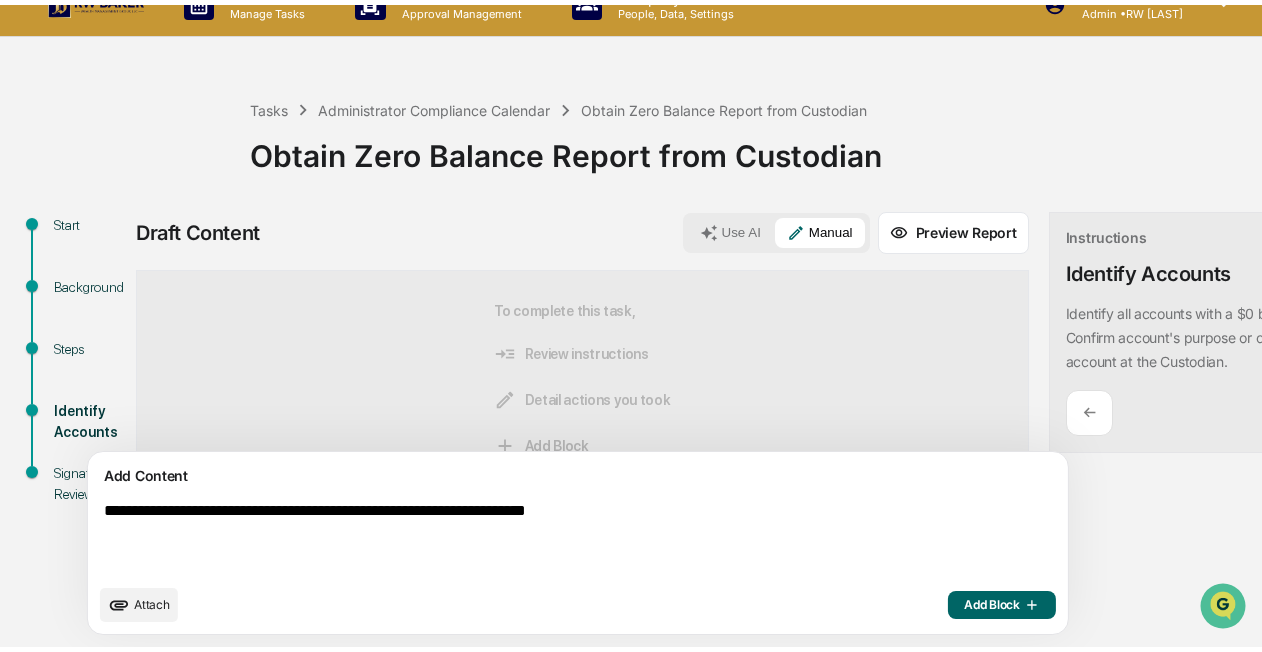 scroll, scrollTop: 40, scrollLeft: 0, axis: vertical 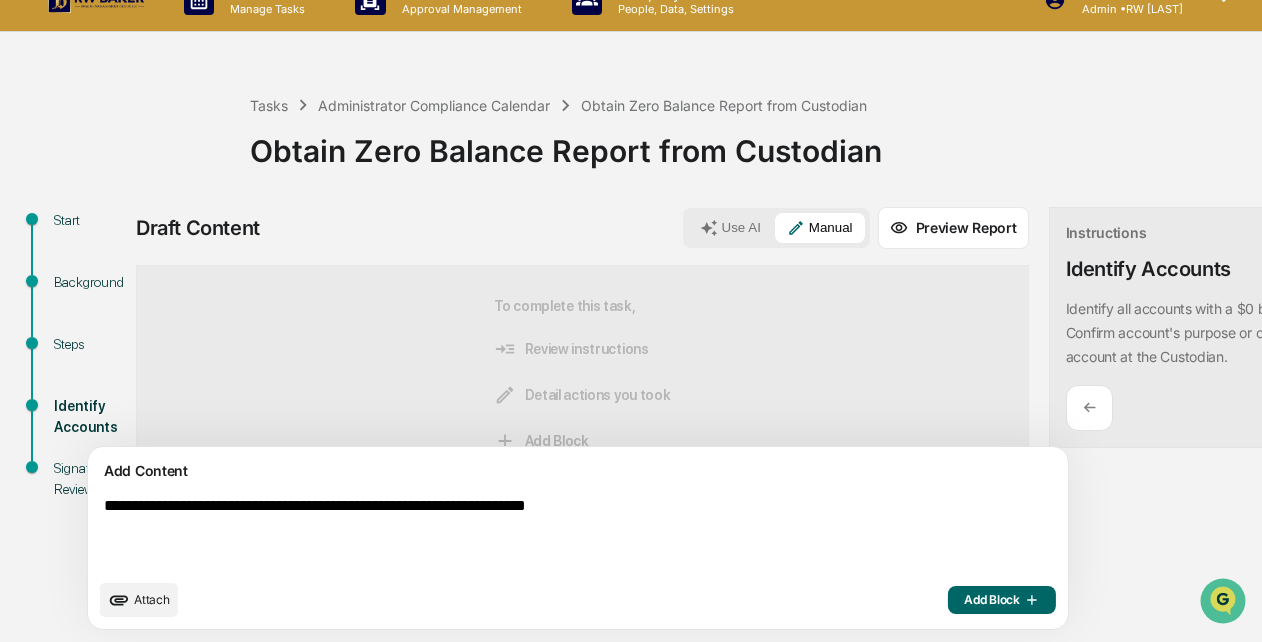 type on "**********" 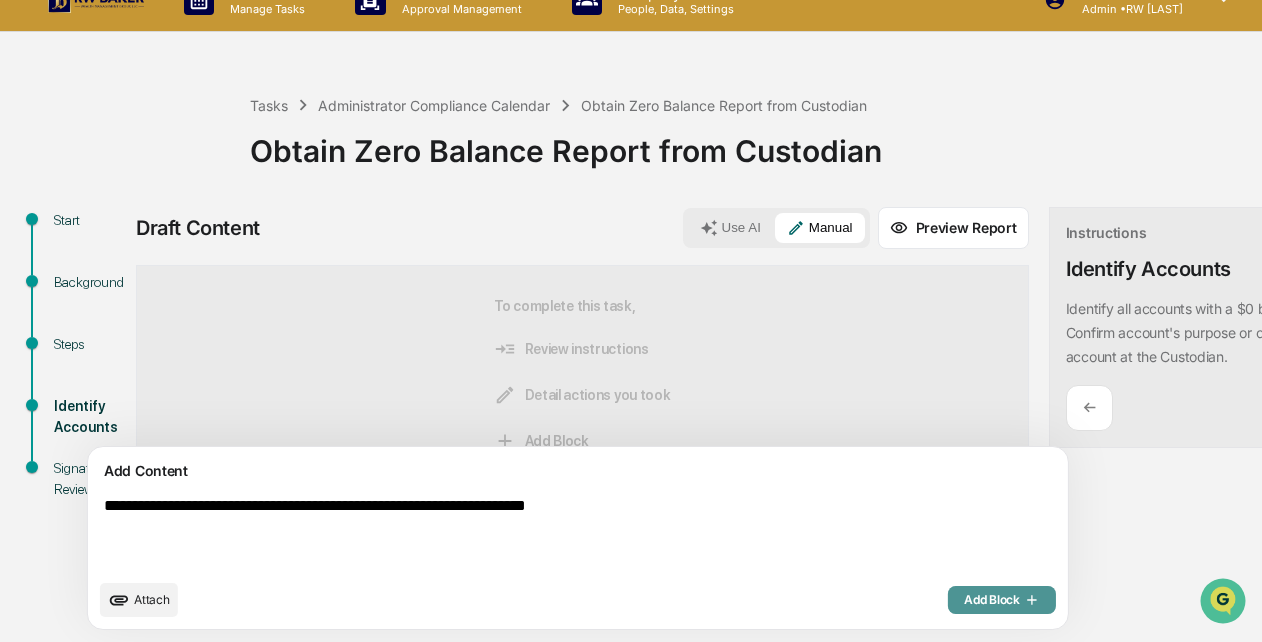 click on "Add Block" at bounding box center (1002, 600) 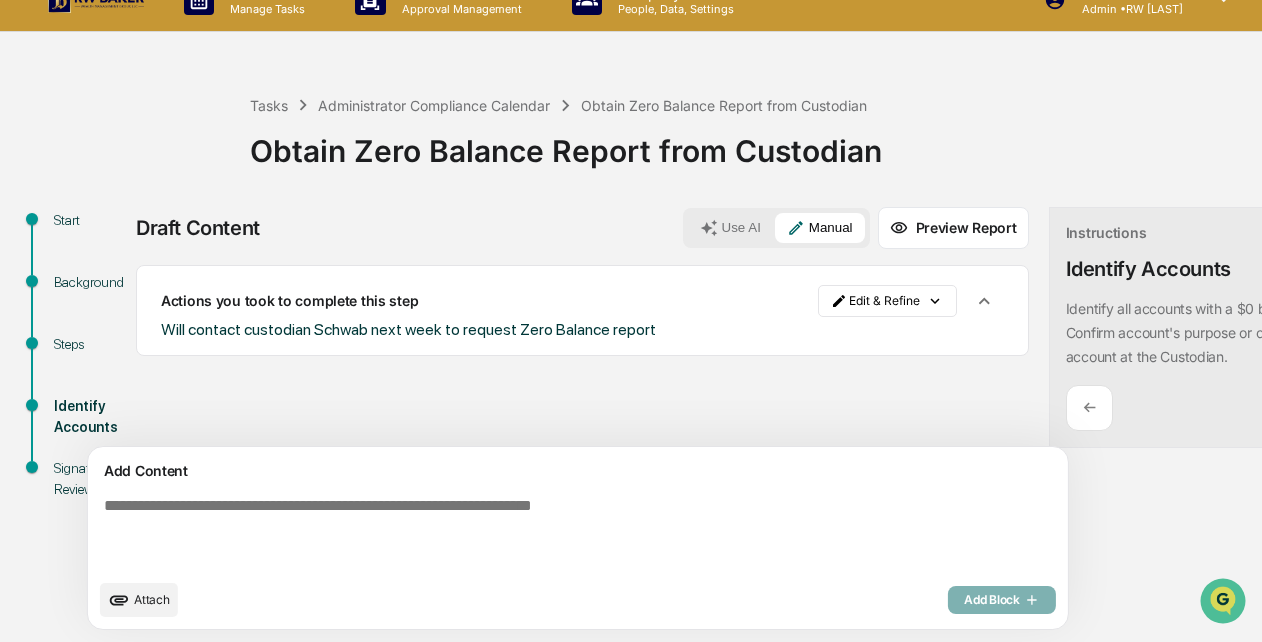 click on "Next ➔" at bounding box center (1328, 406) 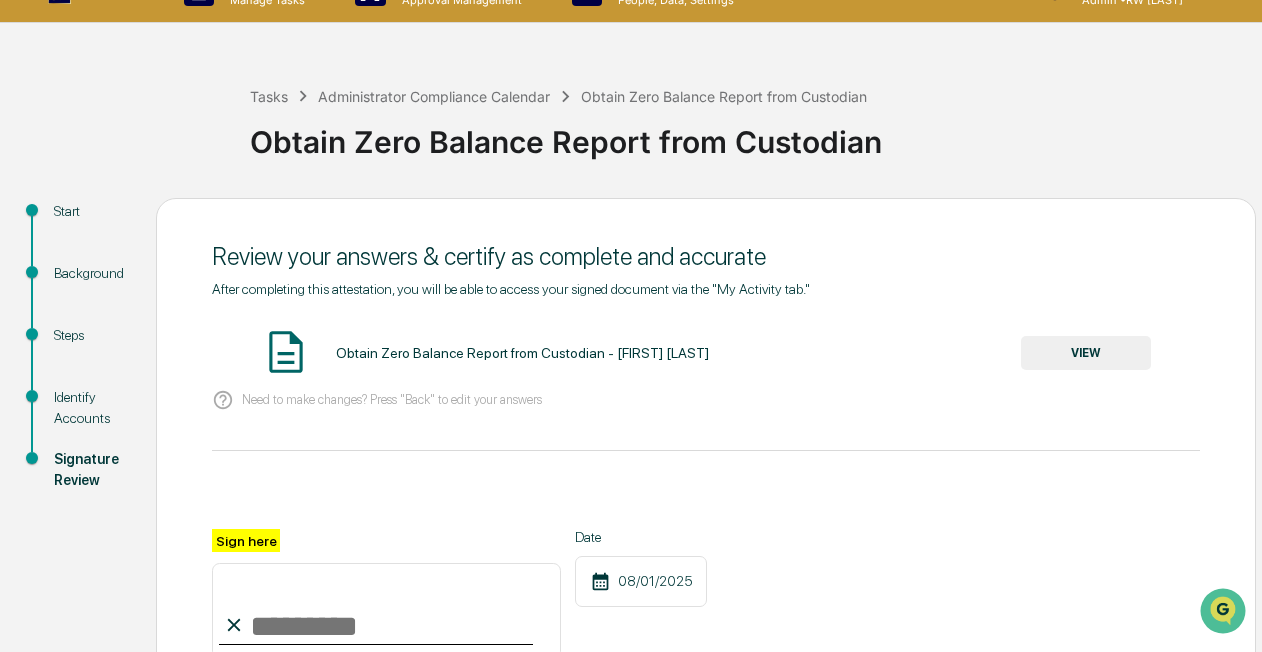 click on "VIEW" at bounding box center (1086, 353) 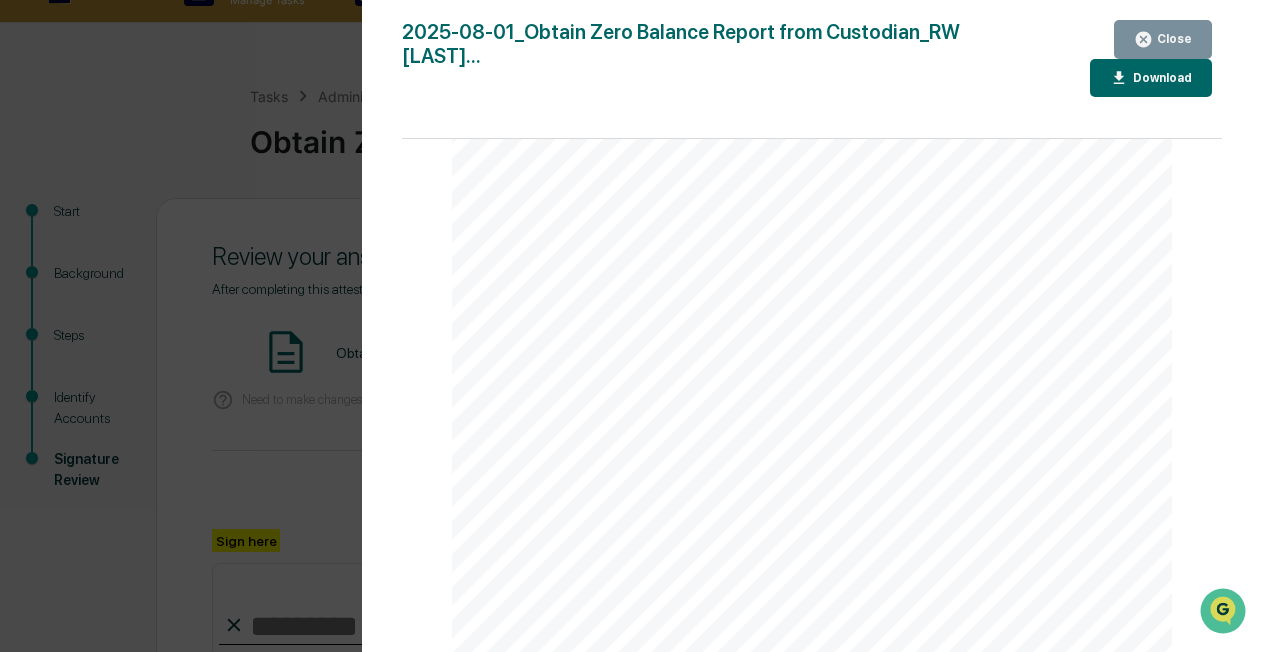scroll, scrollTop: 0, scrollLeft: 0, axis: both 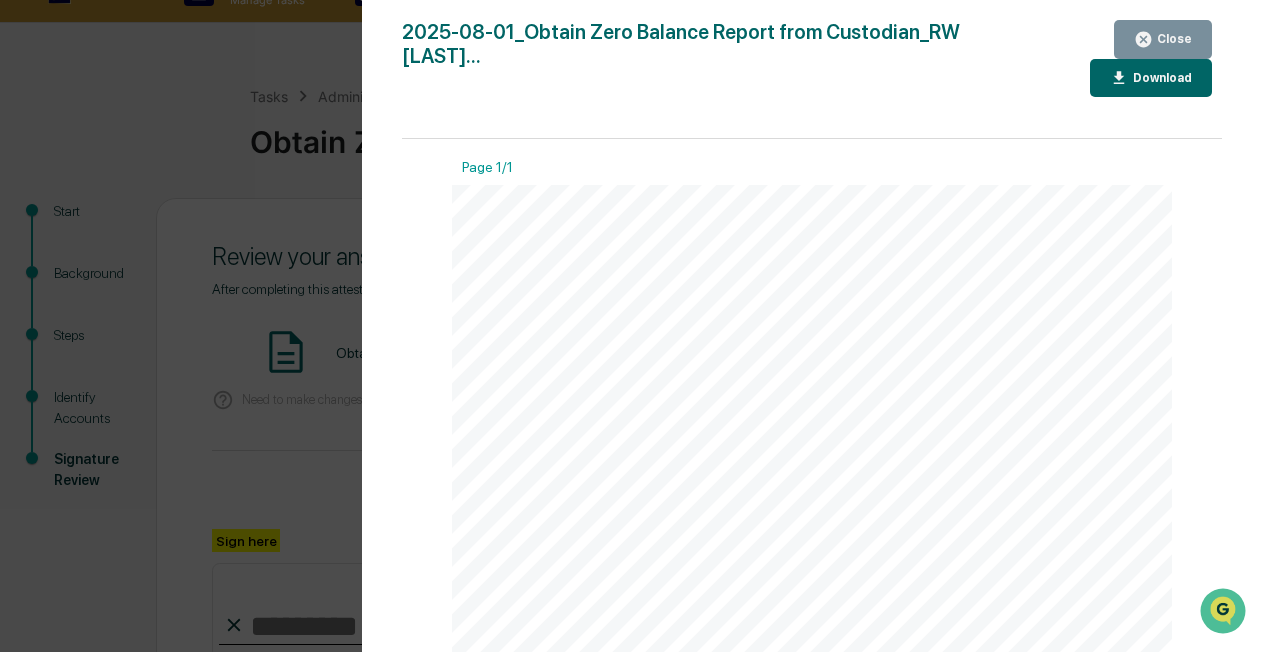click on "Close" at bounding box center (1172, 39) 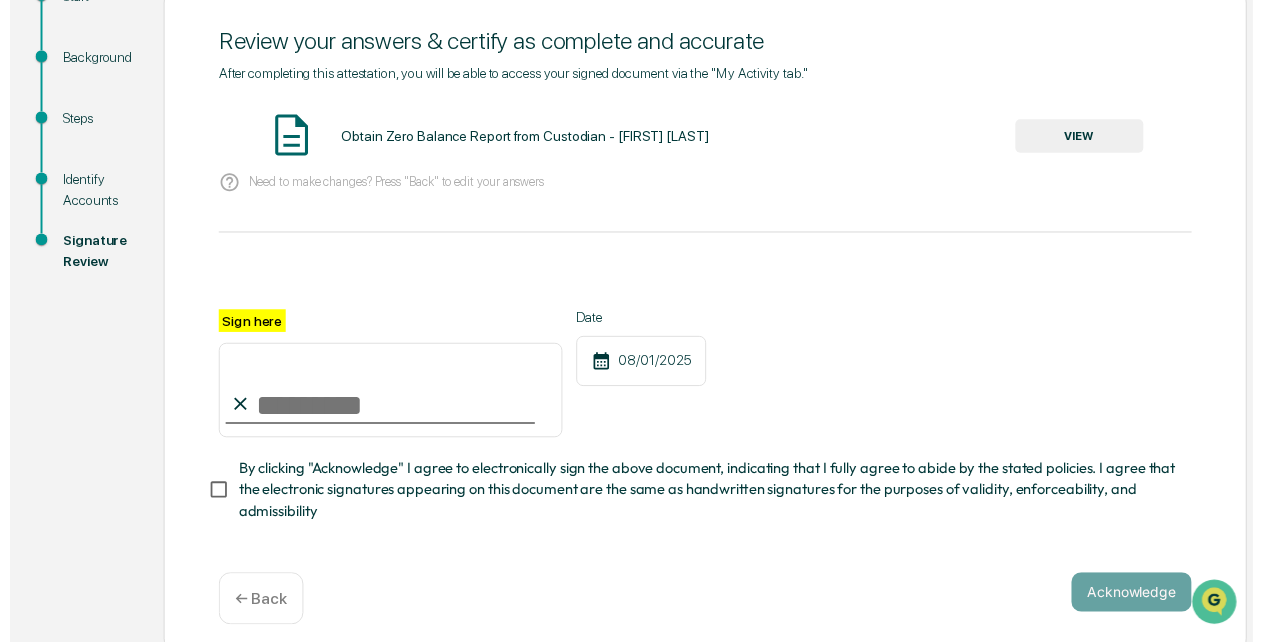 scroll, scrollTop: 278, scrollLeft: 0, axis: vertical 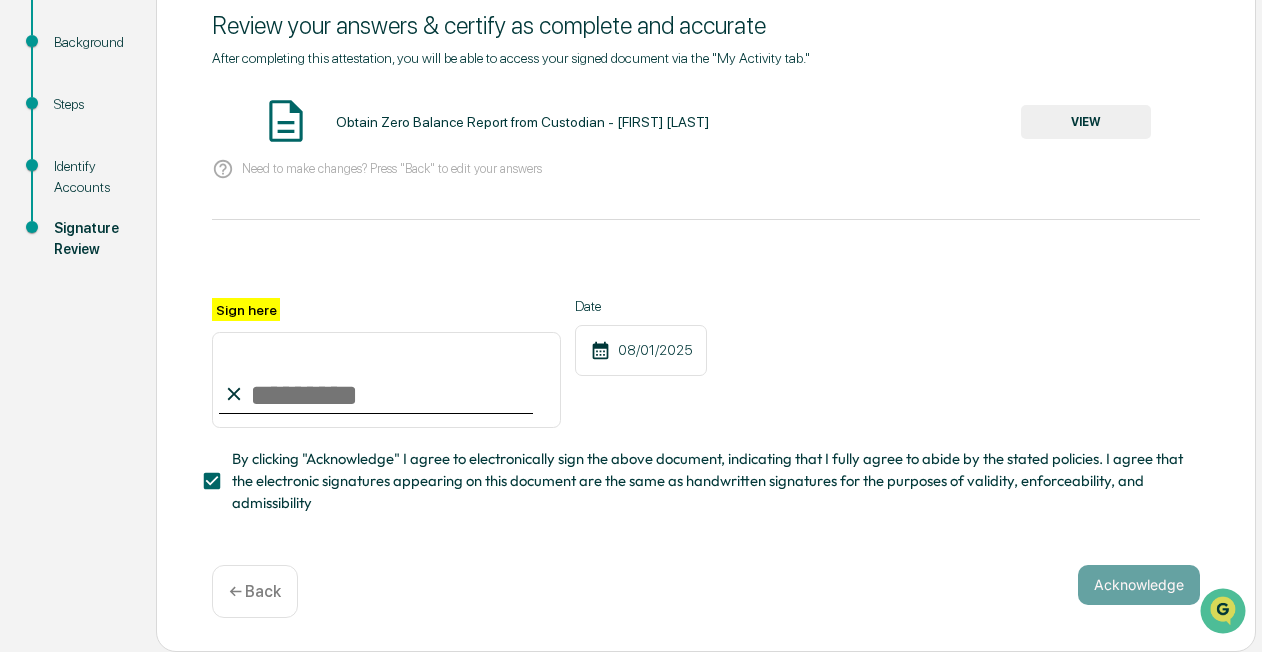 click on "Sign here" at bounding box center [386, 380] 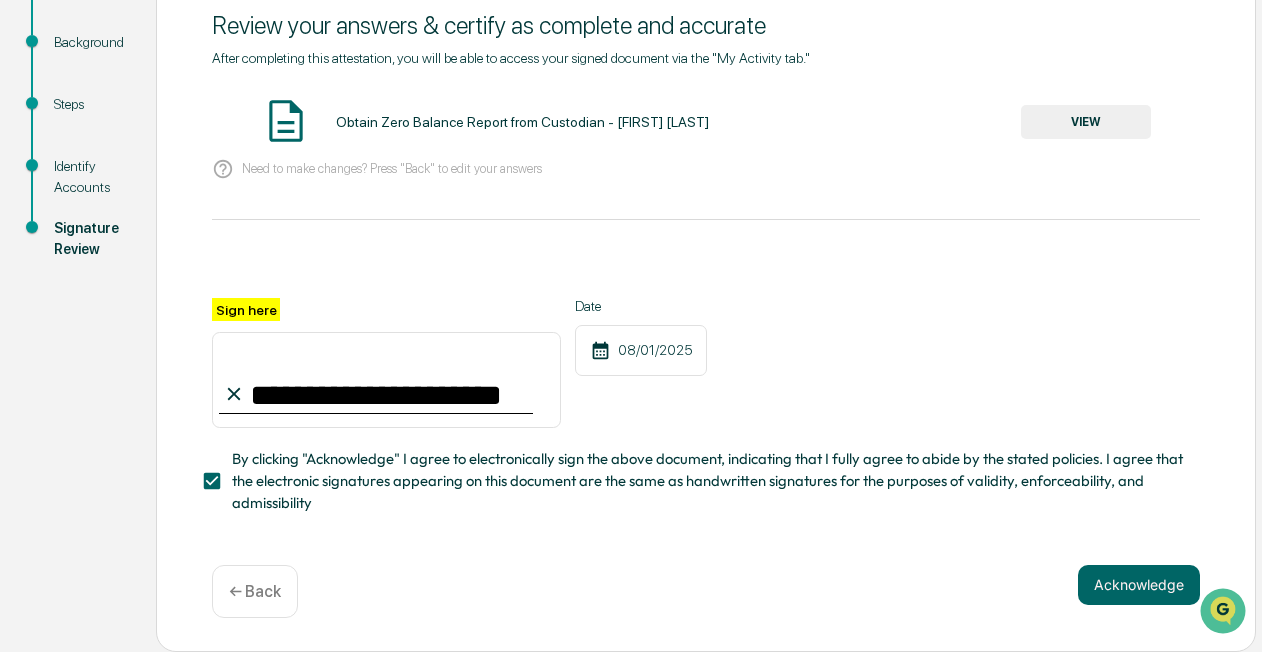 type on "**********" 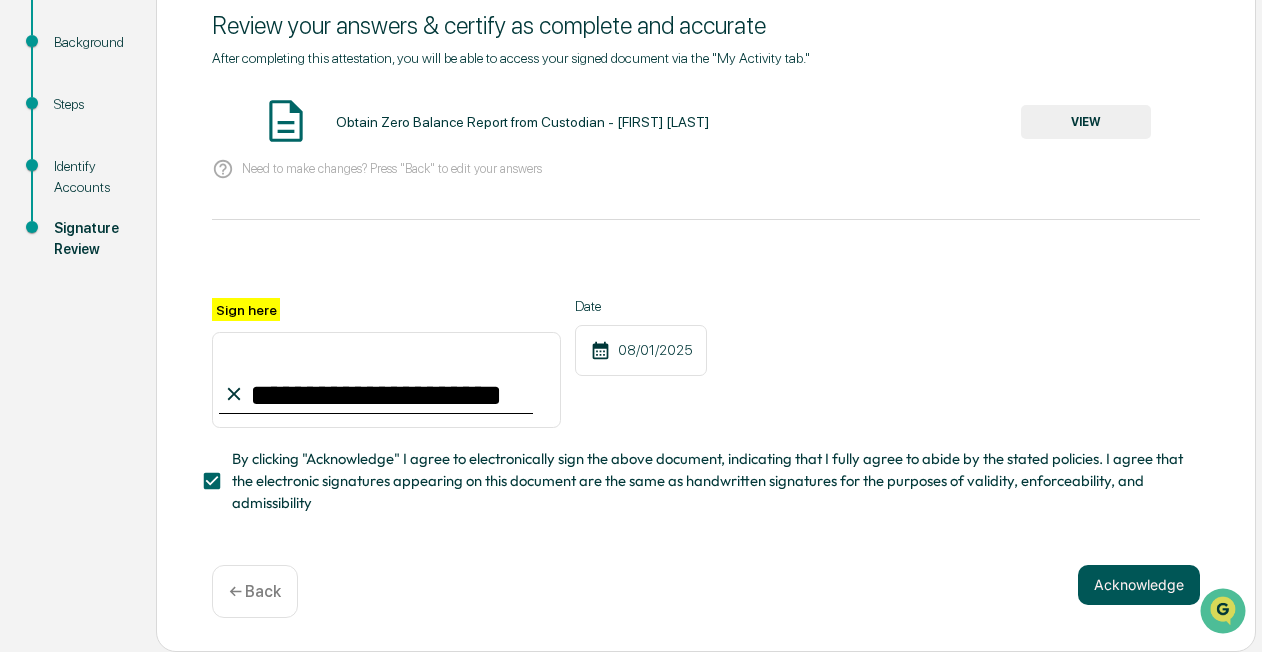 click on "Acknowledge" at bounding box center (1139, 585) 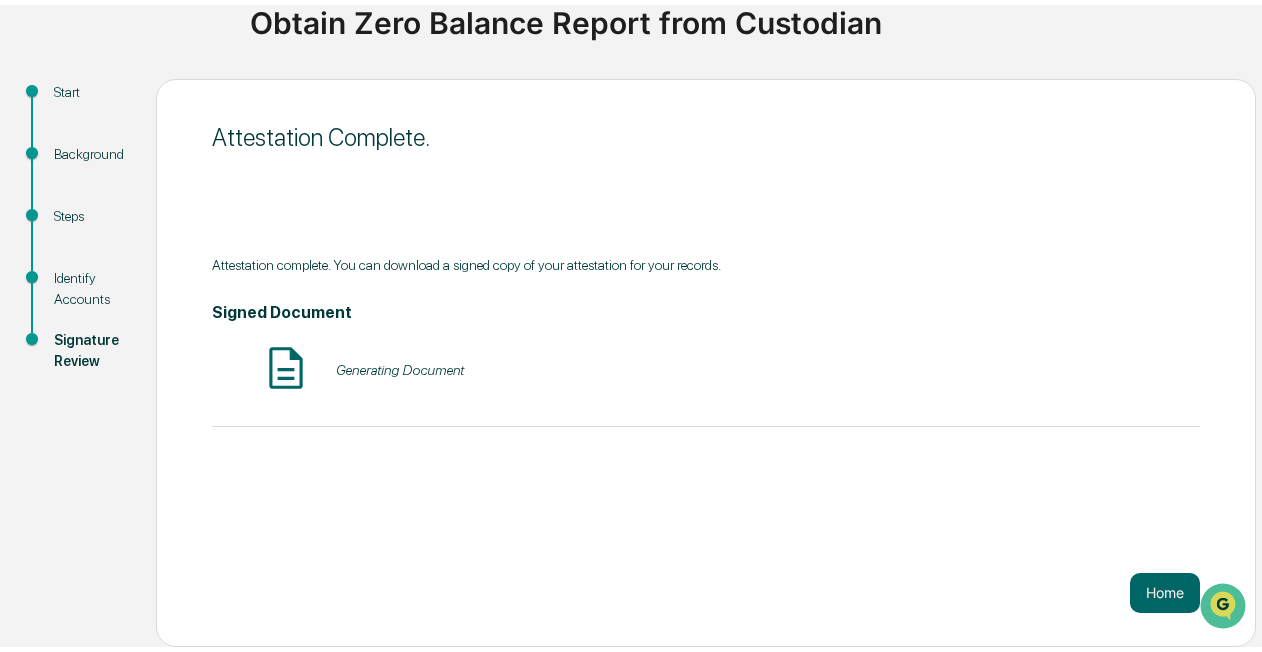 scroll, scrollTop: 154, scrollLeft: 0, axis: vertical 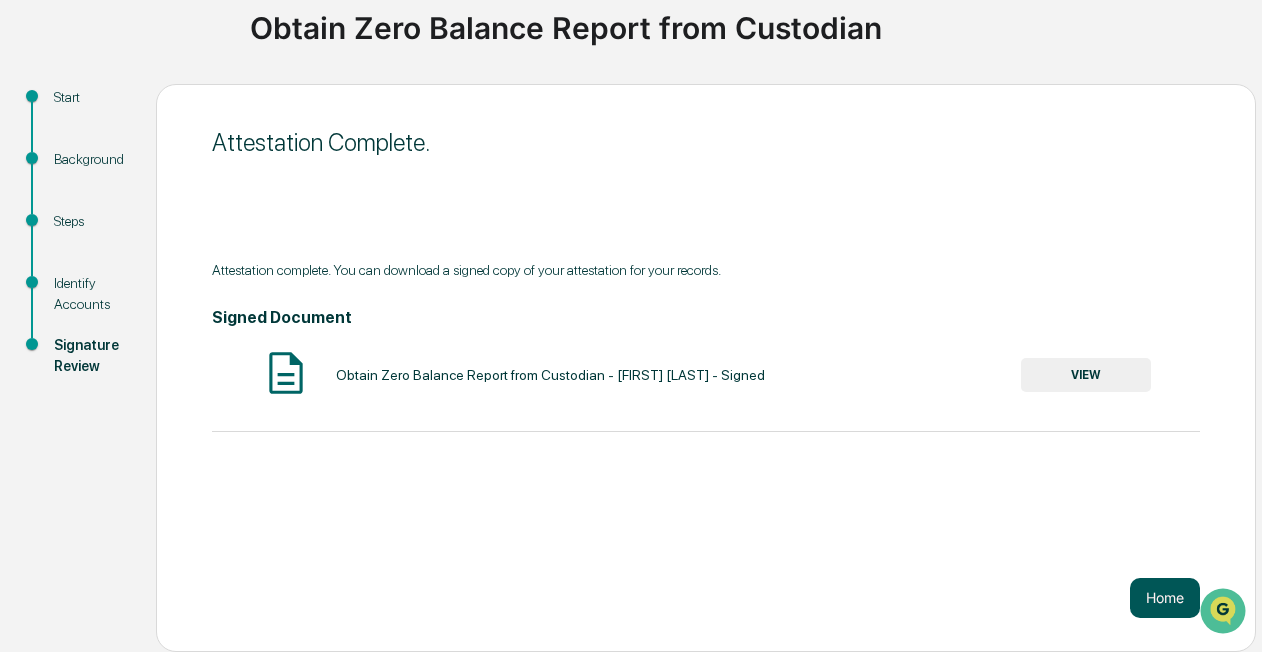 click on "Home" at bounding box center (1165, 598) 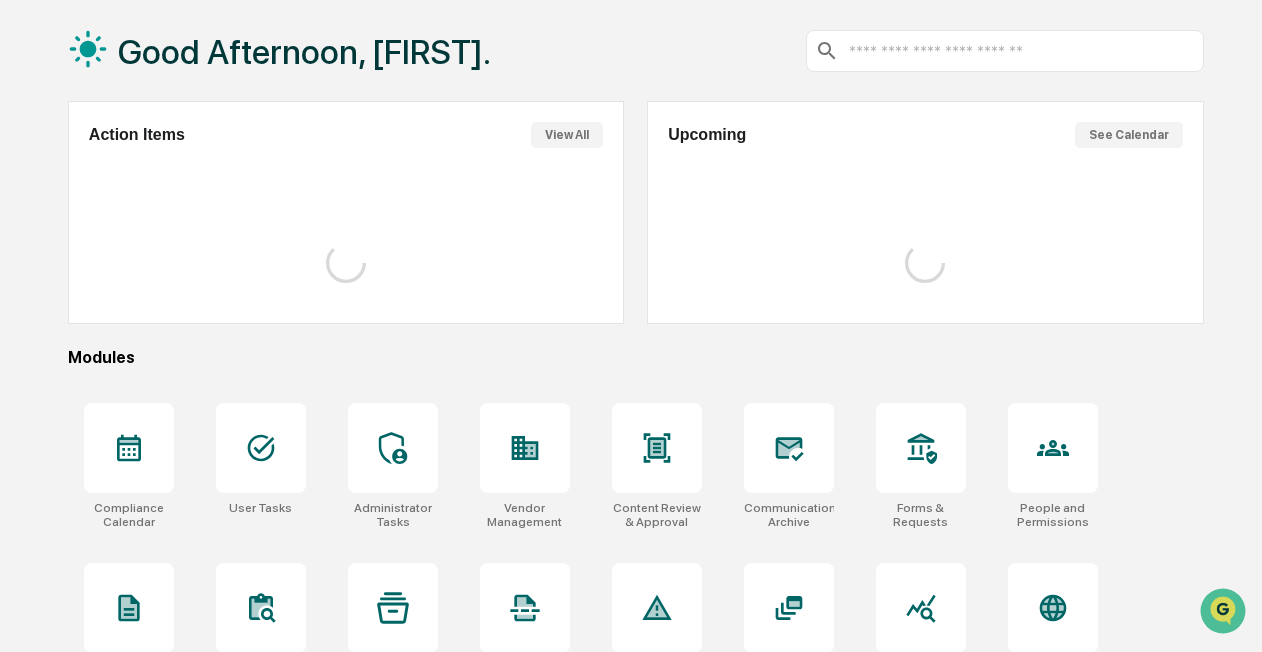 scroll, scrollTop: 154, scrollLeft: 0, axis: vertical 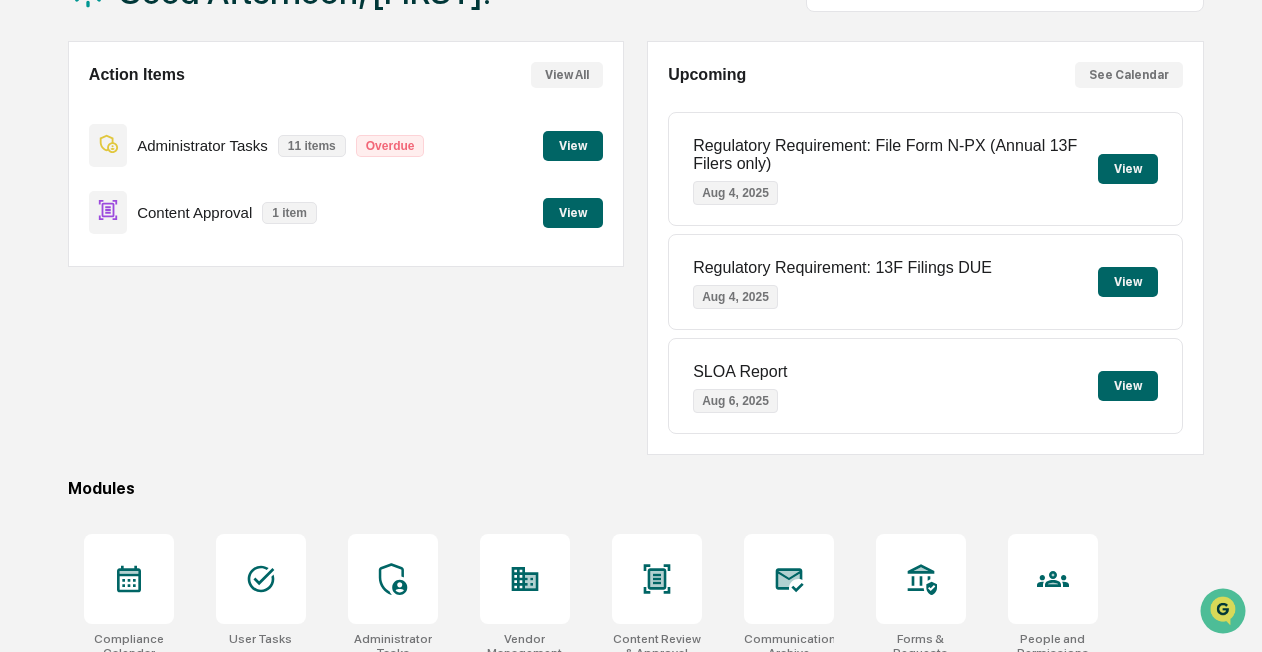 click on "View" at bounding box center (573, 146) 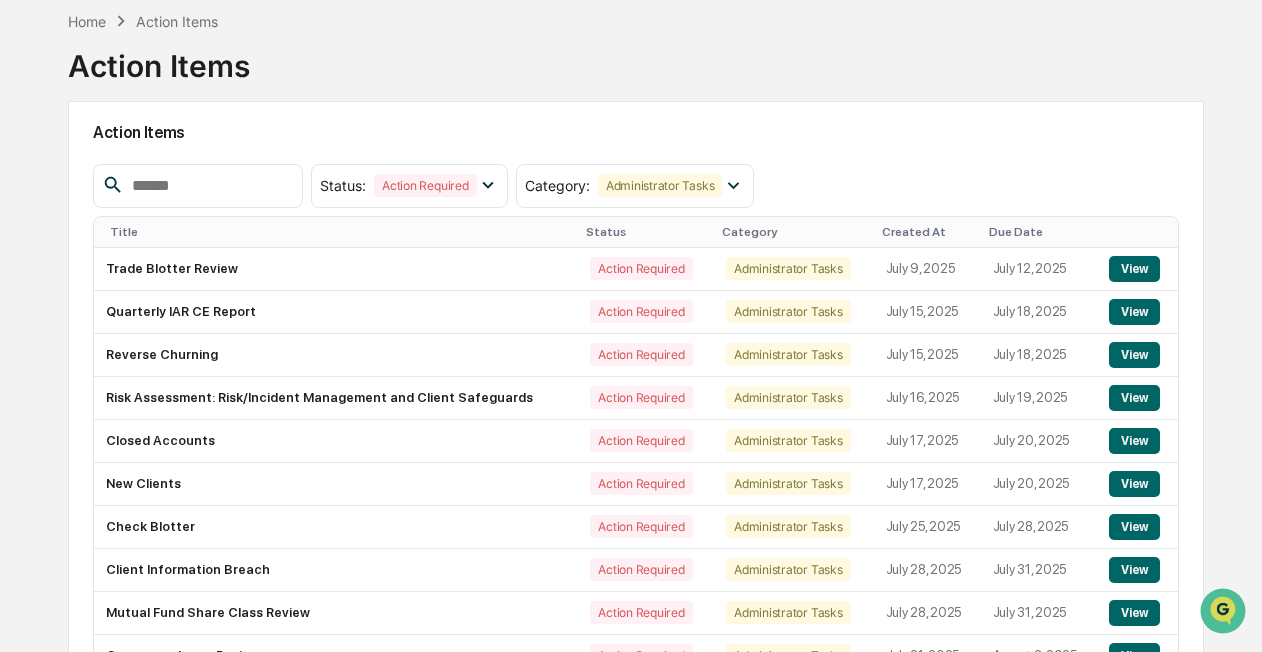 scroll, scrollTop: 154, scrollLeft: 0, axis: vertical 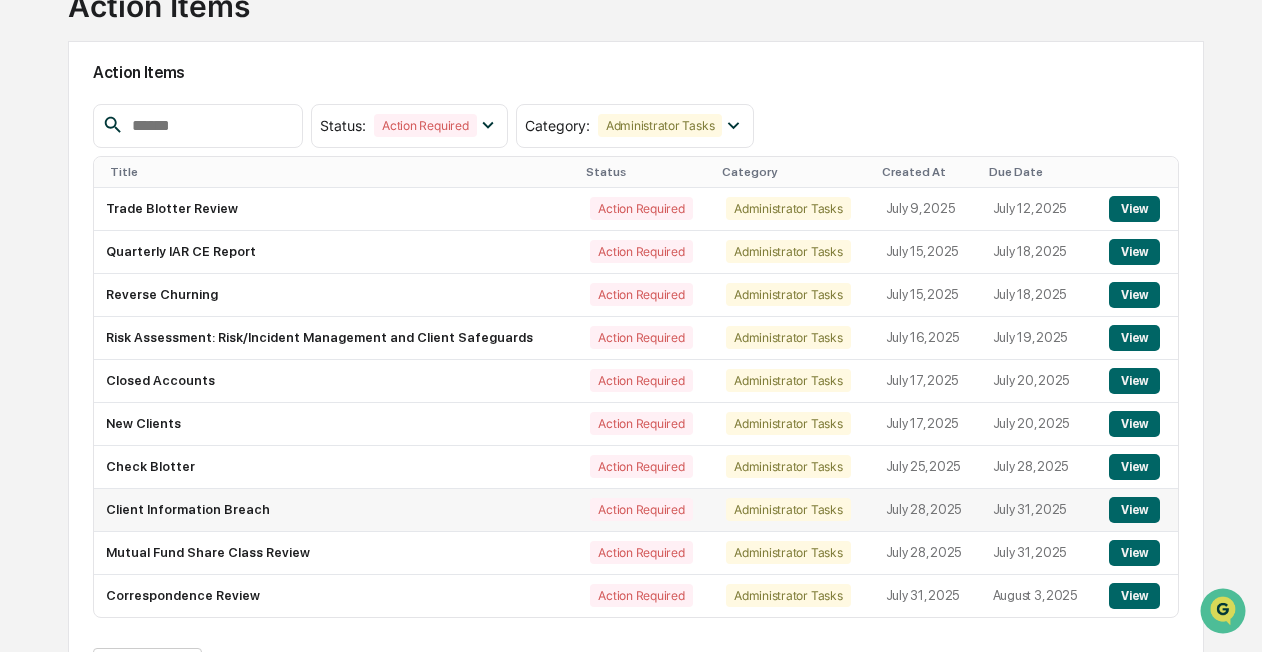 click on "View" at bounding box center (1134, 510) 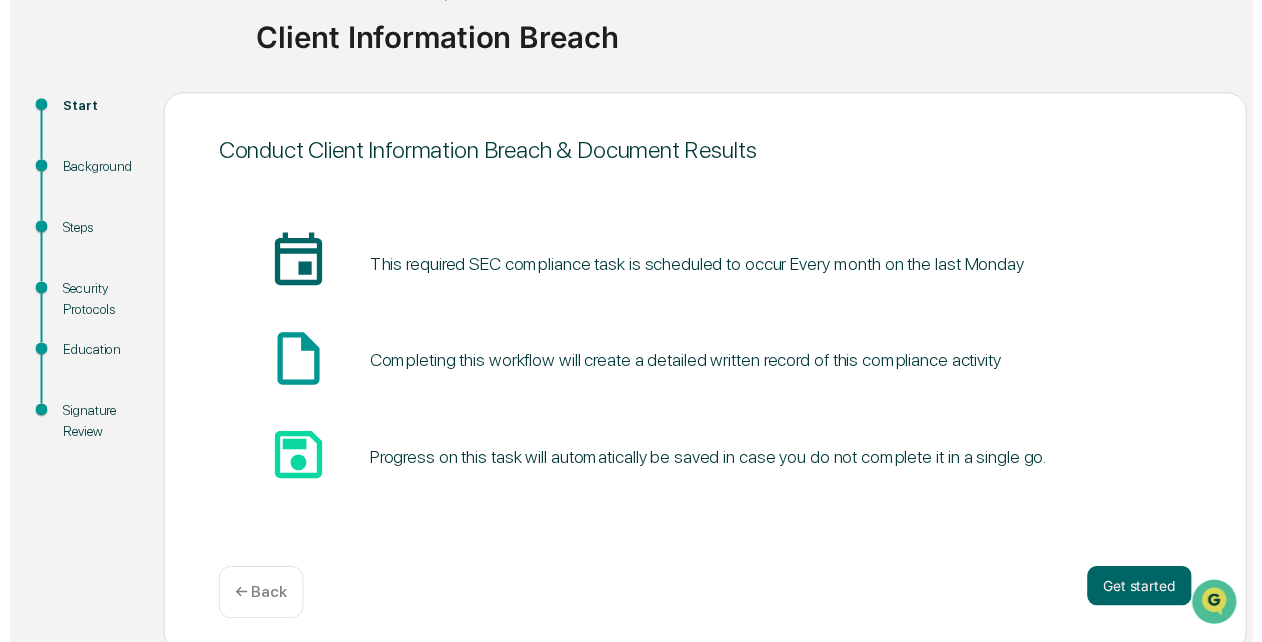 scroll, scrollTop: 154, scrollLeft: 0, axis: vertical 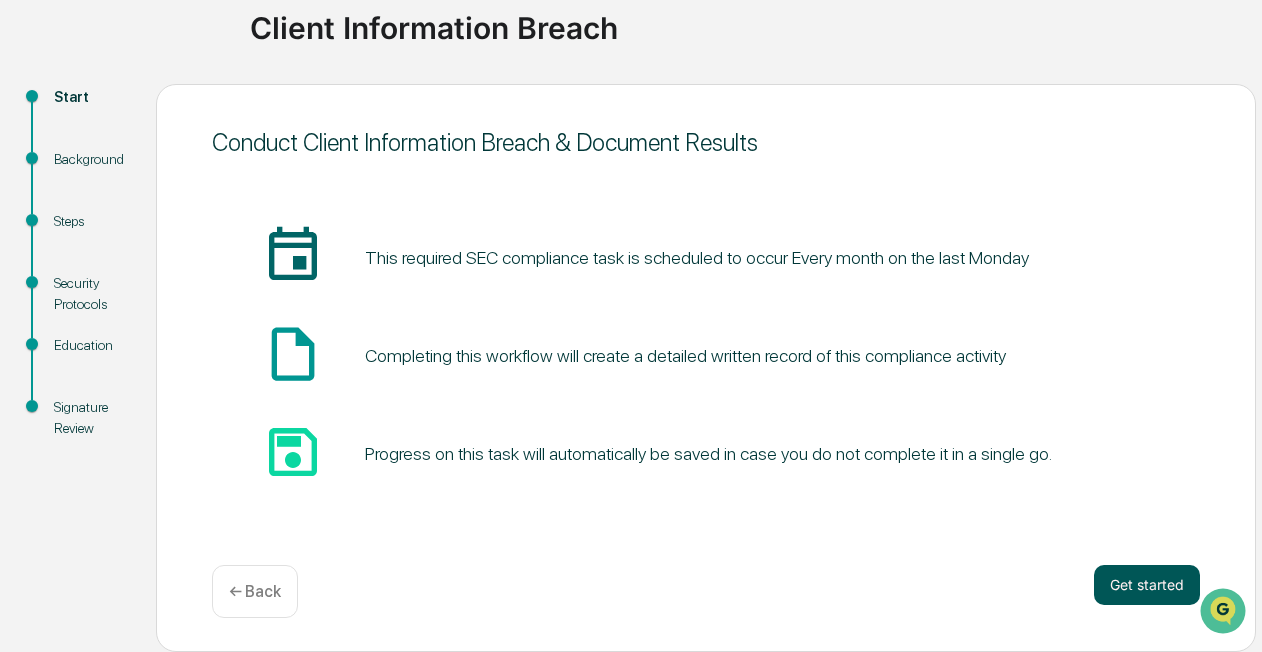 click on "Get started" at bounding box center (1147, 585) 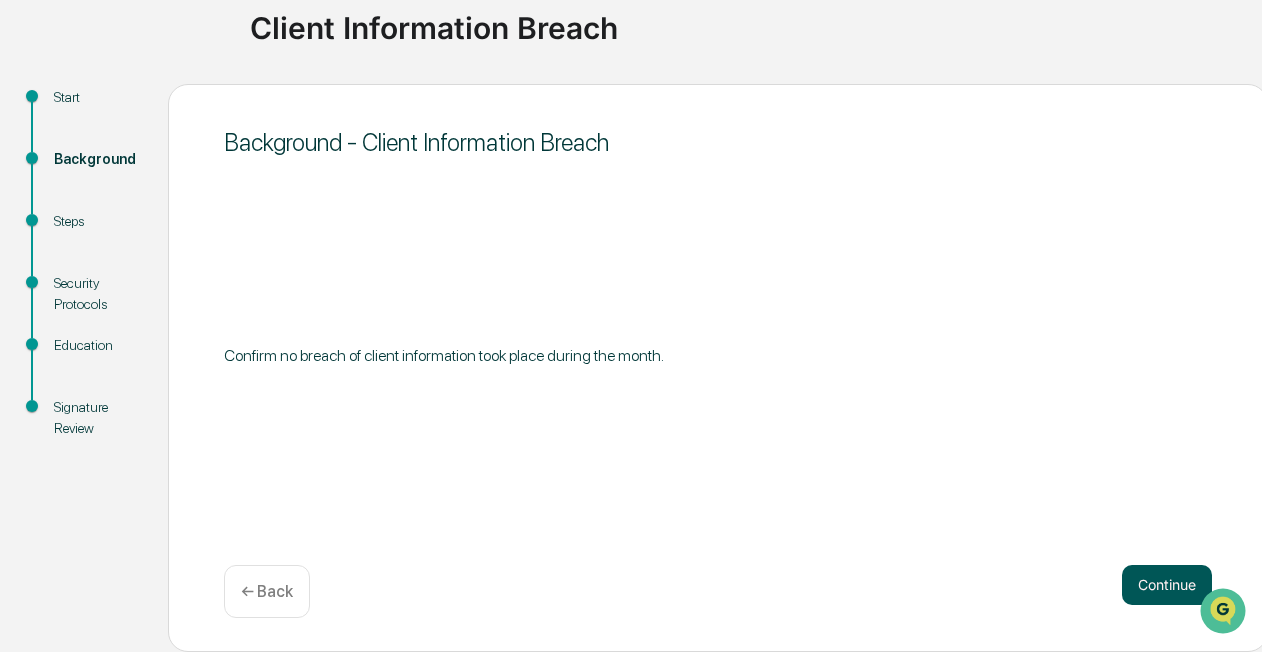 click on "Continue" at bounding box center [1167, 585] 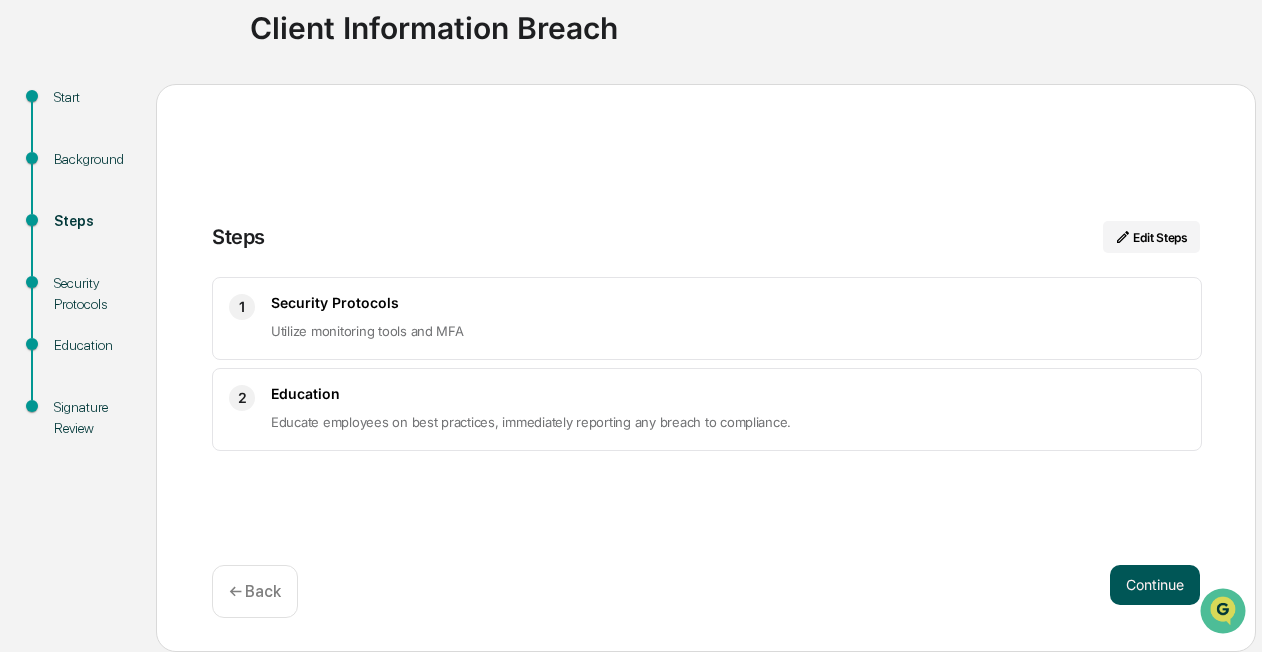 click on "Continue" at bounding box center [1155, 585] 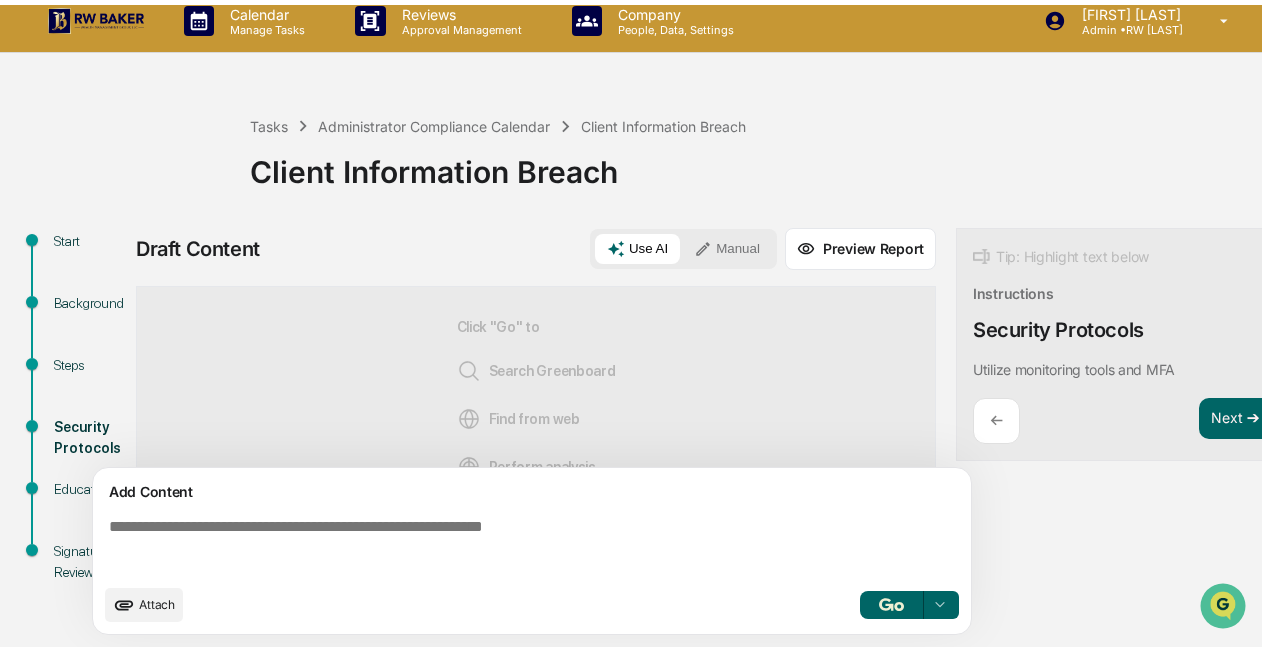 scroll, scrollTop: 24, scrollLeft: 0, axis: vertical 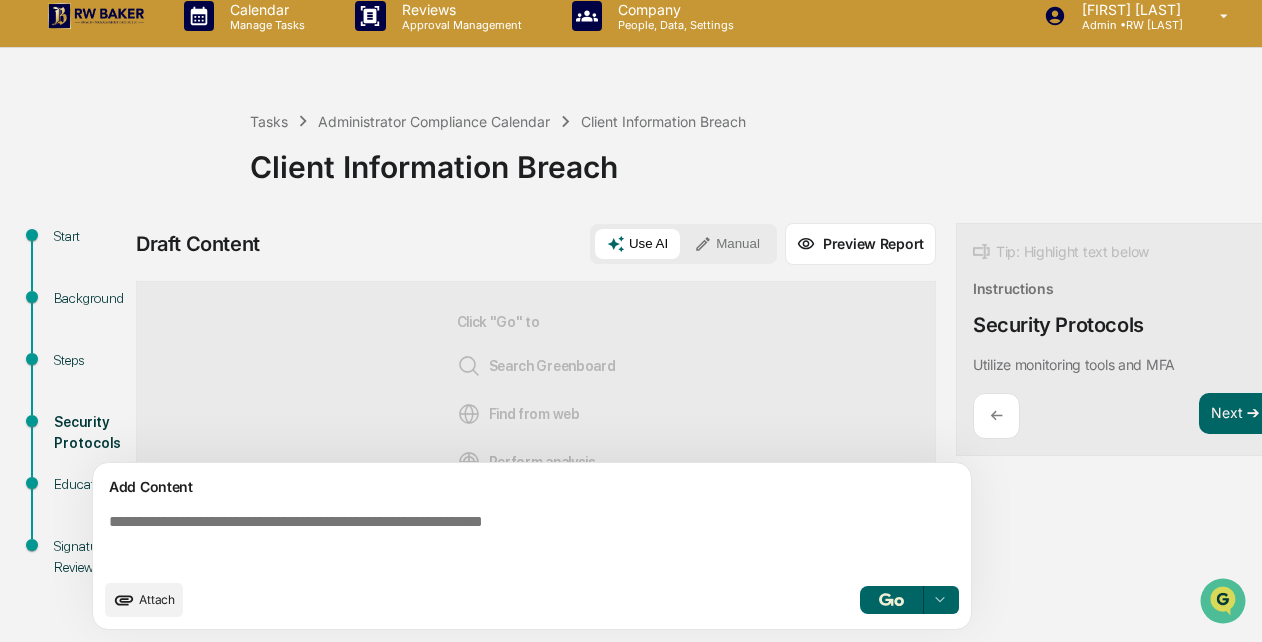 click on "Manual" at bounding box center [727, 244] 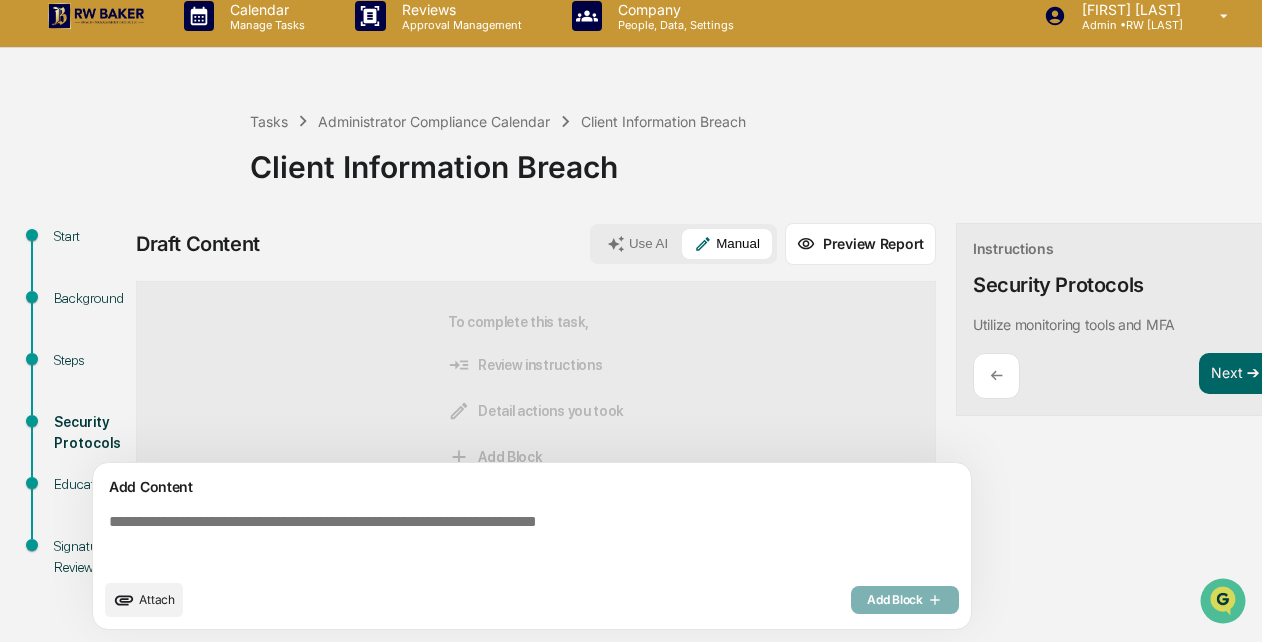 click at bounding box center [536, 541] 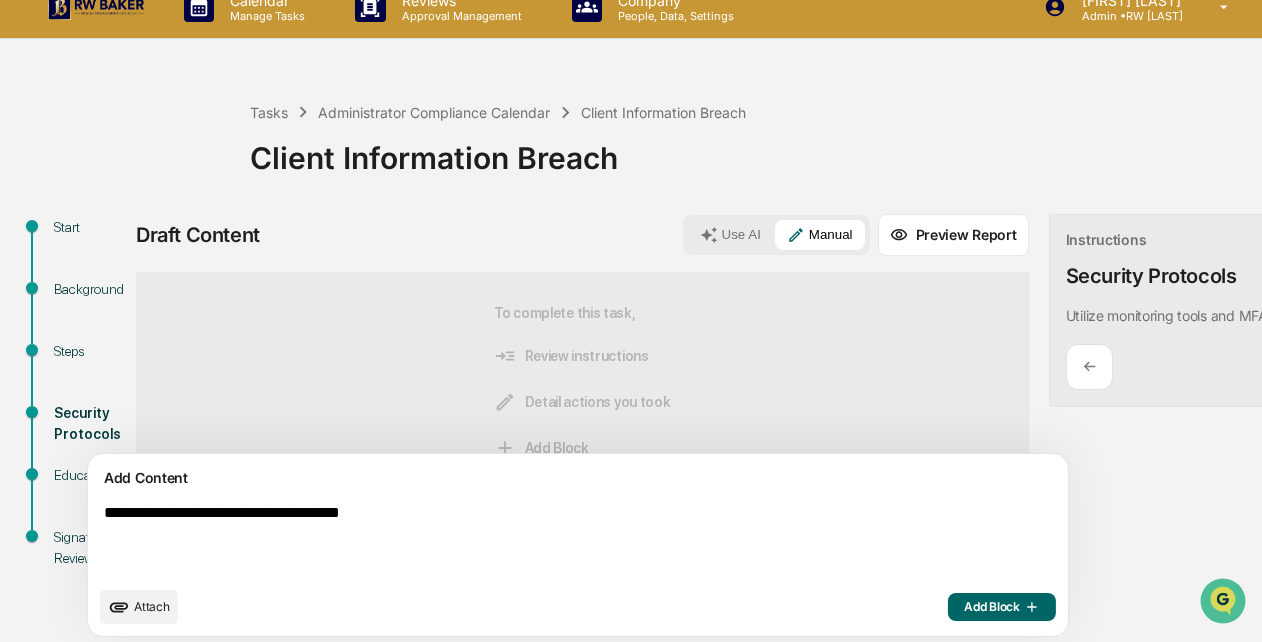 type on "**********" 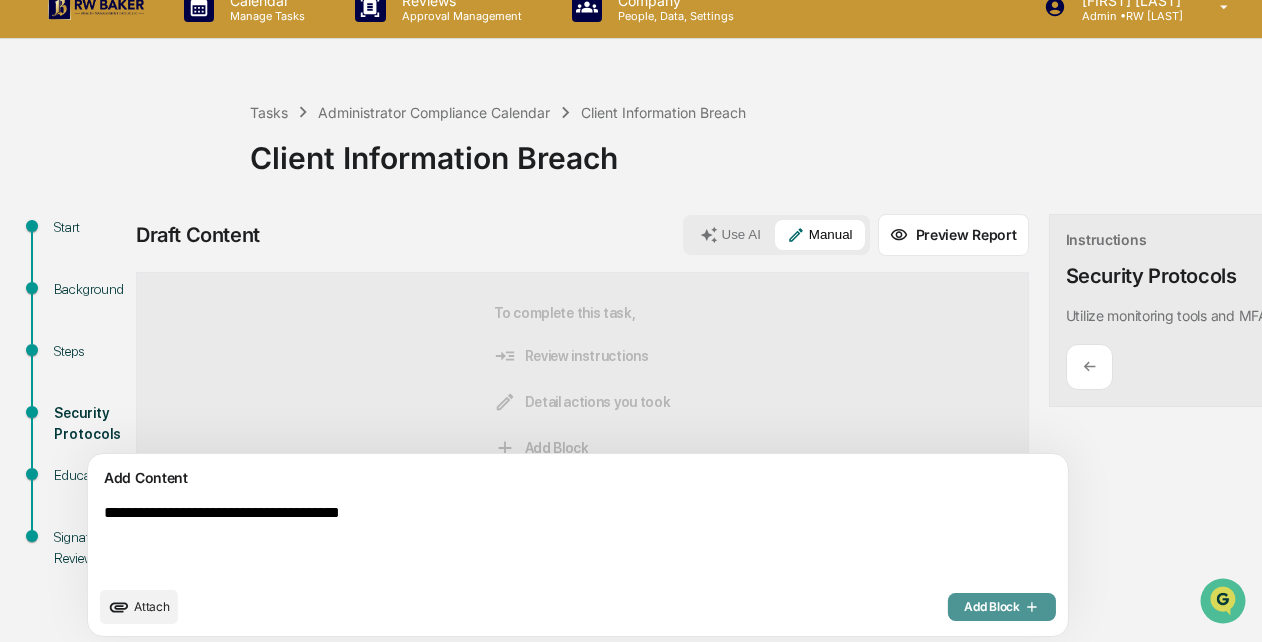 click on "Add Block" at bounding box center [1002, 607] 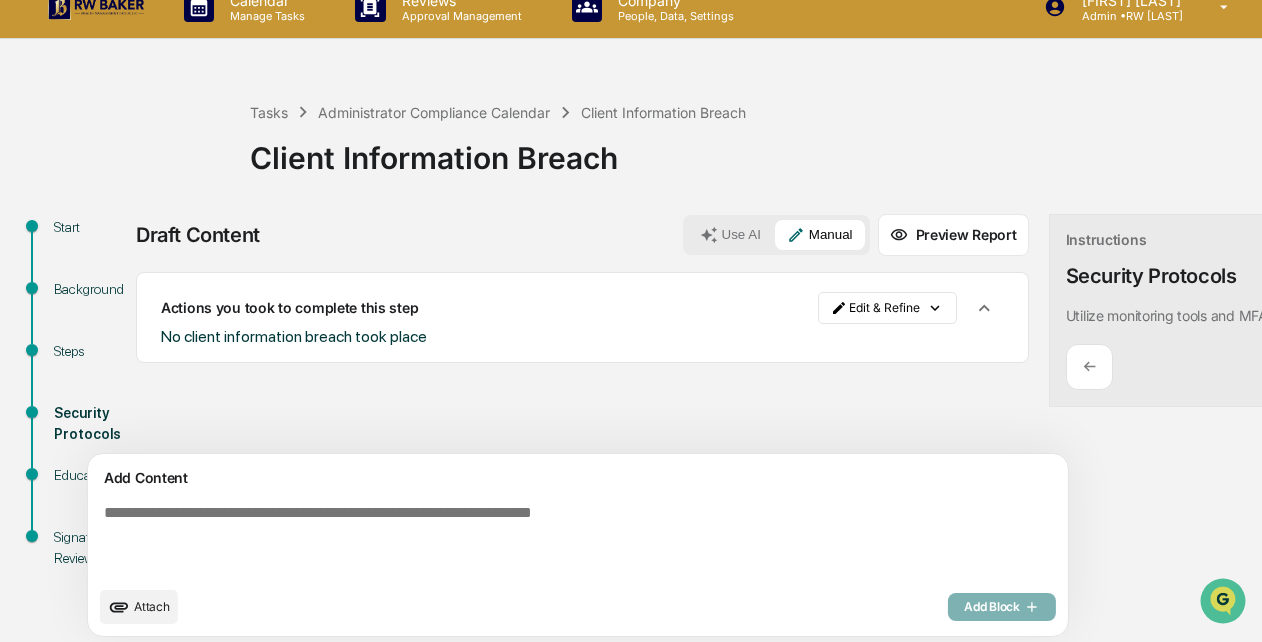 click at bounding box center (531, 540) 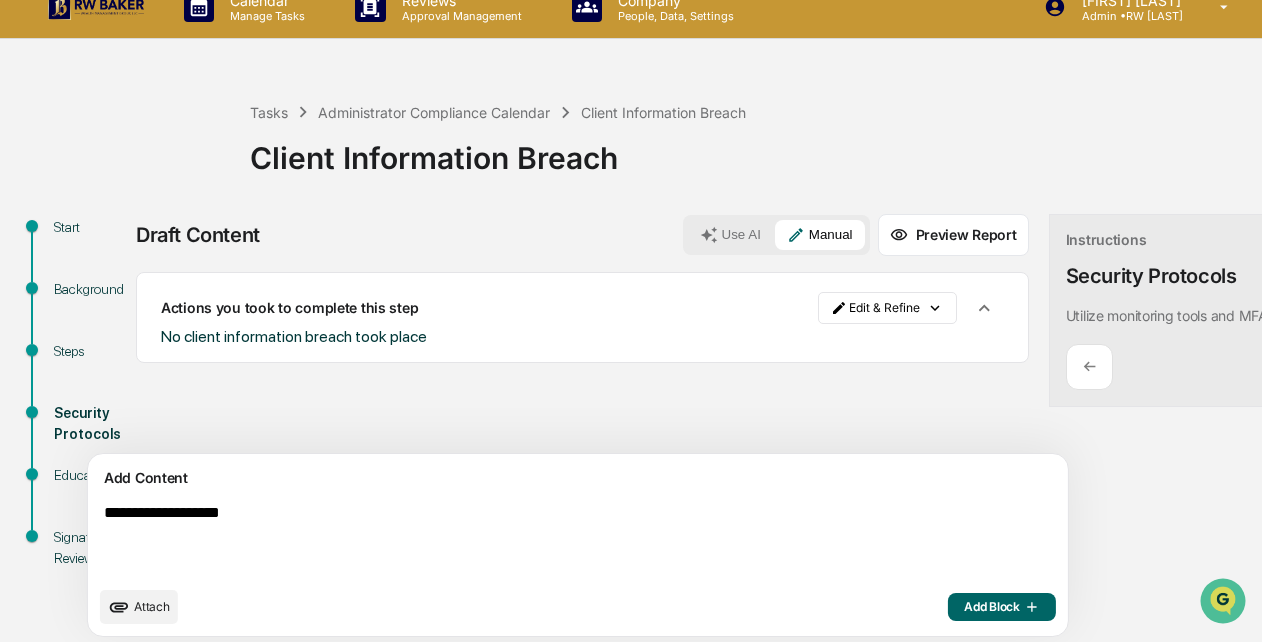 type on "**********" 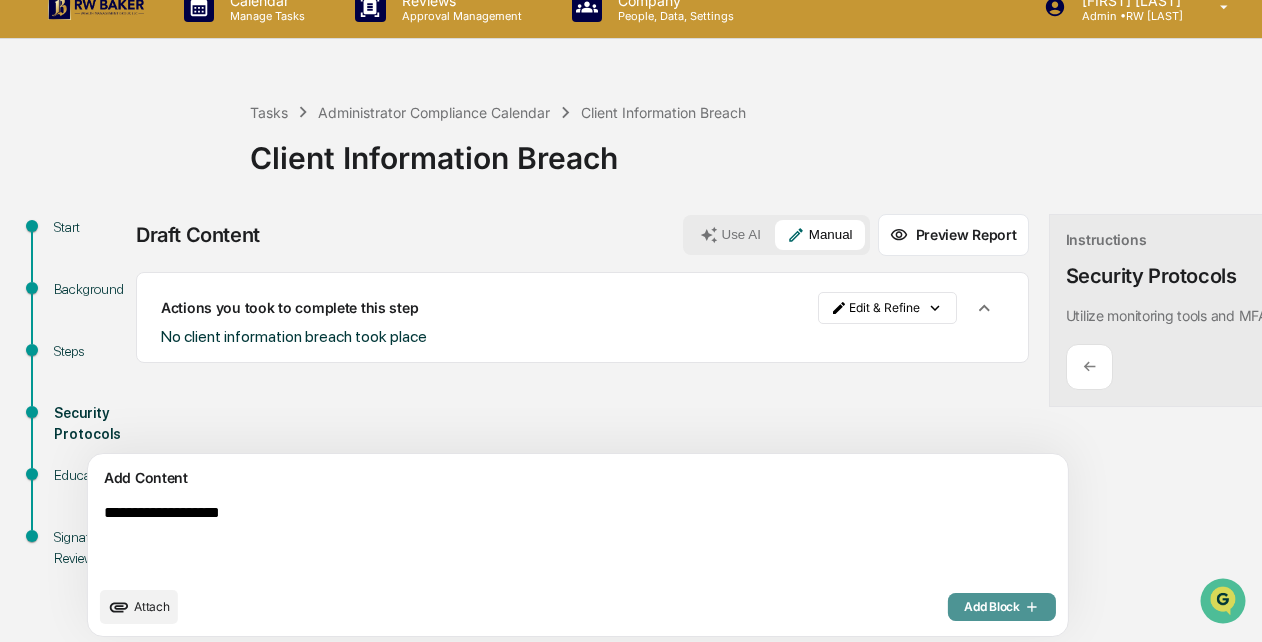 click on "Add Block" at bounding box center (1002, 607) 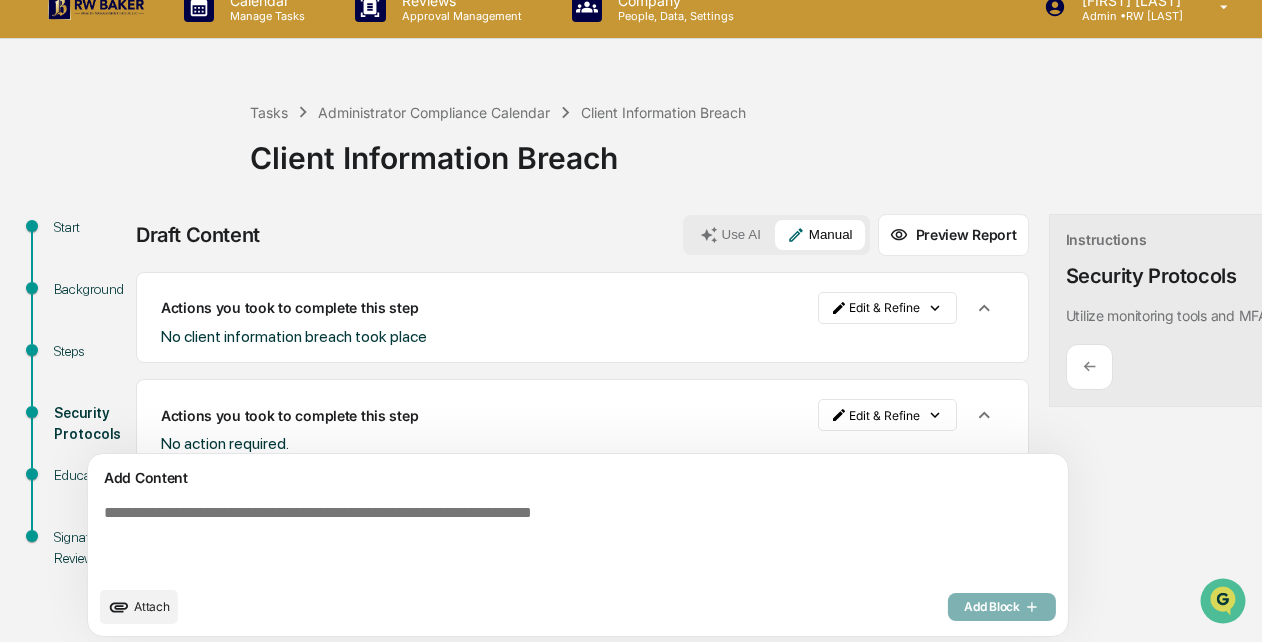 click on "Next ➔" at bounding box center [1328, 365] 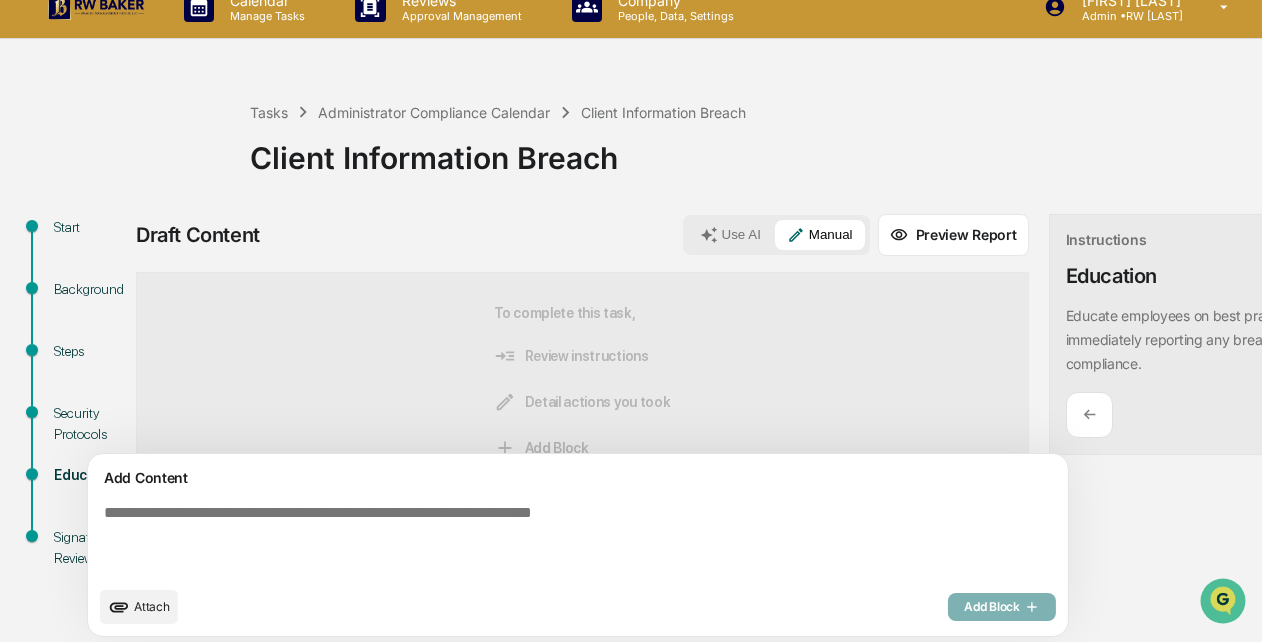 click on "Next ➔" at bounding box center (1328, 413) 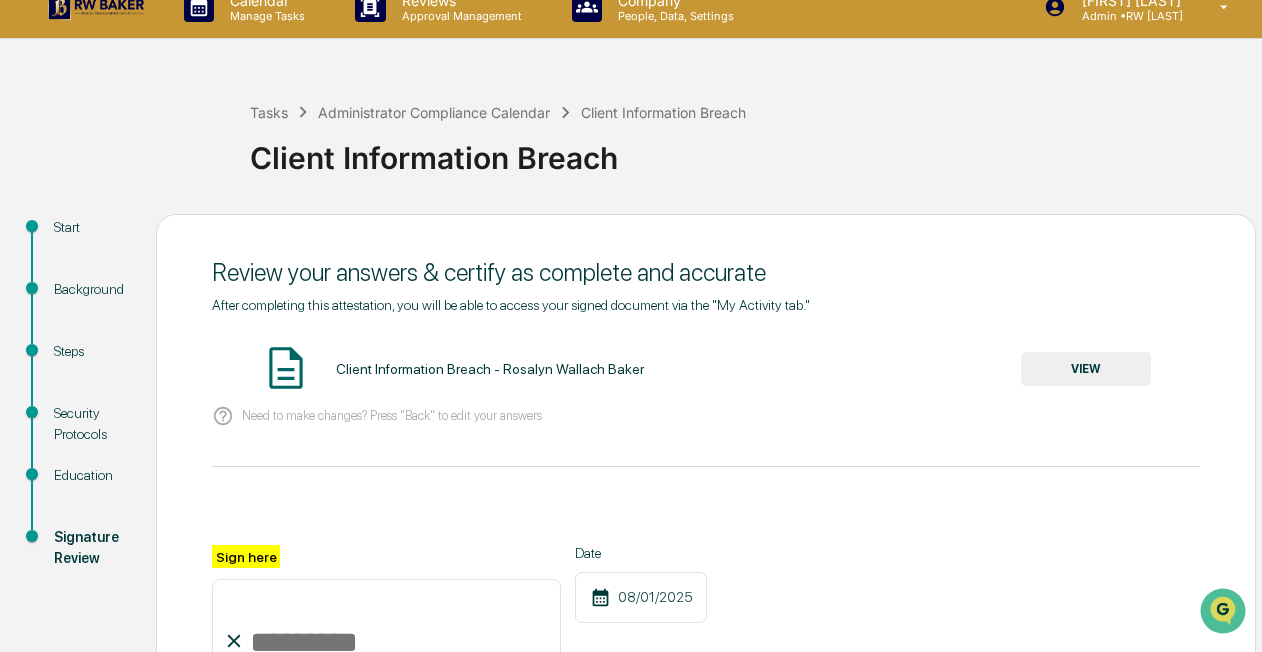 click on "VIEW" at bounding box center (1086, 369) 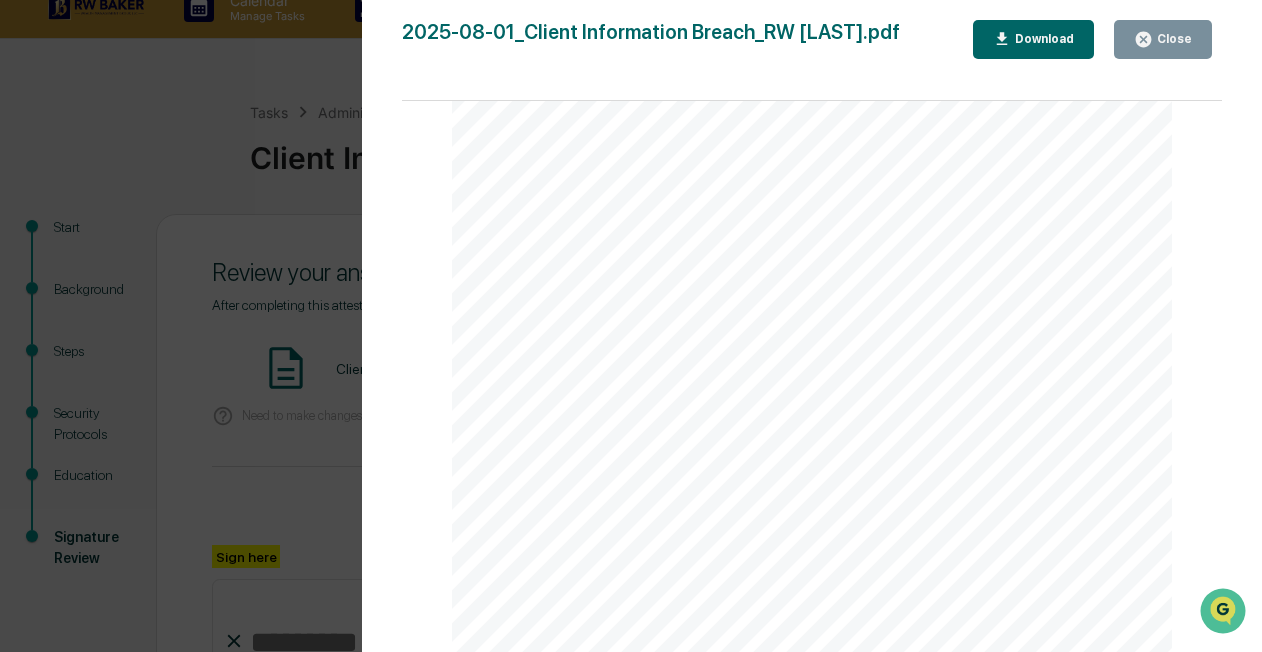 scroll, scrollTop: 0, scrollLeft: 0, axis: both 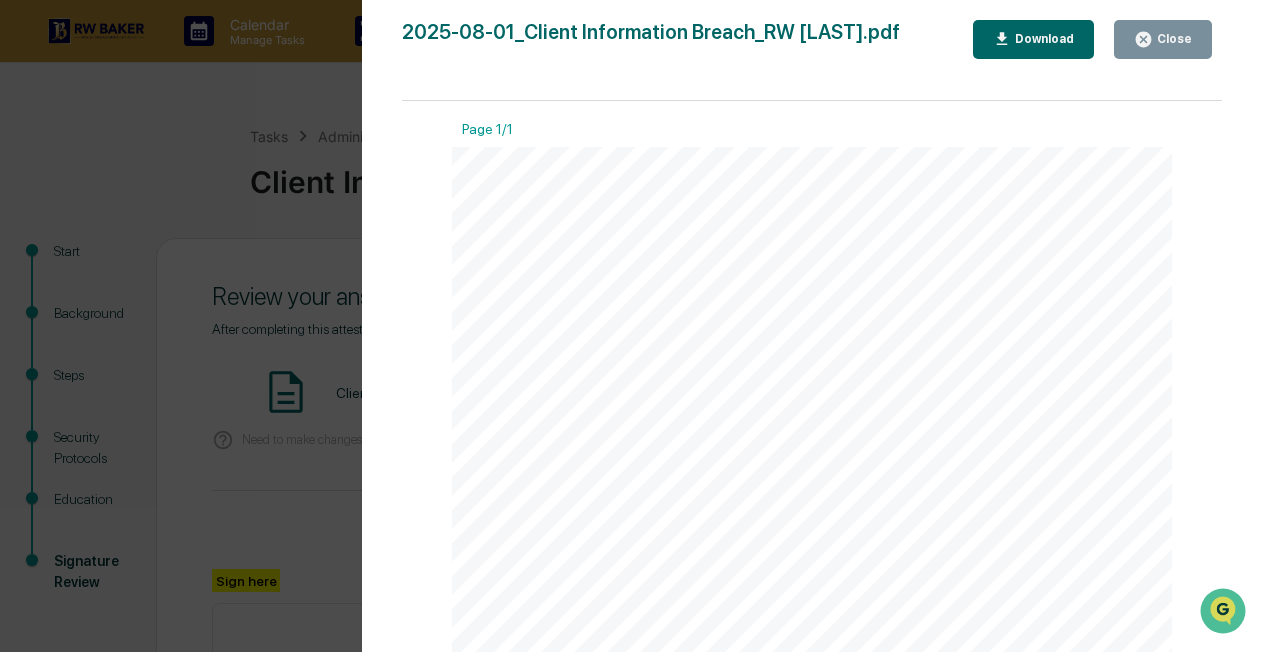 click on "Close" at bounding box center [1172, 39] 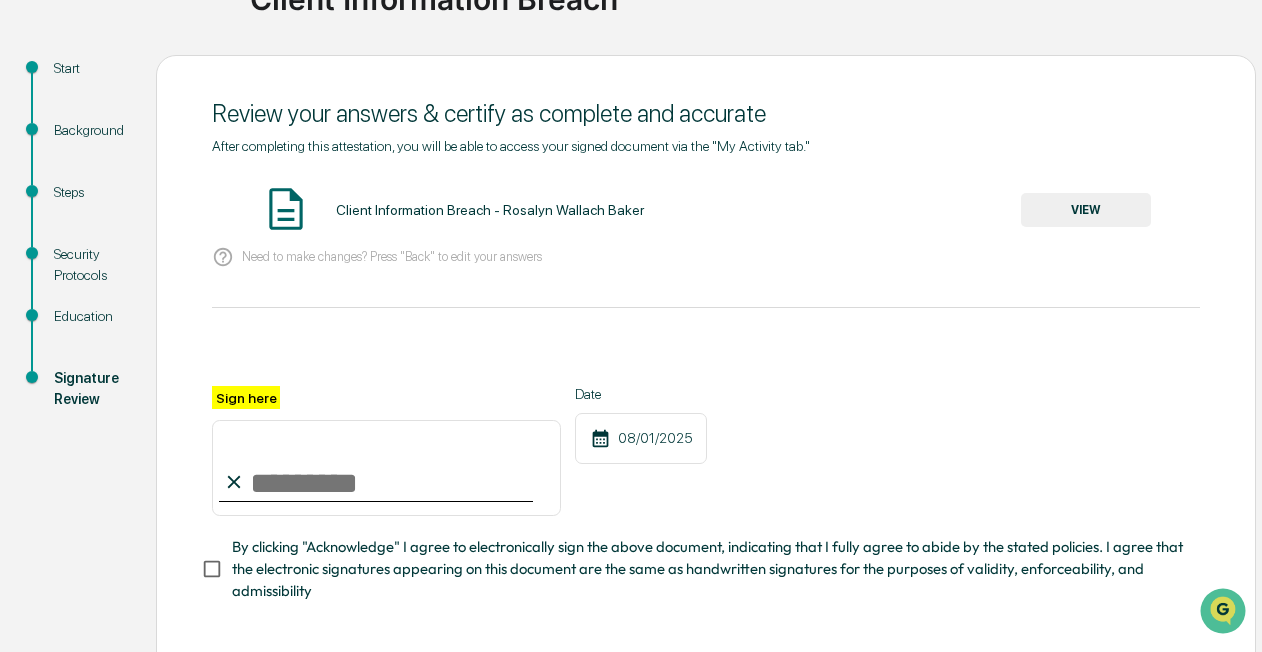 scroll, scrollTop: 200, scrollLeft: 0, axis: vertical 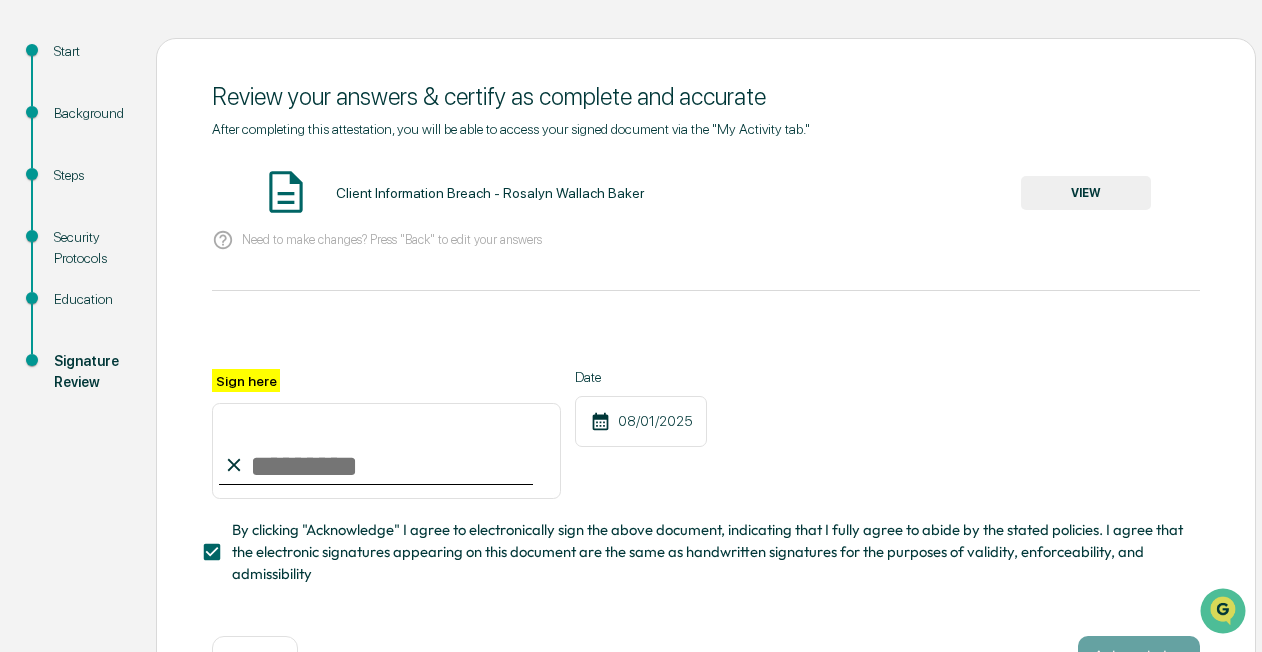click on "Sign here" at bounding box center (386, 451) 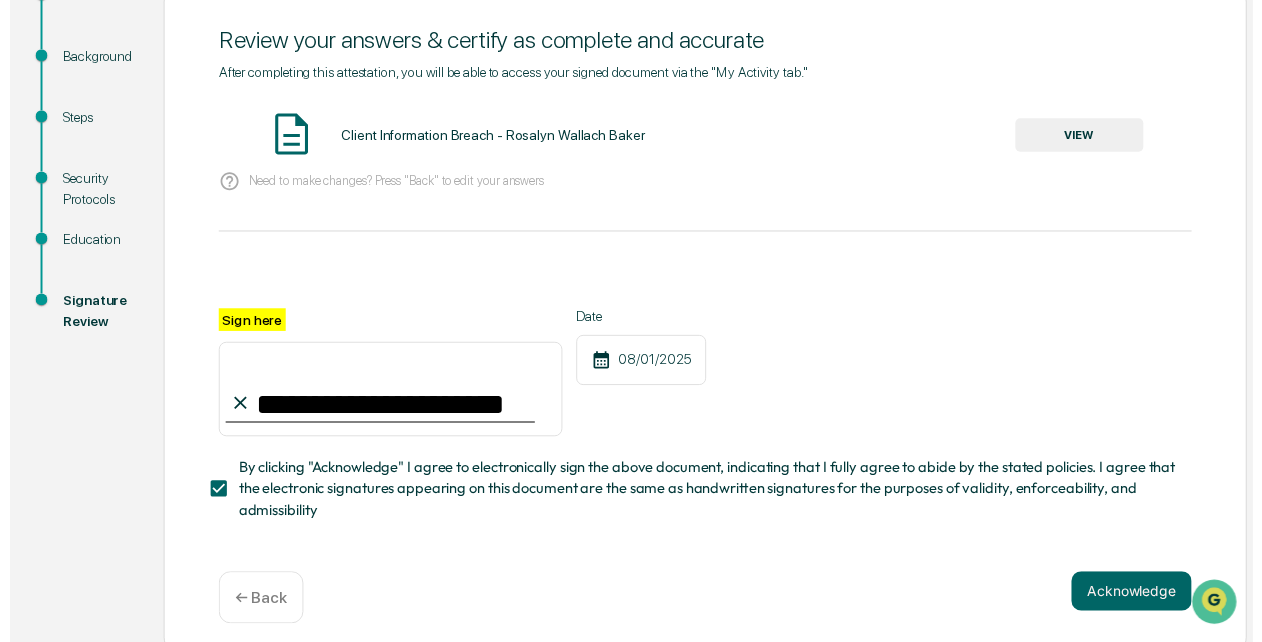 scroll, scrollTop: 278, scrollLeft: 0, axis: vertical 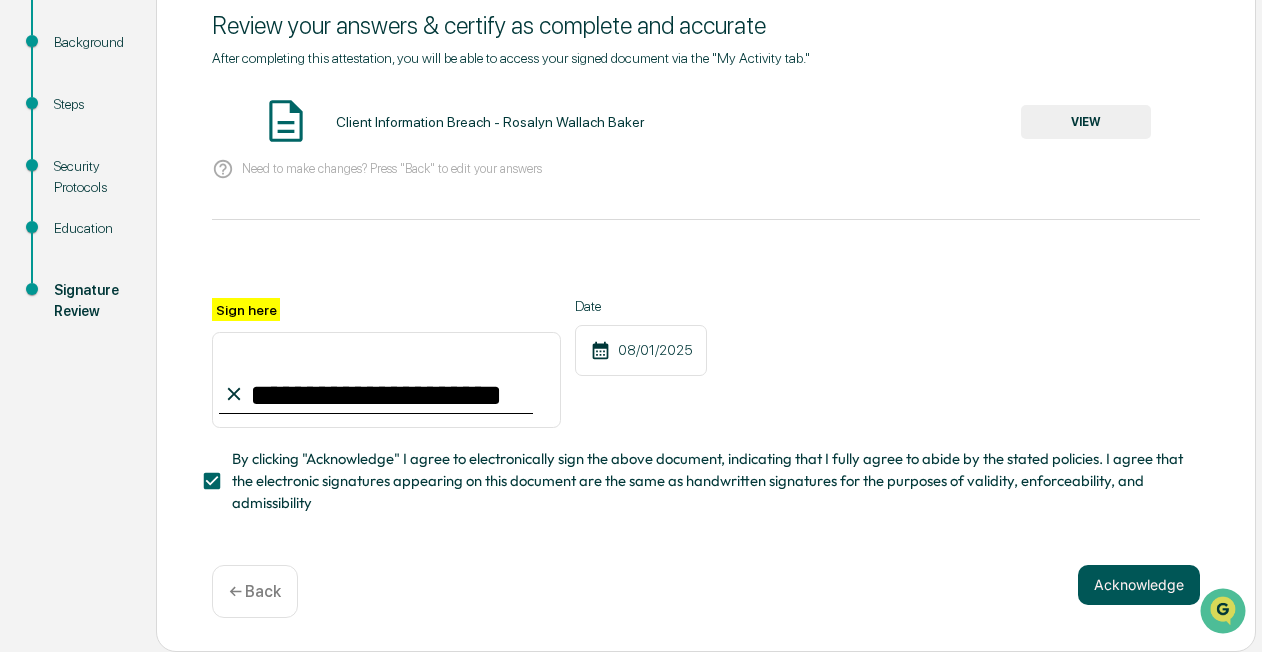 type on "**********" 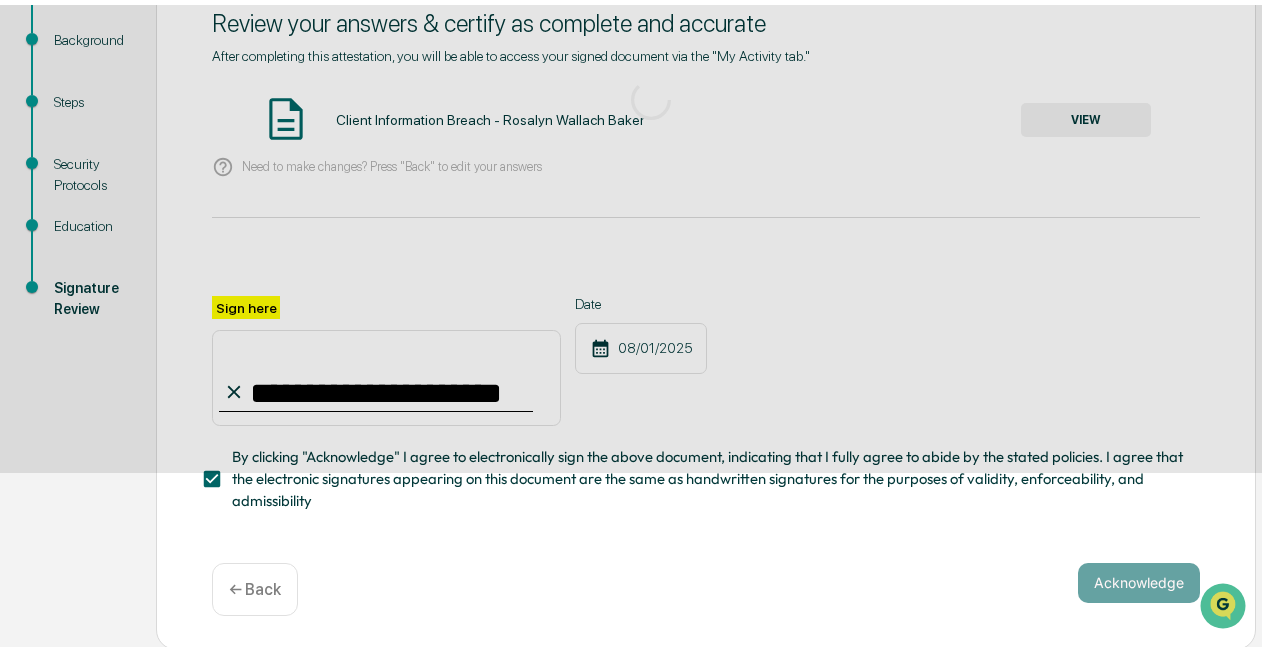 scroll, scrollTop: 154, scrollLeft: 0, axis: vertical 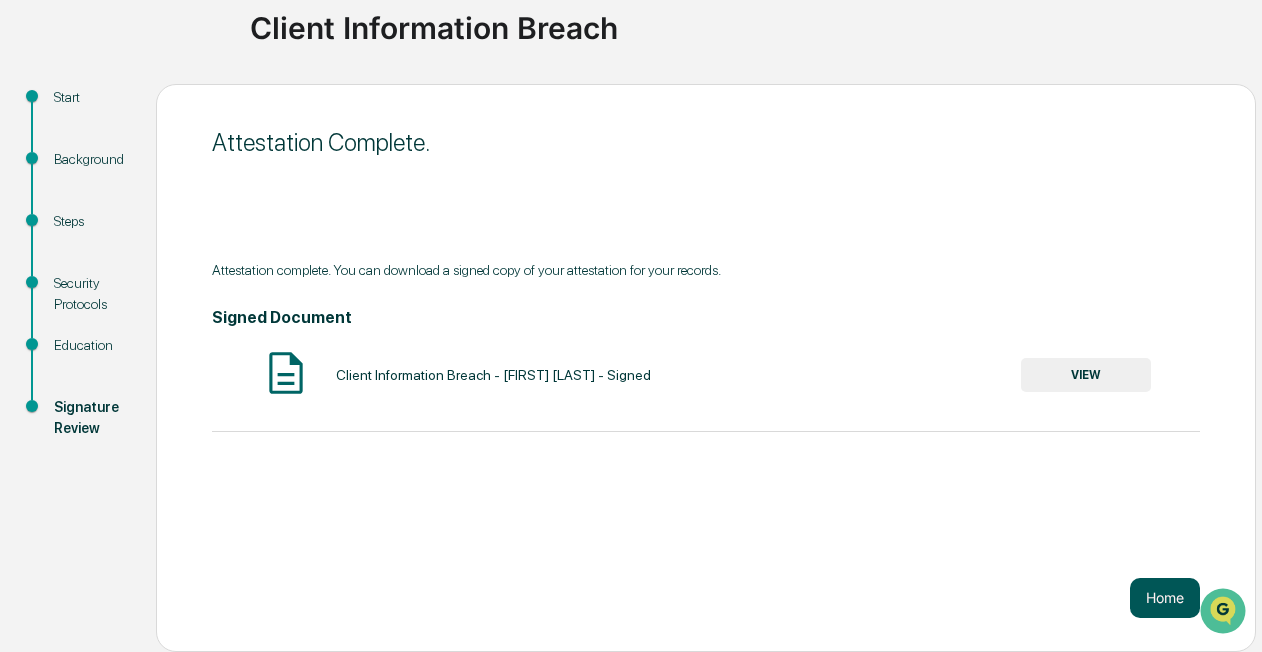 click on "Home" at bounding box center (1165, 598) 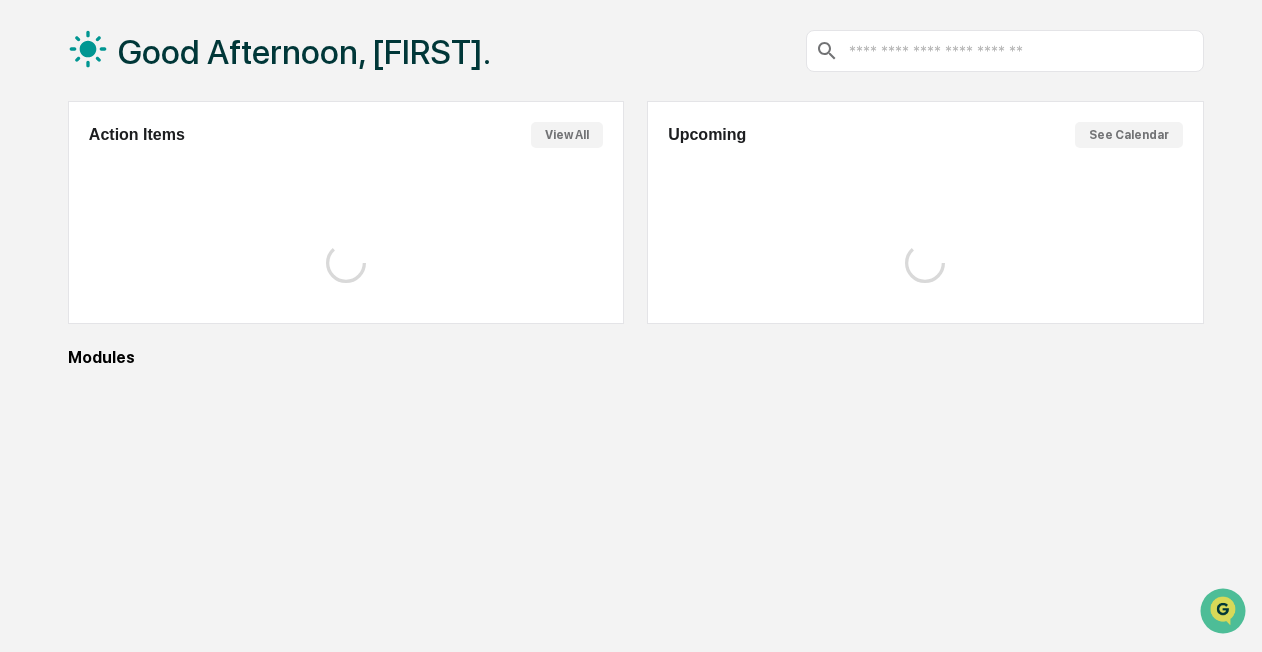 scroll, scrollTop: 154, scrollLeft: 0, axis: vertical 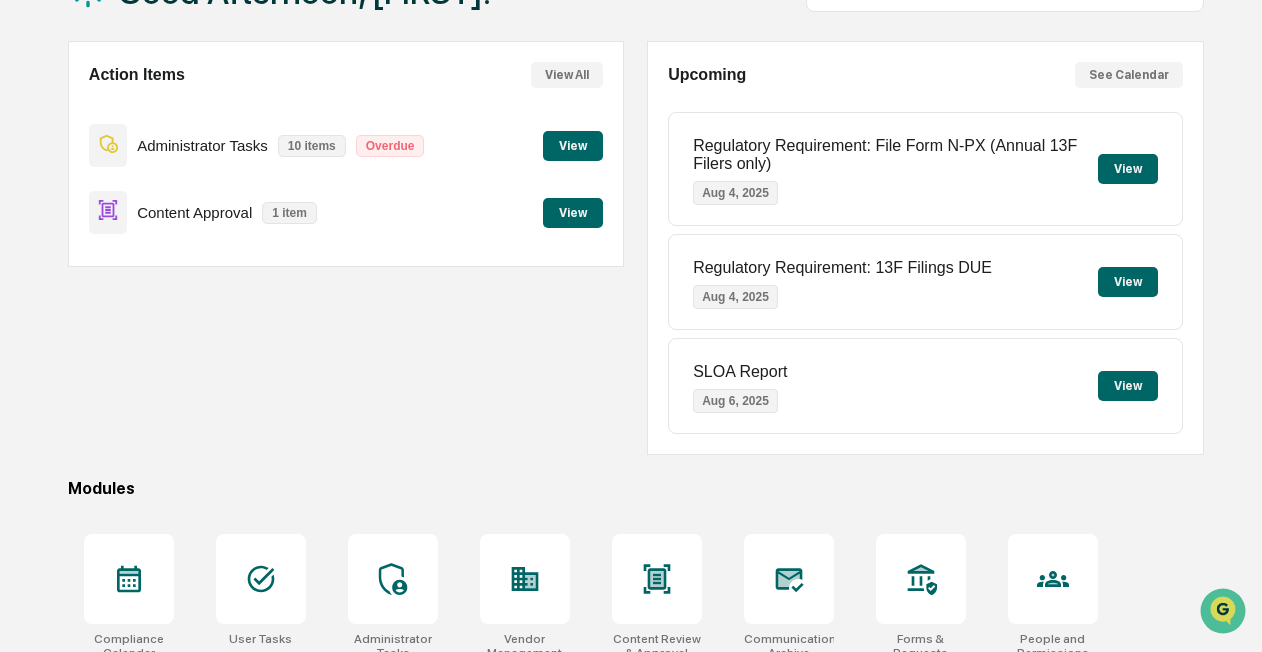 click on "View" at bounding box center [573, 146] 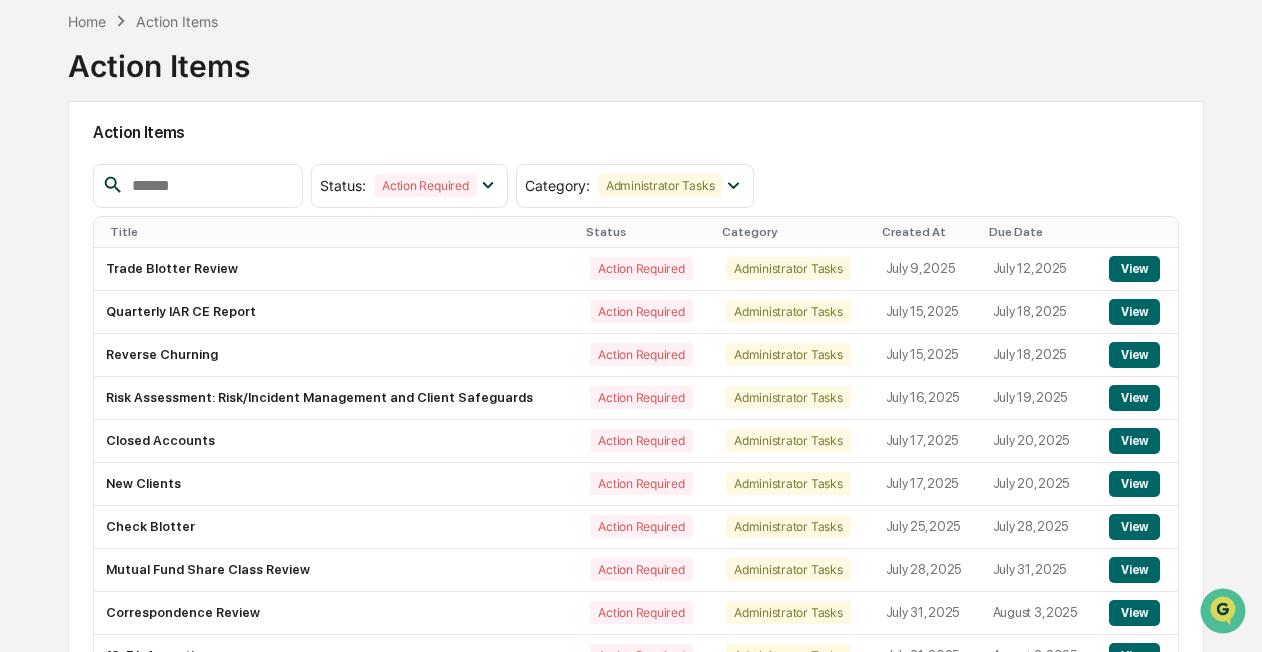 scroll, scrollTop: 154, scrollLeft: 0, axis: vertical 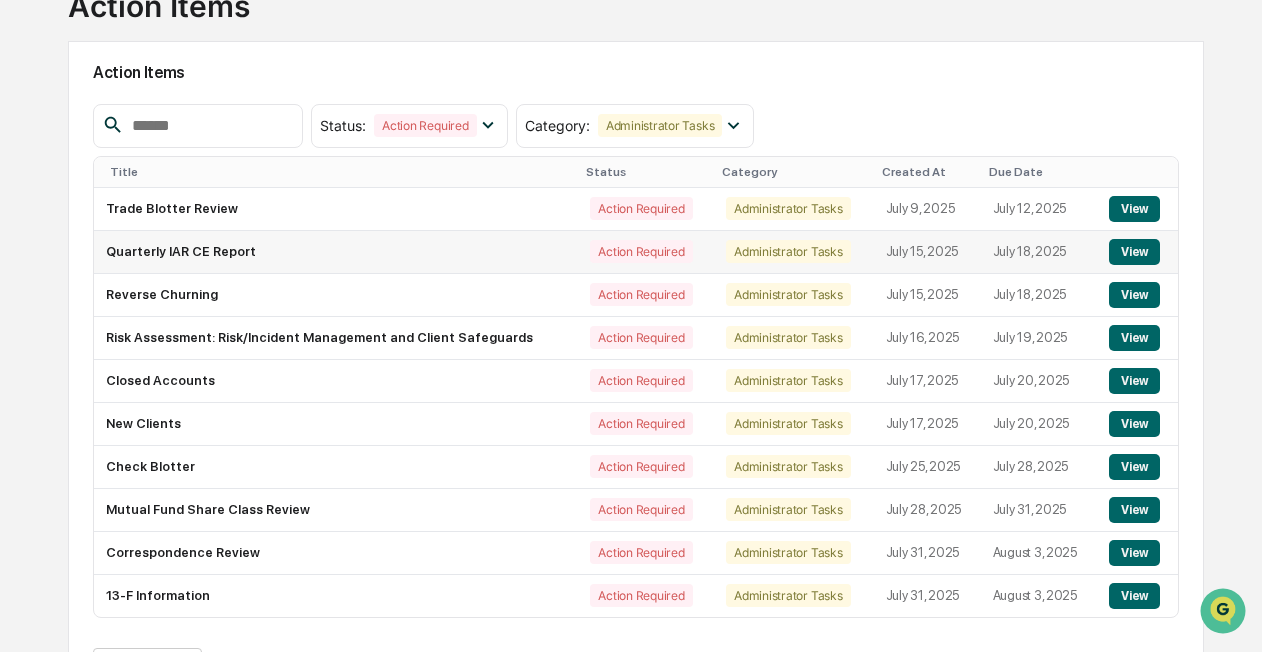 click on "Quarterly IAR CE Report" at bounding box center [336, 252] 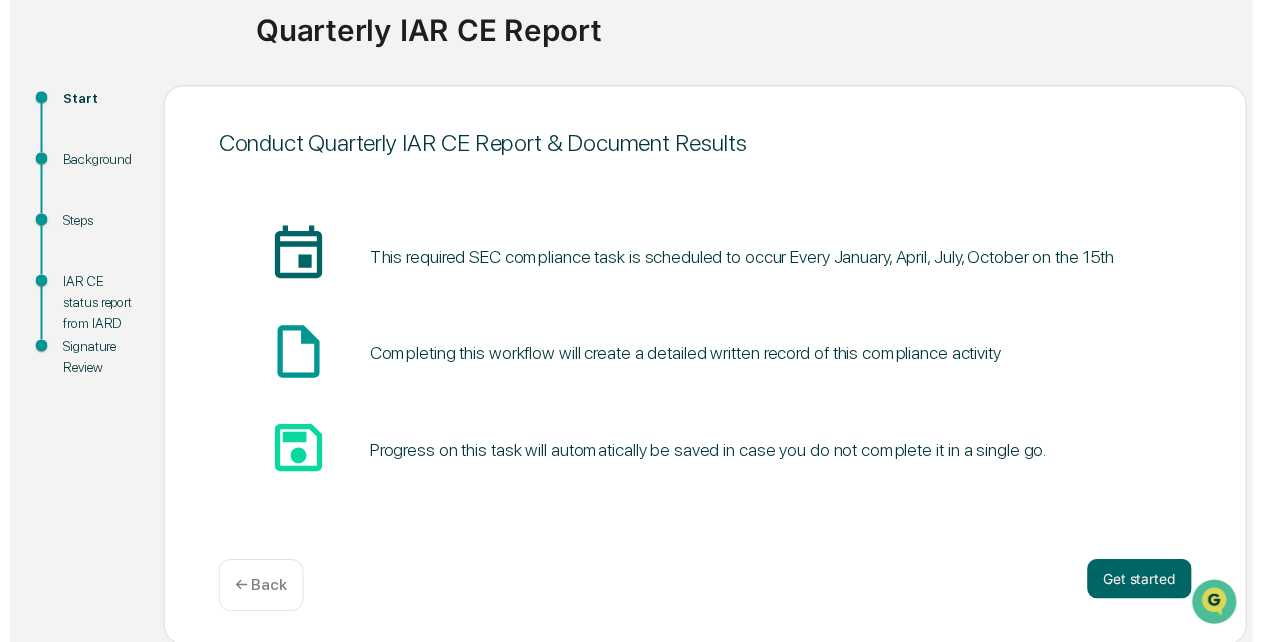 scroll, scrollTop: 154, scrollLeft: 0, axis: vertical 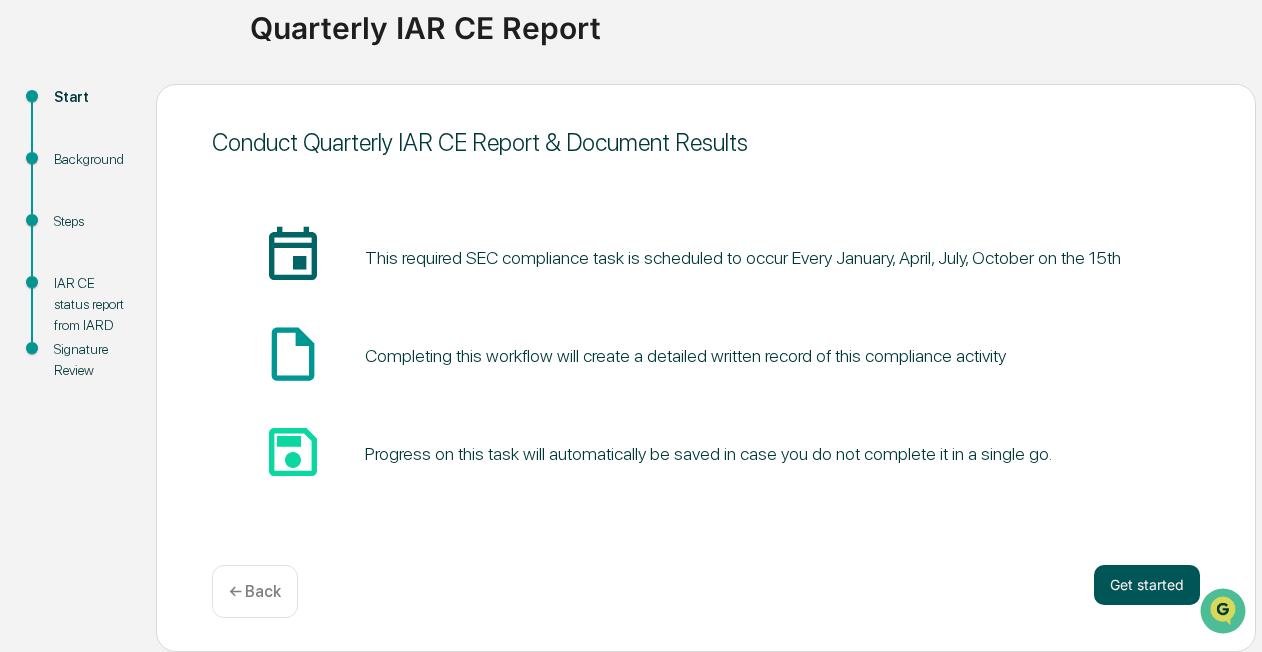 click on "Get started" at bounding box center [1147, 585] 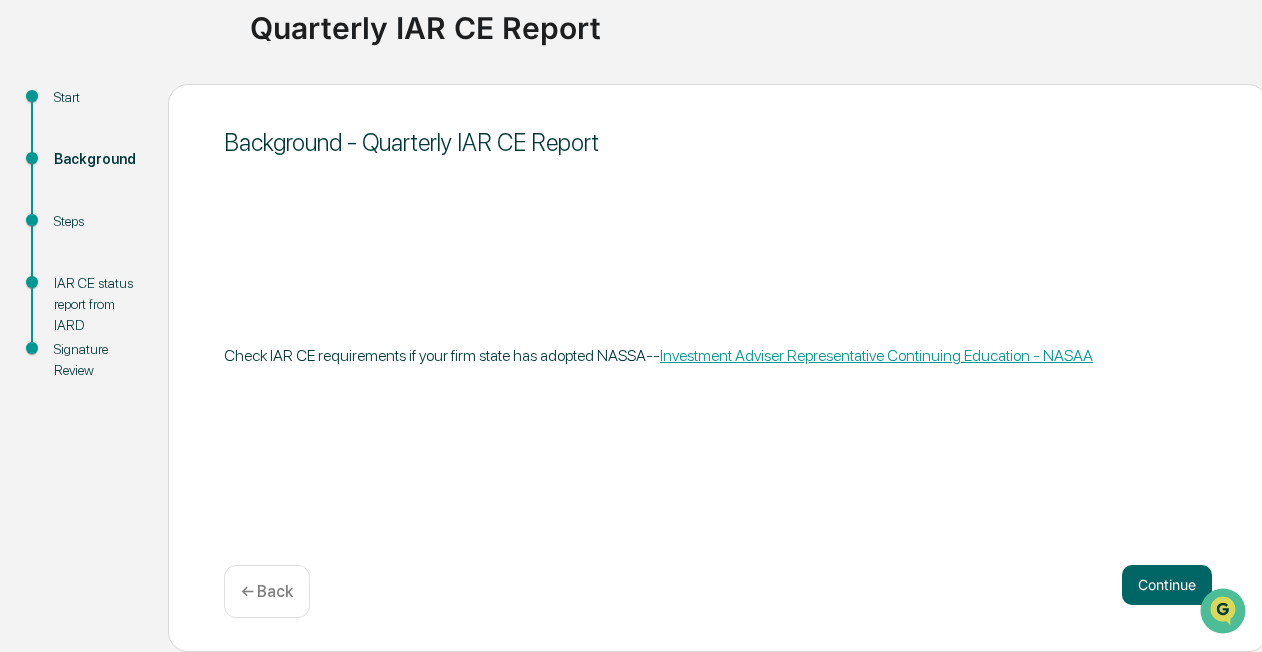 click on "Continue" at bounding box center (1167, 585) 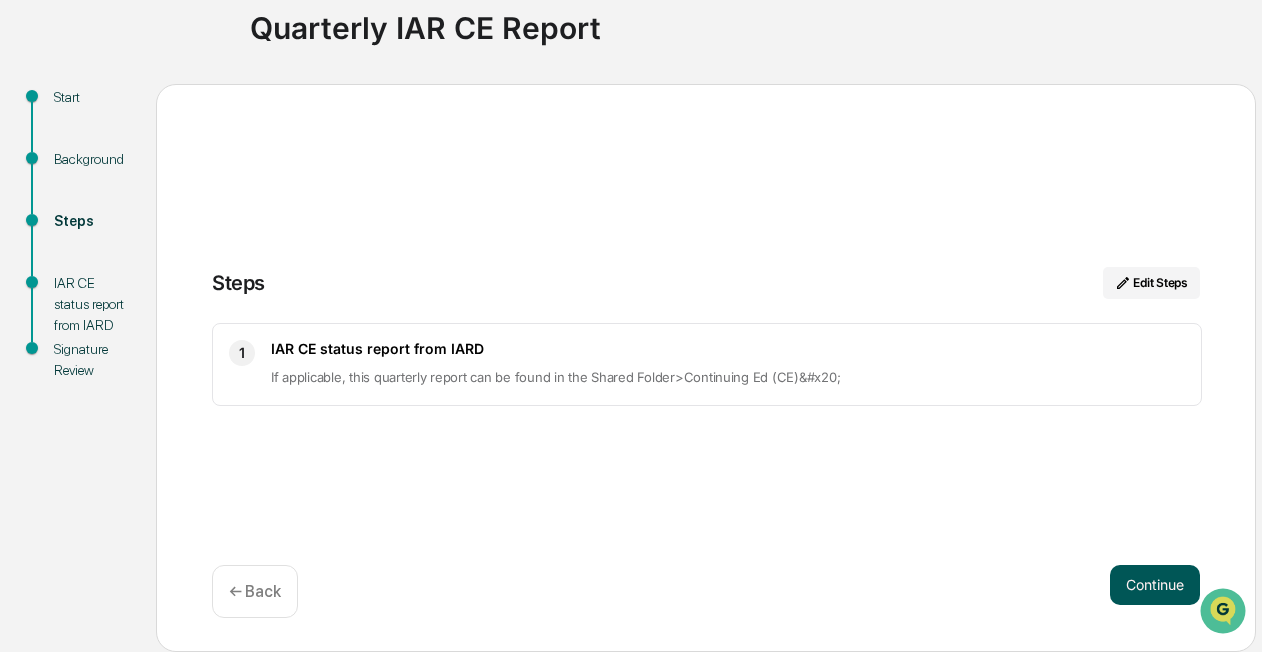 click on "Continue" at bounding box center (1155, 585) 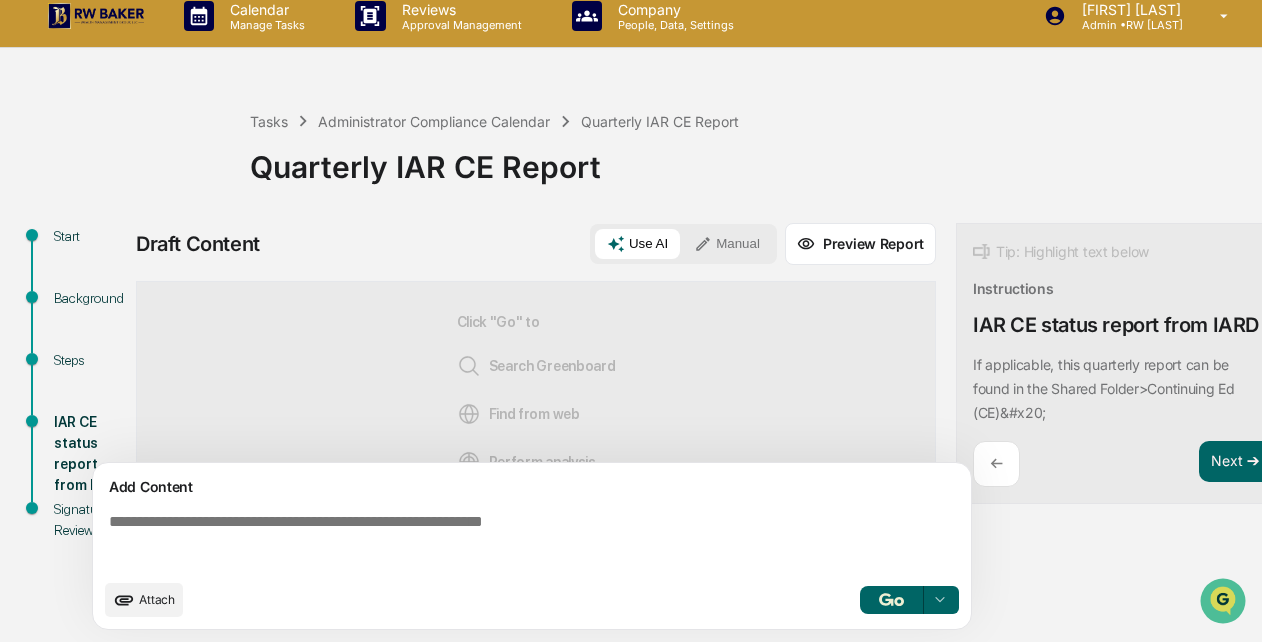 scroll, scrollTop: 24, scrollLeft: 0, axis: vertical 